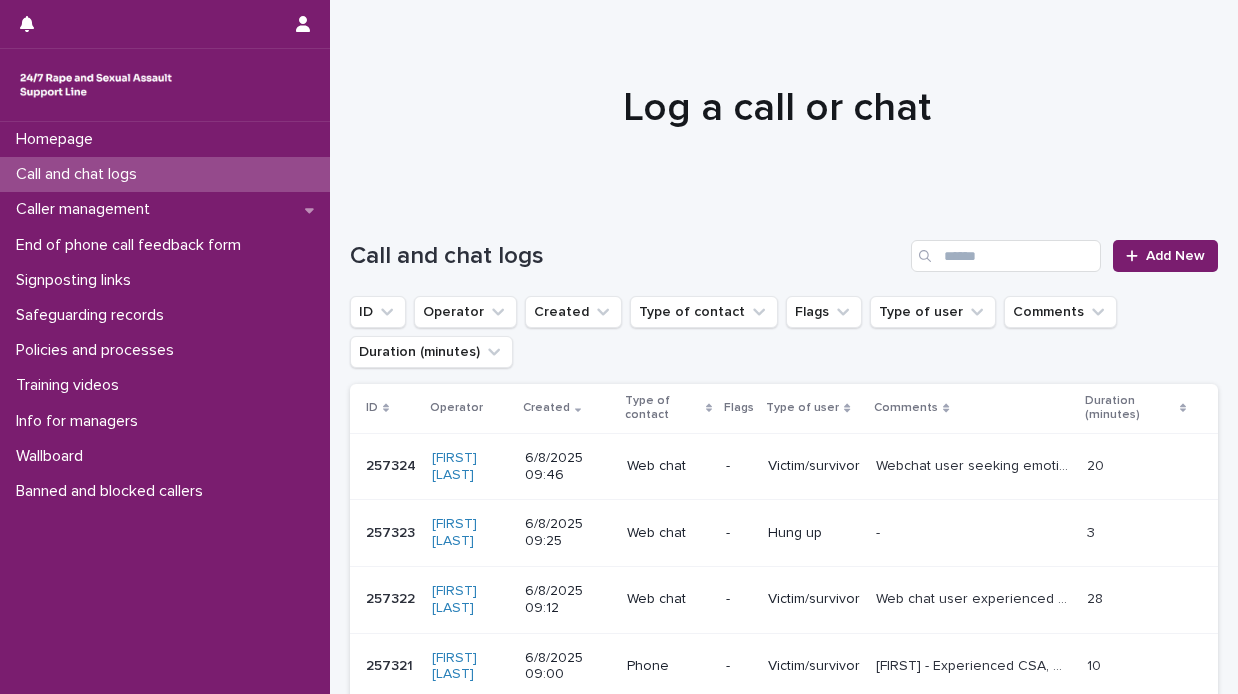 scroll, scrollTop: 0, scrollLeft: 0, axis: both 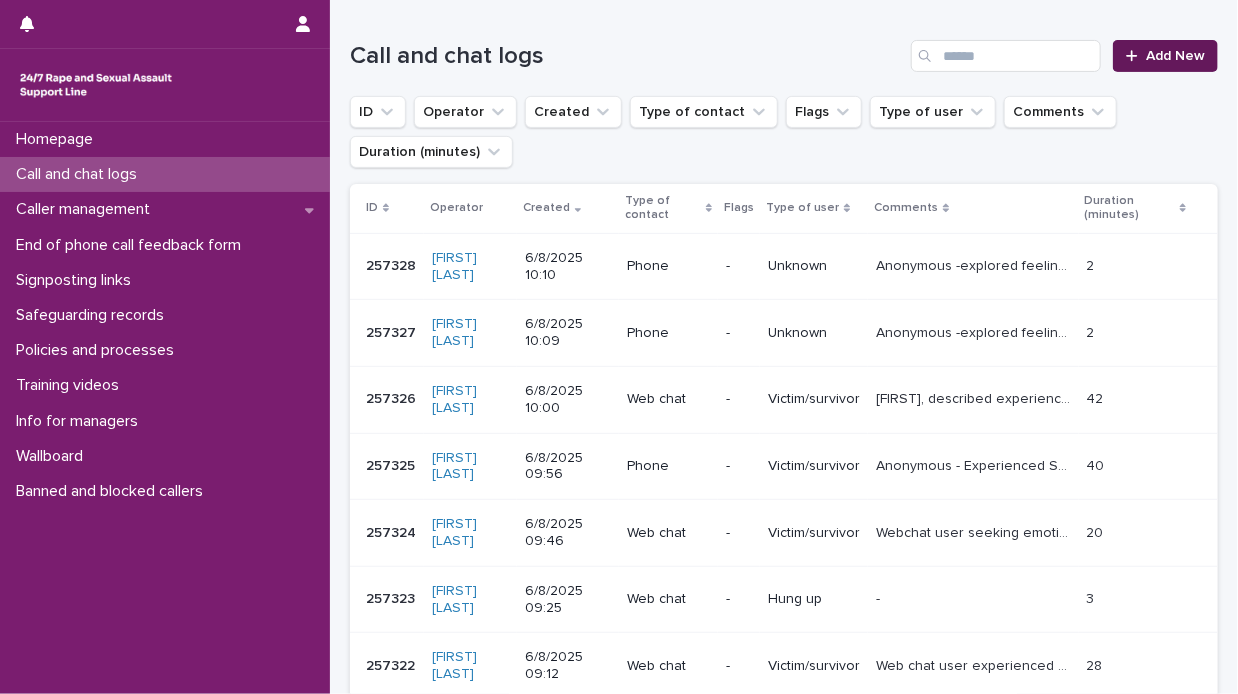 click on "Add New" at bounding box center [1175, 56] 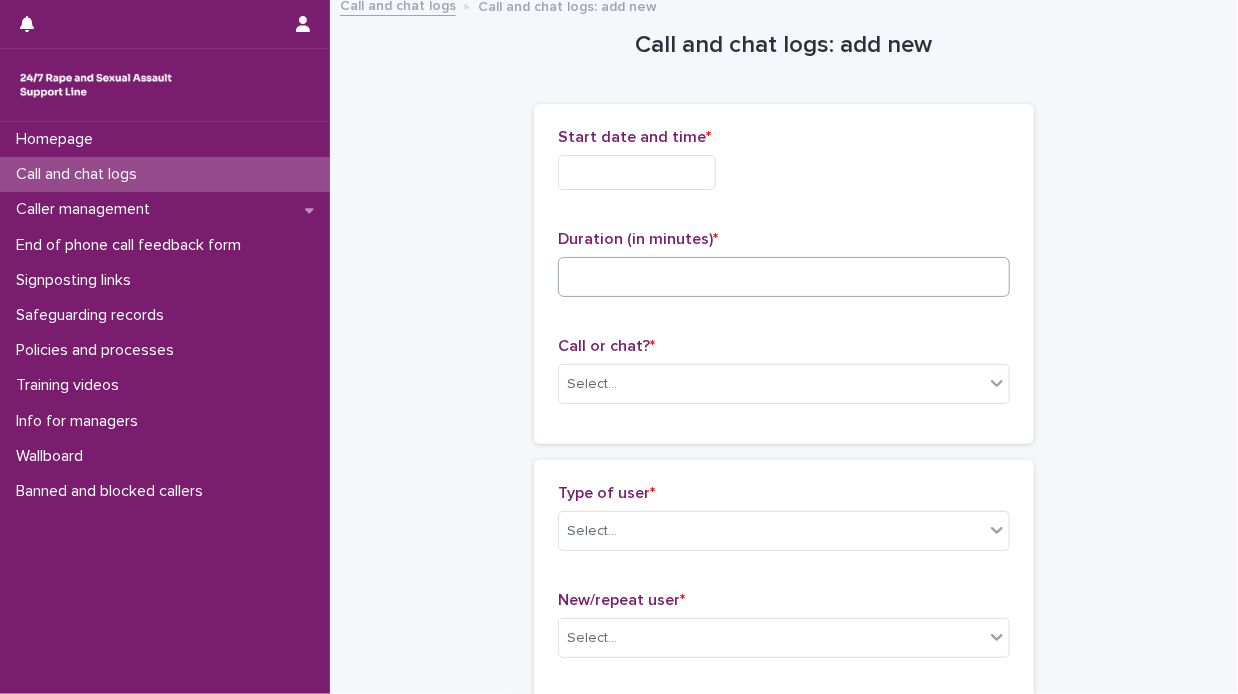 scroll, scrollTop: 1, scrollLeft: 0, axis: vertical 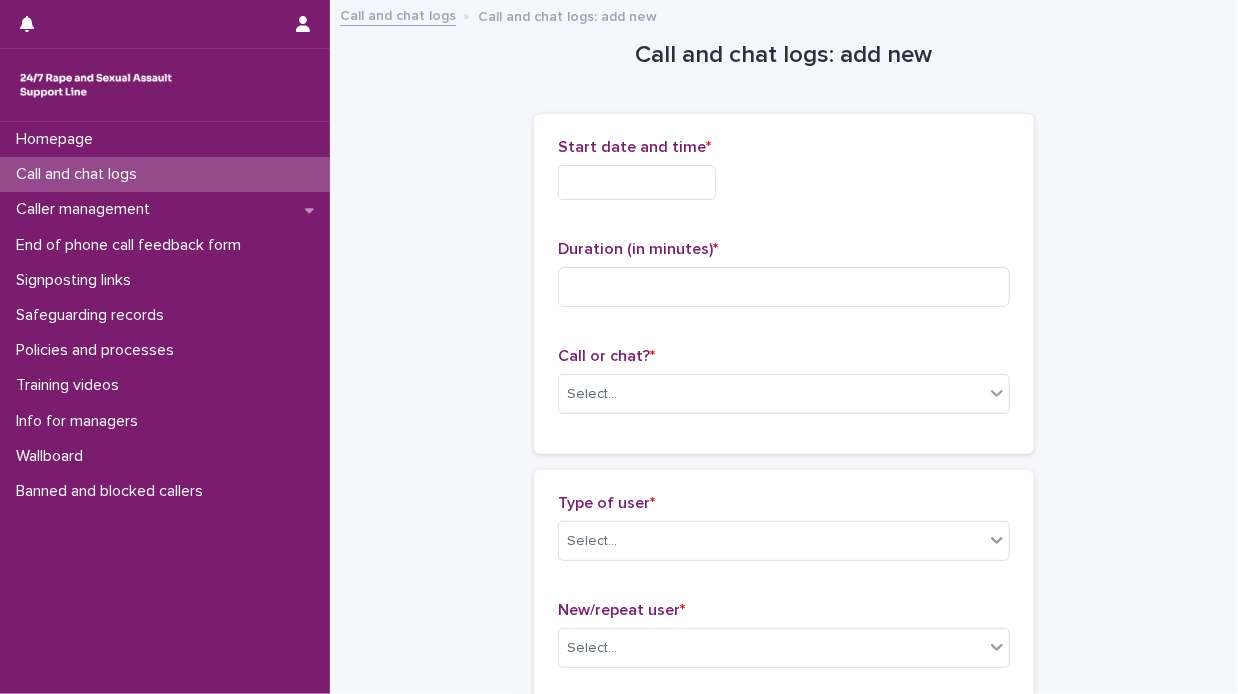 click at bounding box center (637, 182) 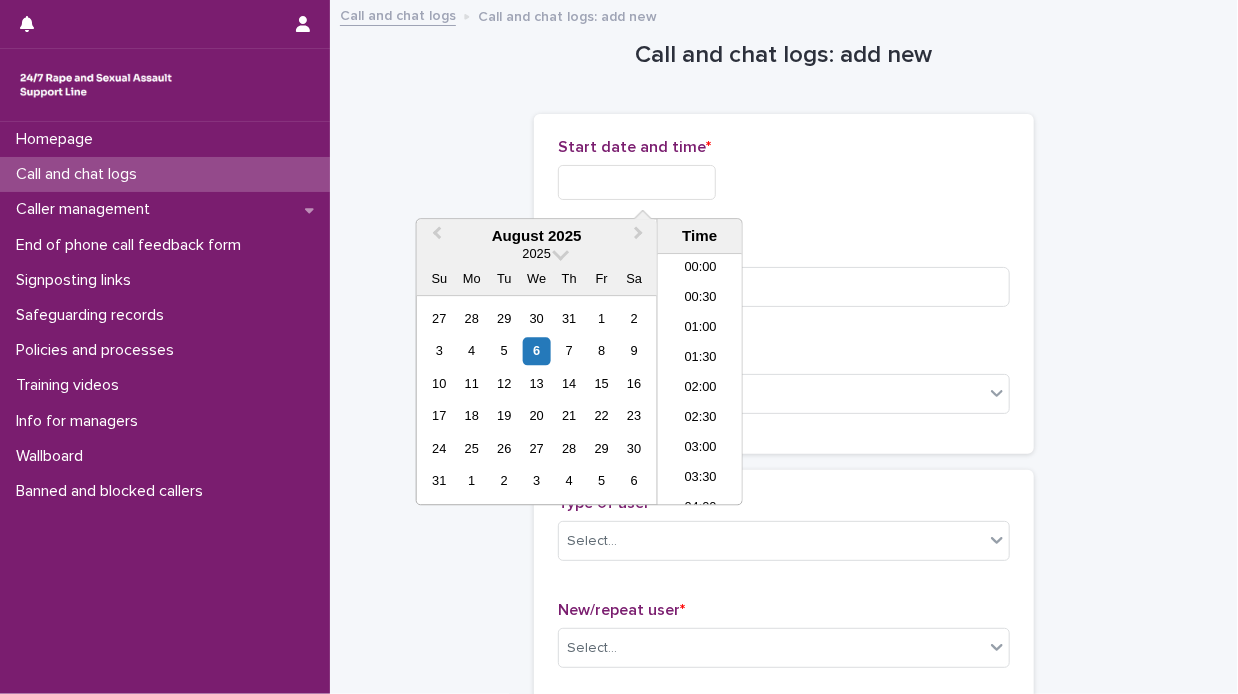 scroll, scrollTop: 490, scrollLeft: 0, axis: vertical 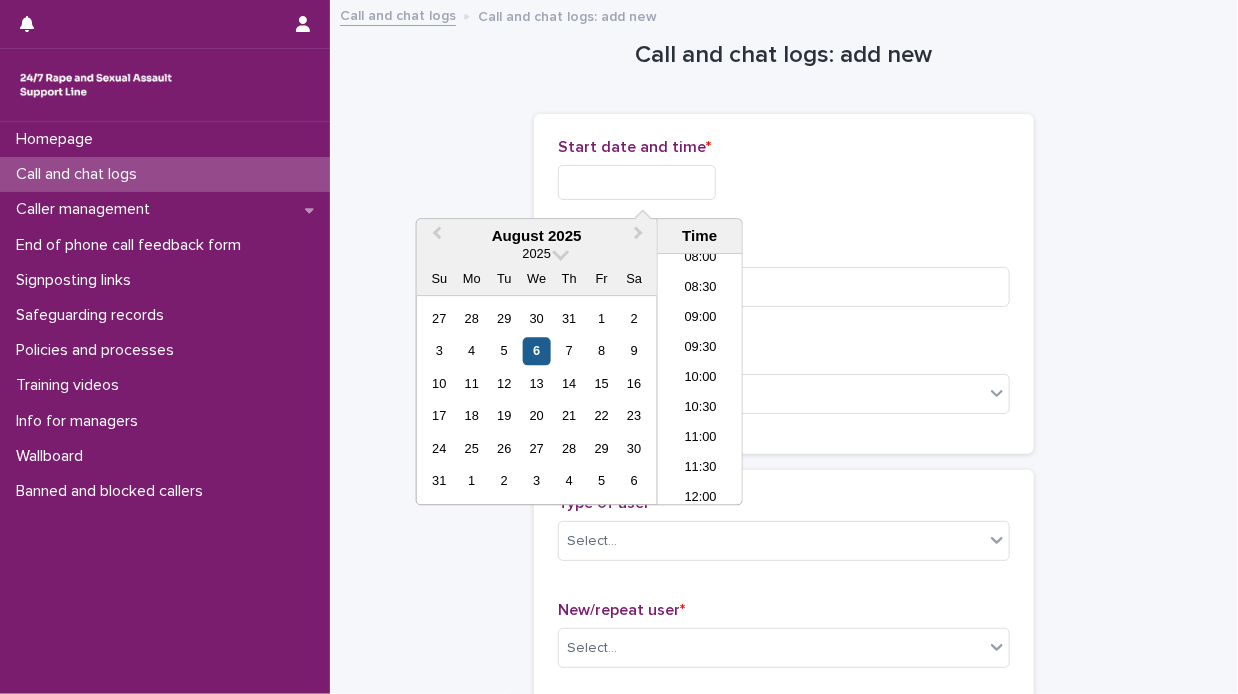 click on "6" at bounding box center (536, 351) 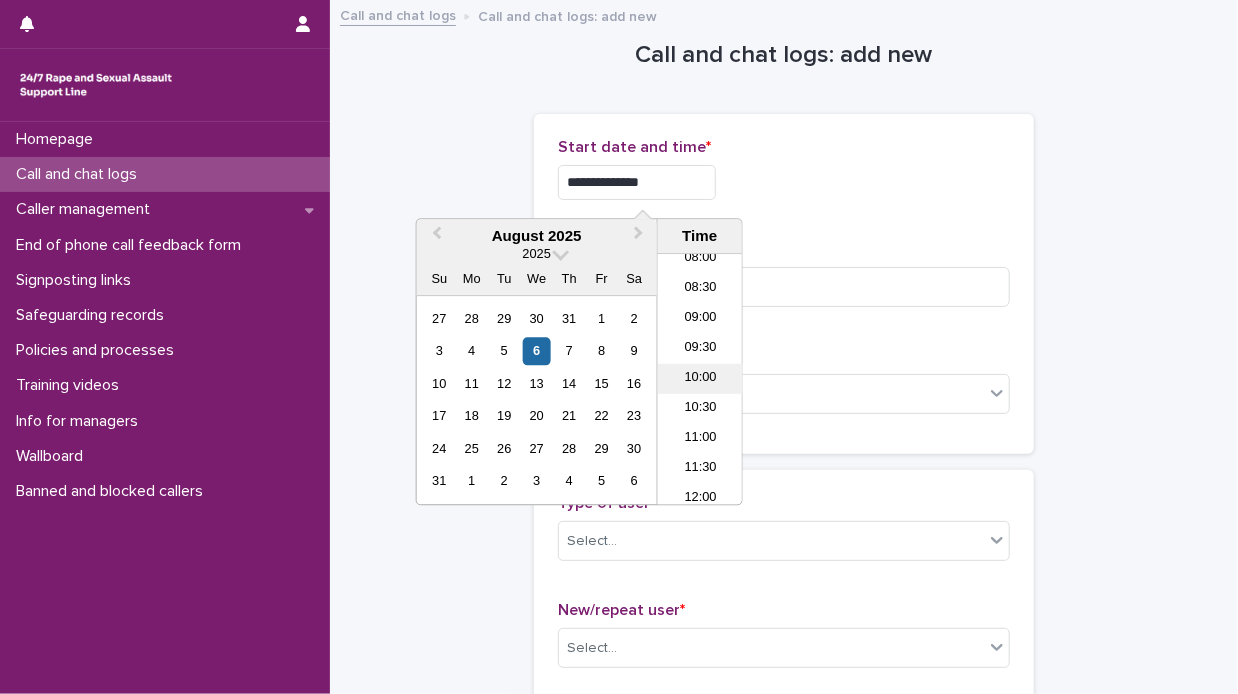click on "10:00" at bounding box center [700, 380] 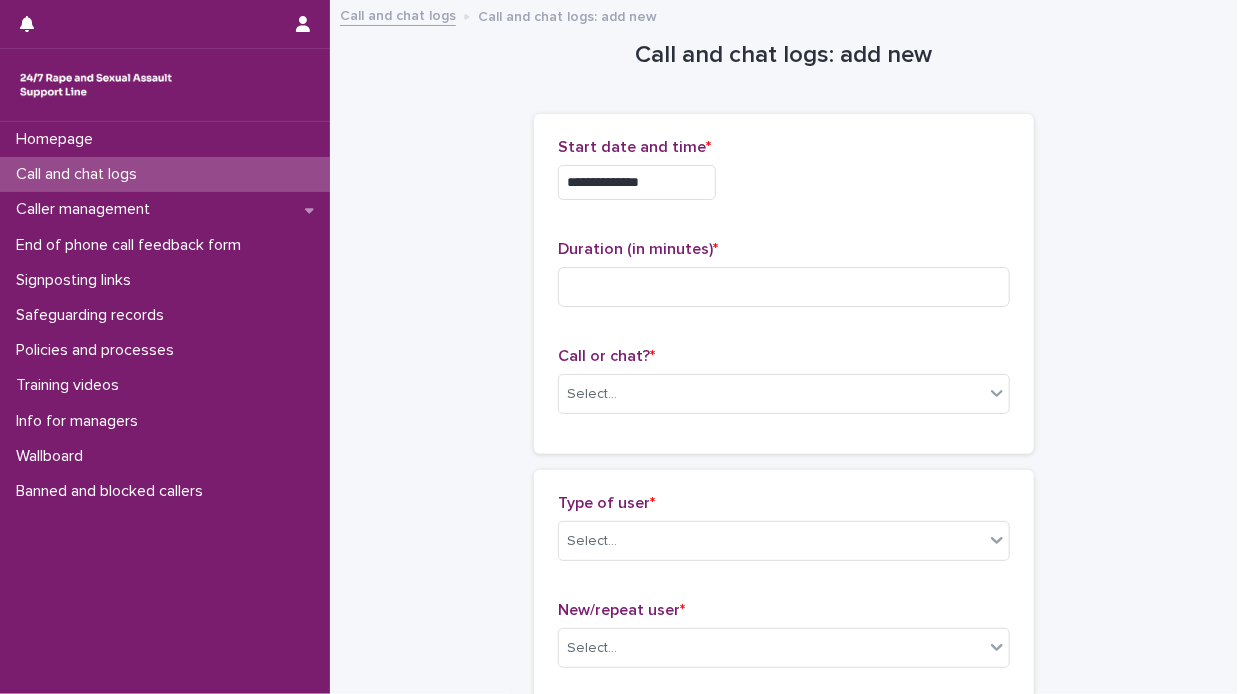 click on "**********" at bounding box center [637, 182] 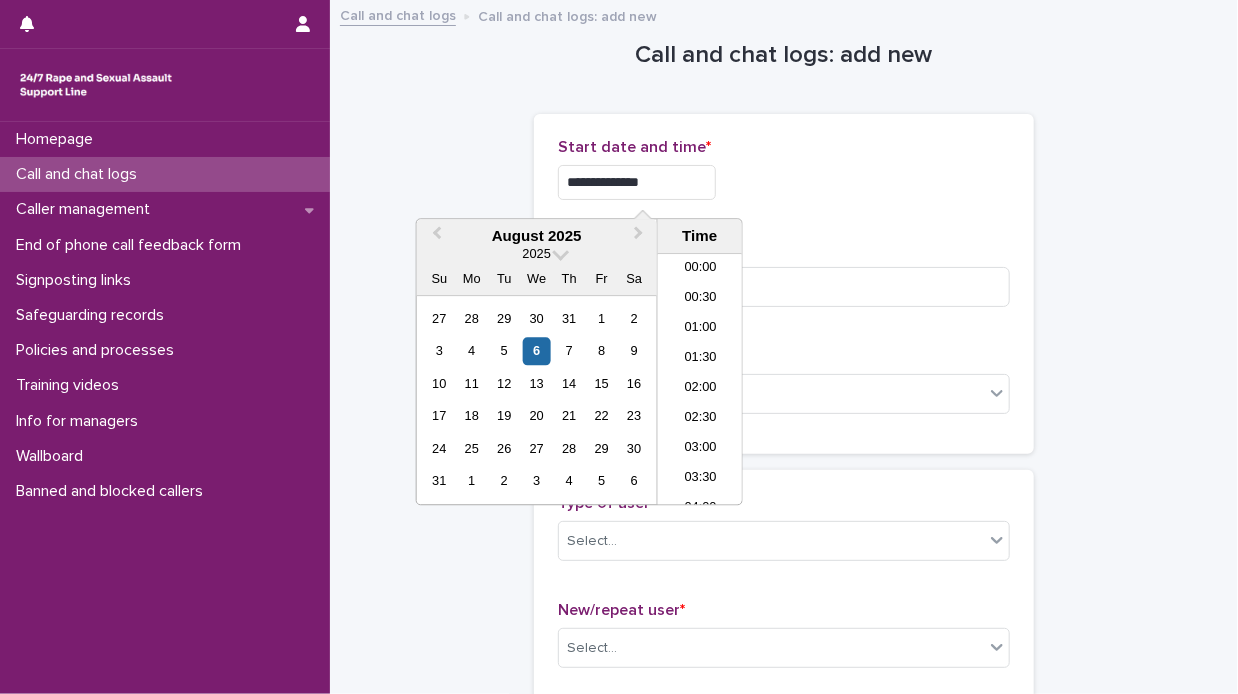 scroll, scrollTop: 490, scrollLeft: 0, axis: vertical 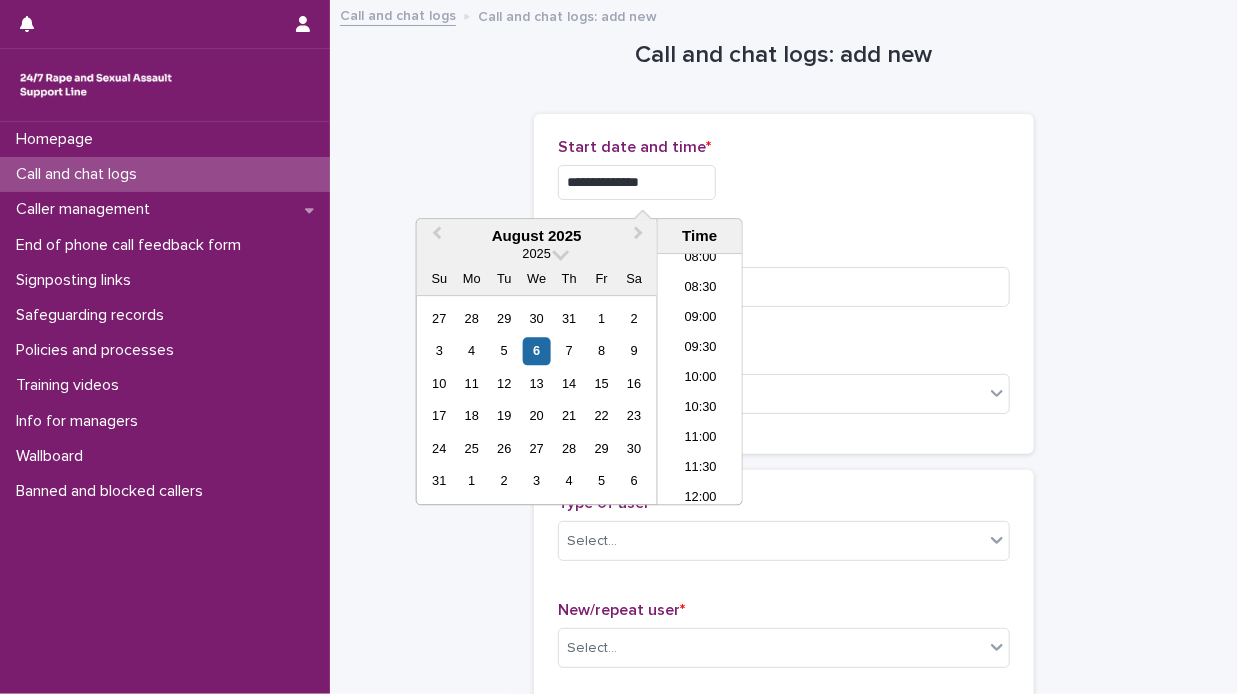 type on "**********" 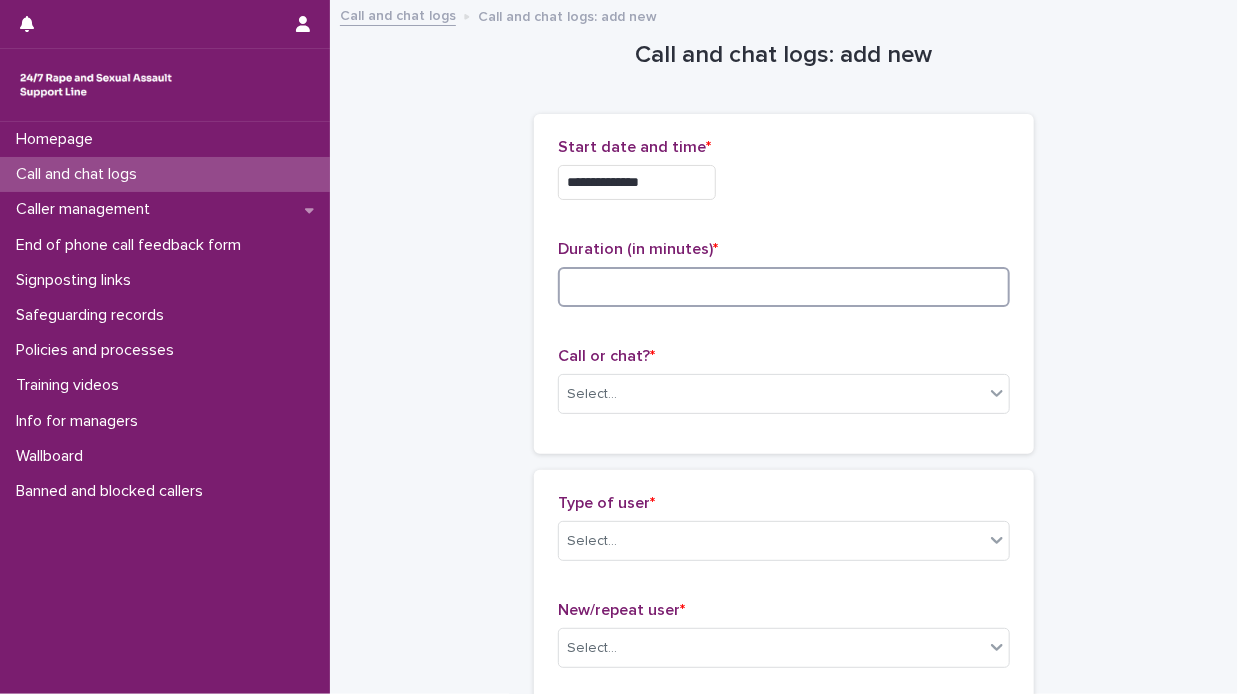 click at bounding box center [784, 287] 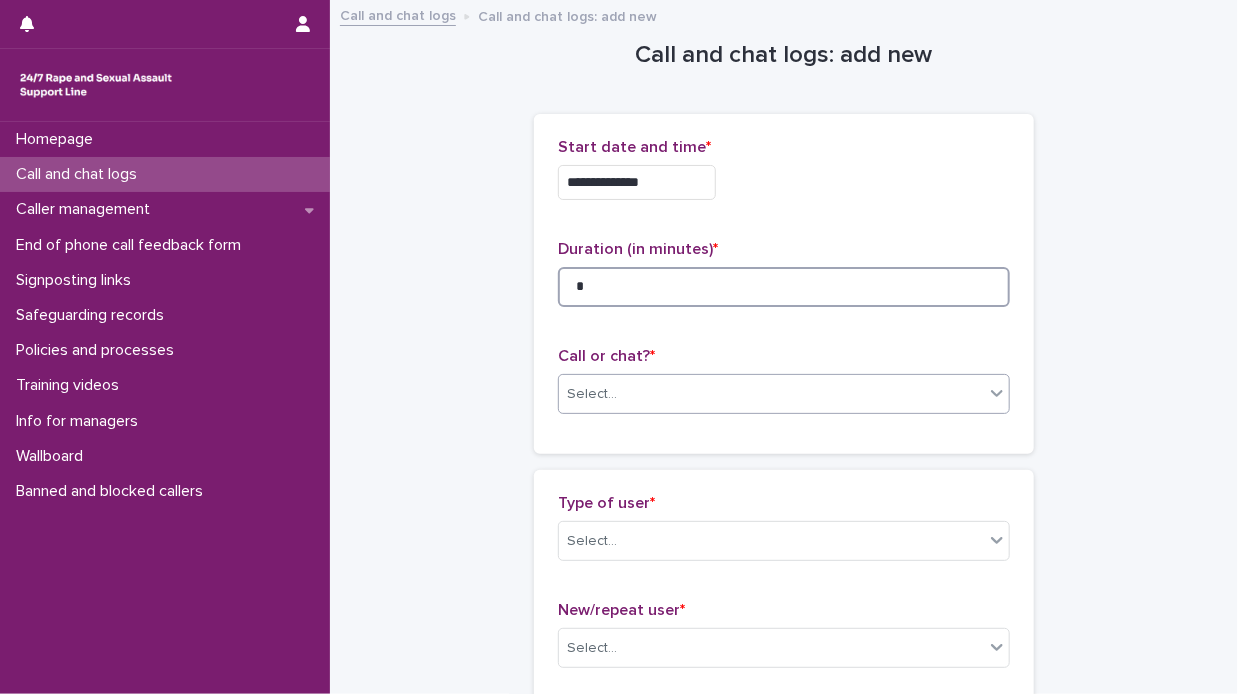 type on "*" 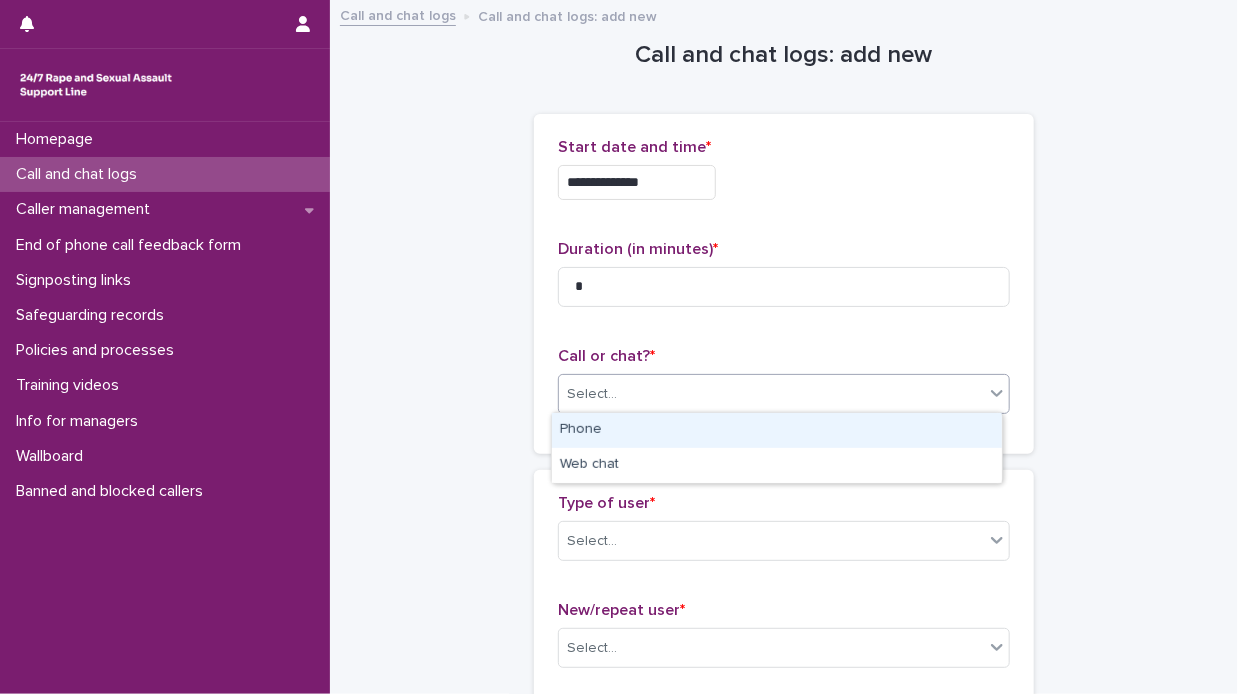 click 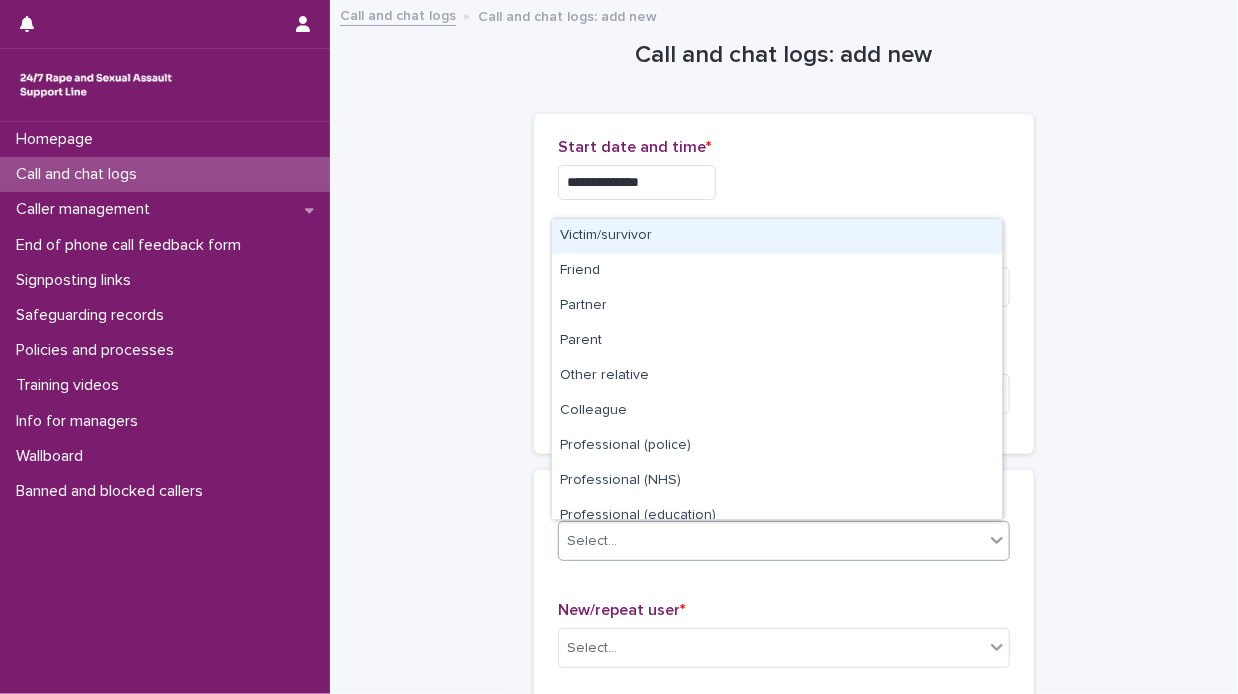 drag, startPoint x: 990, startPoint y: 538, endPoint x: 912, endPoint y: 551, distance: 79.07591 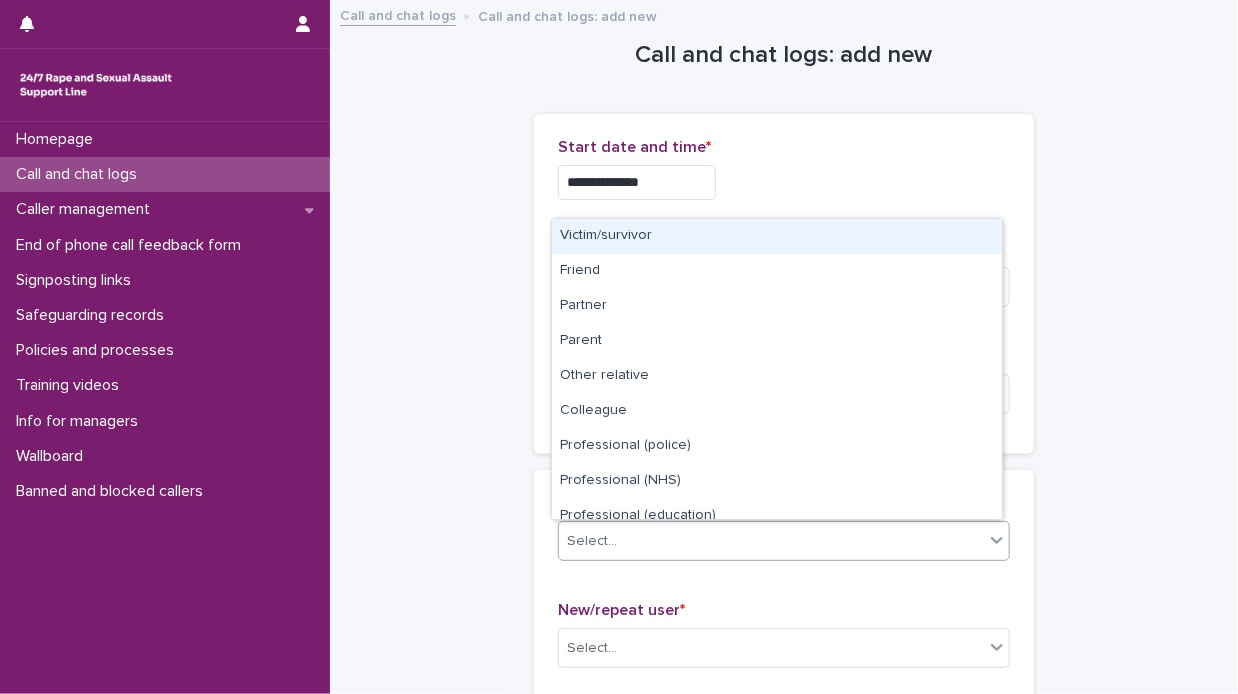 click on "Victim/survivor" at bounding box center [777, 236] 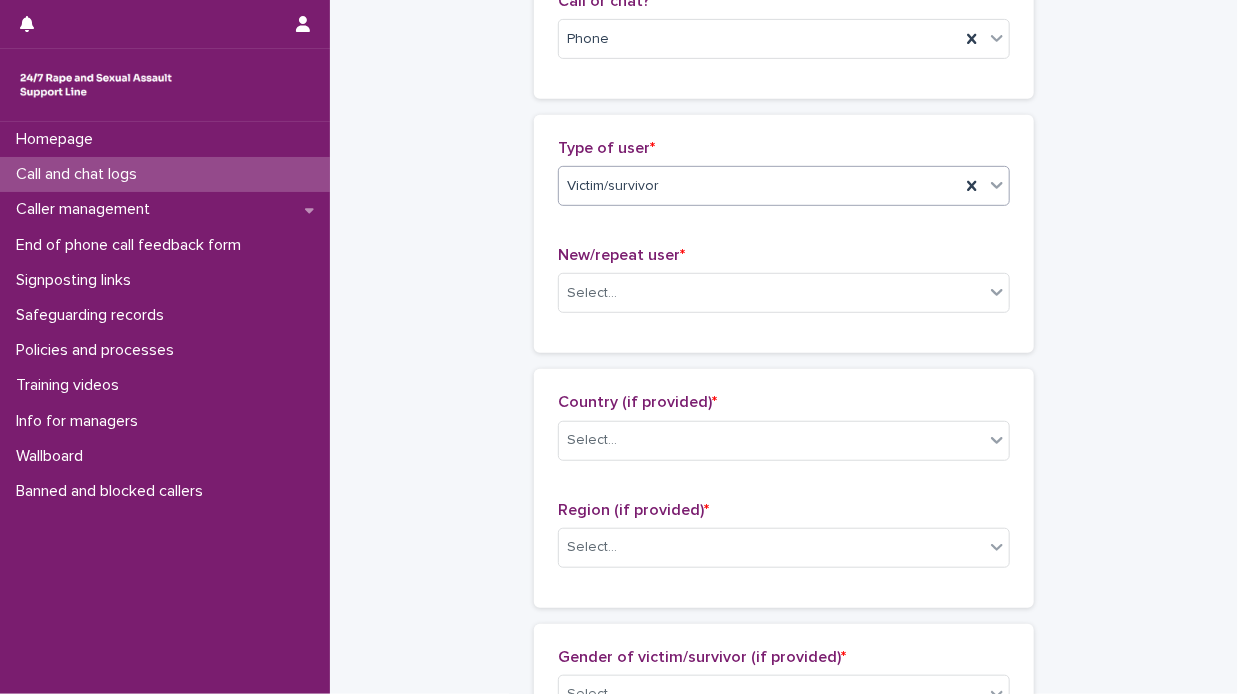 scroll, scrollTop: 401, scrollLeft: 0, axis: vertical 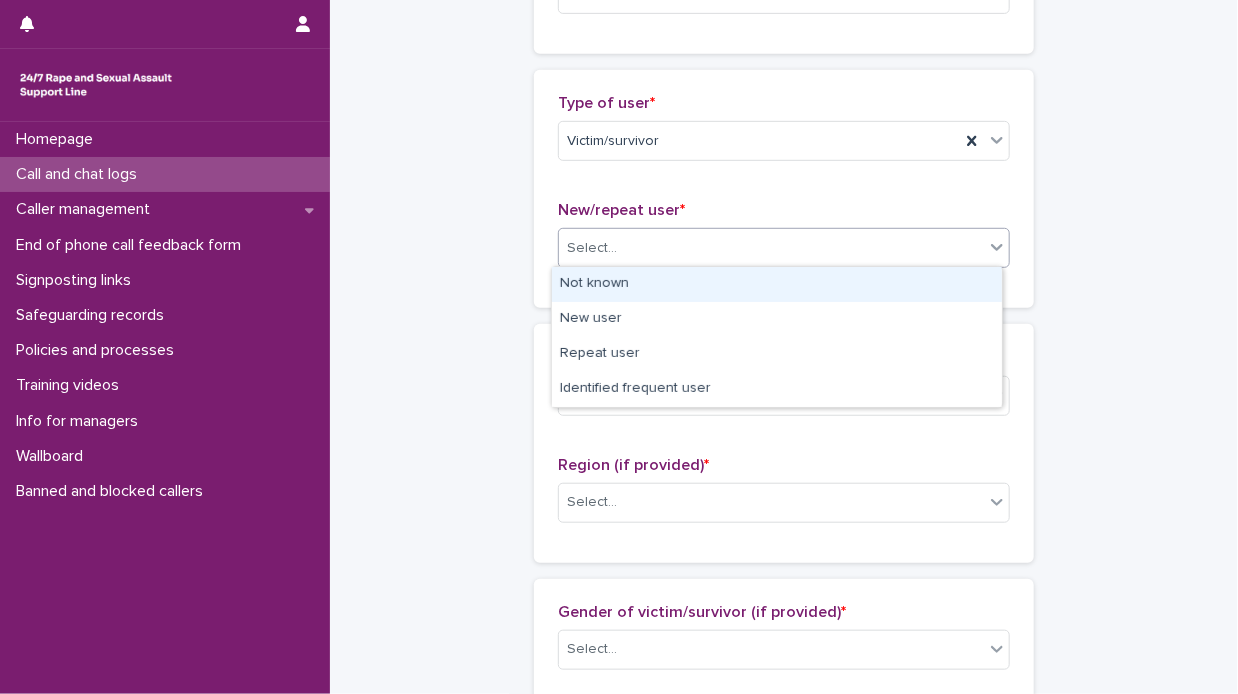 click 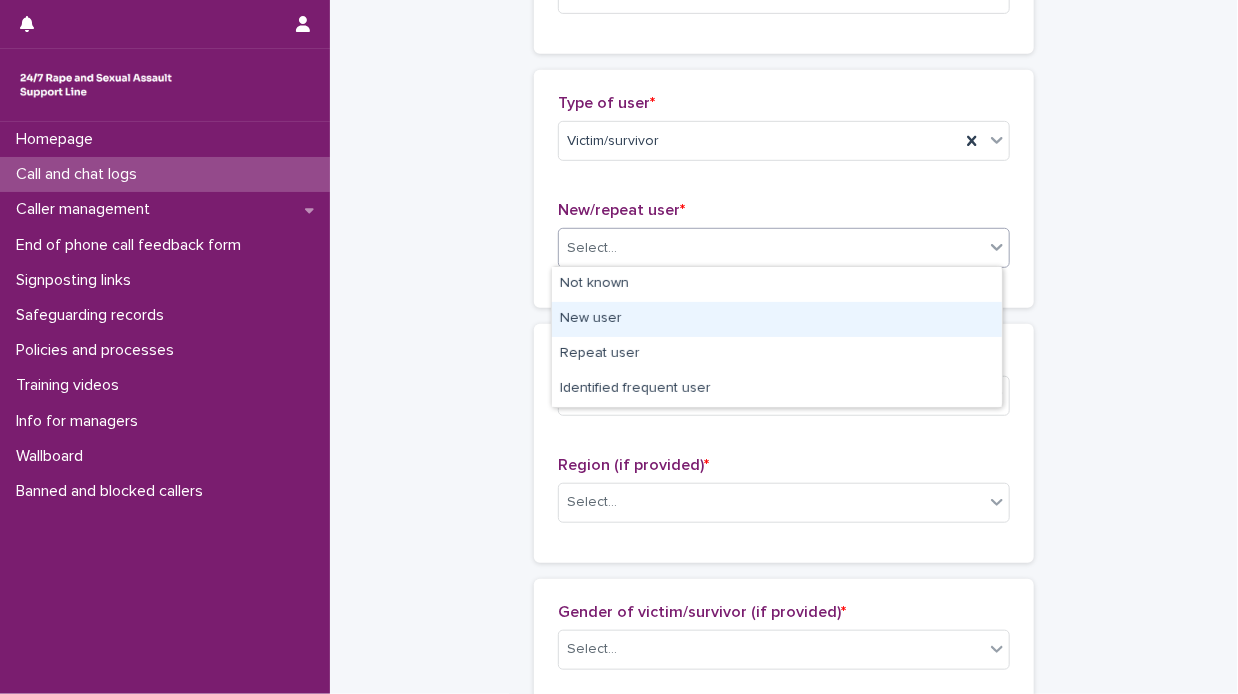 click on "New user" at bounding box center [777, 319] 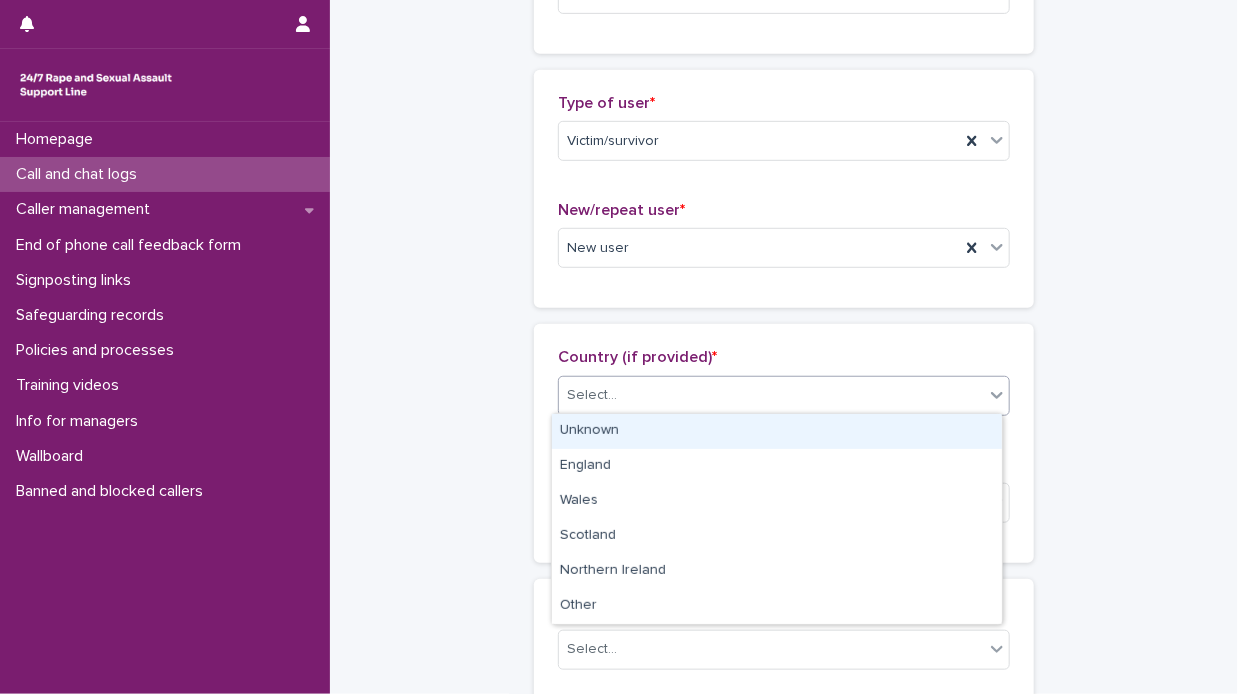 click 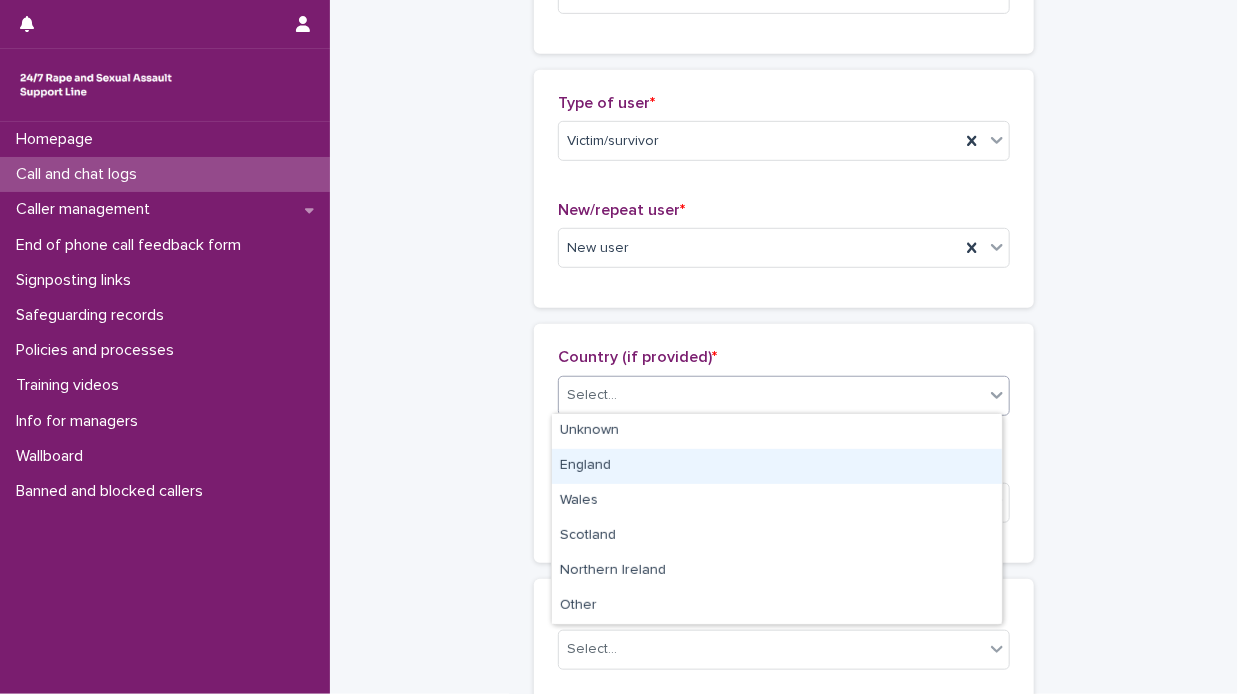 drag, startPoint x: 737, startPoint y: 461, endPoint x: 767, endPoint y: 464, distance: 30.149628 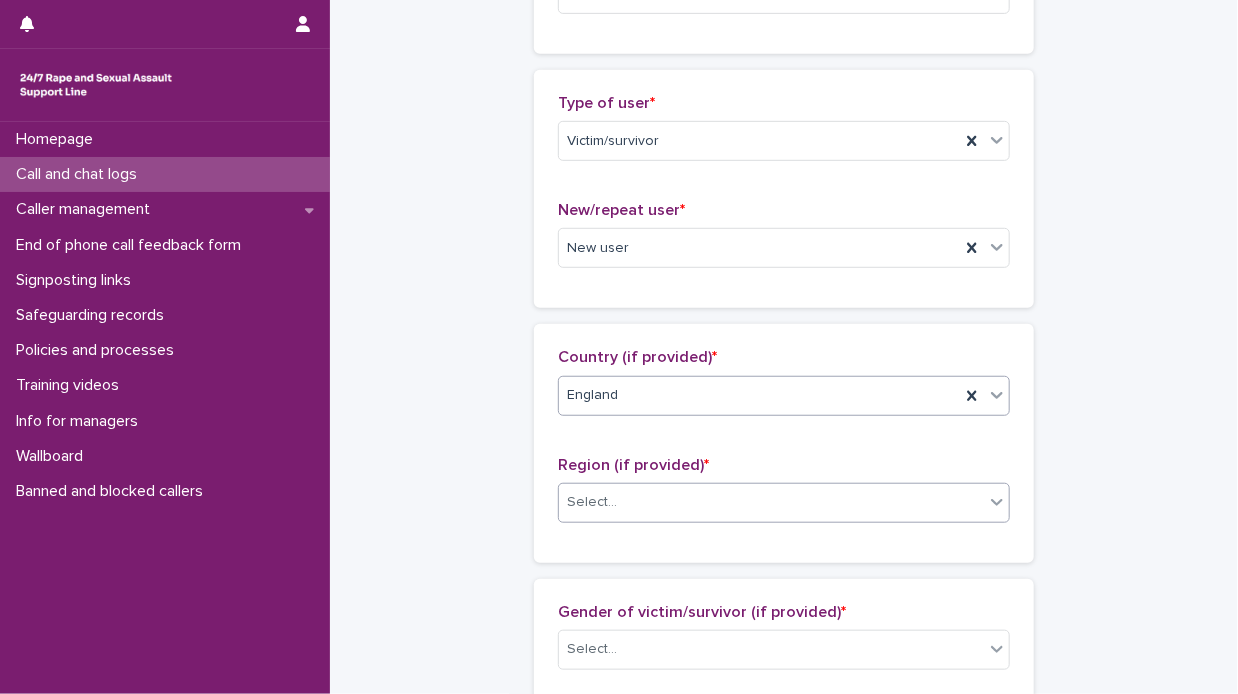 click 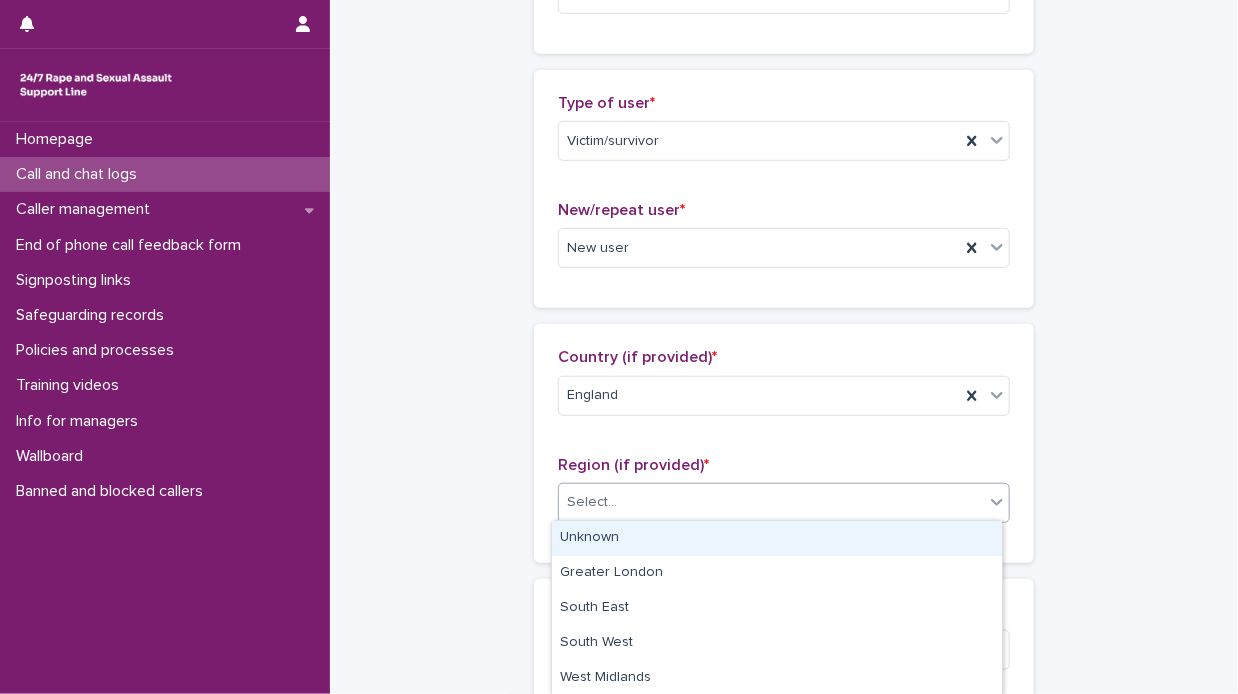 click on "Unknown" at bounding box center [777, 538] 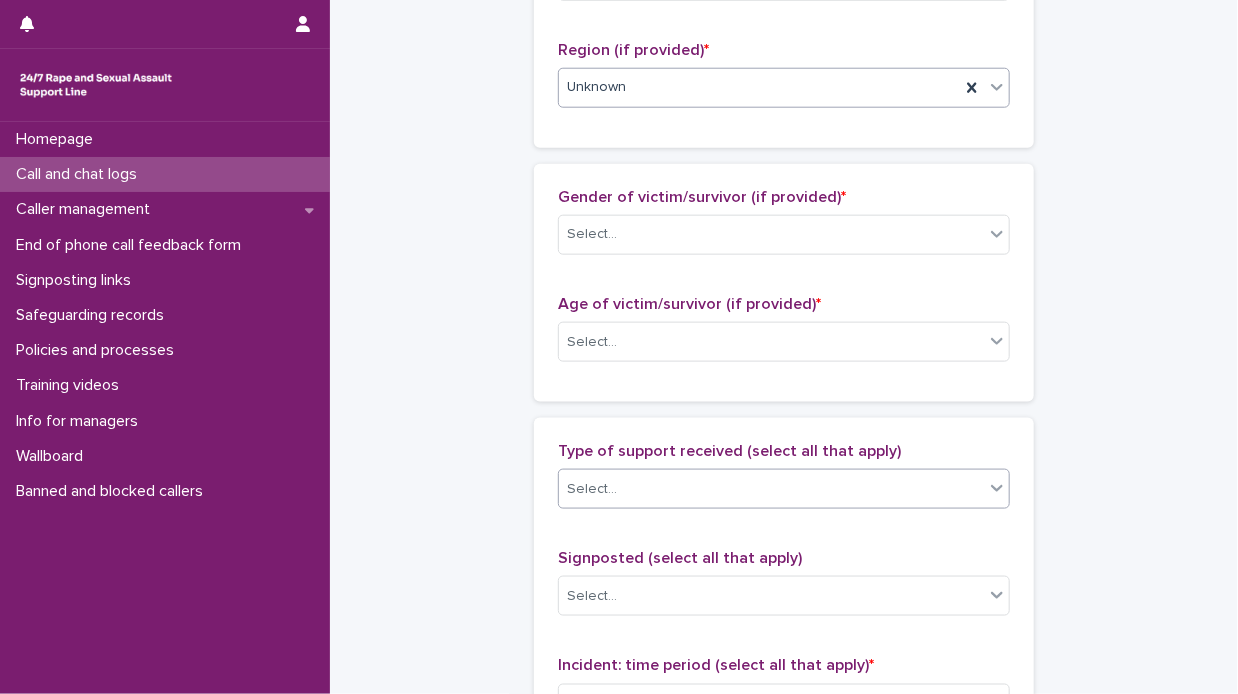 scroll, scrollTop: 901, scrollLeft: 0, axis: vertical 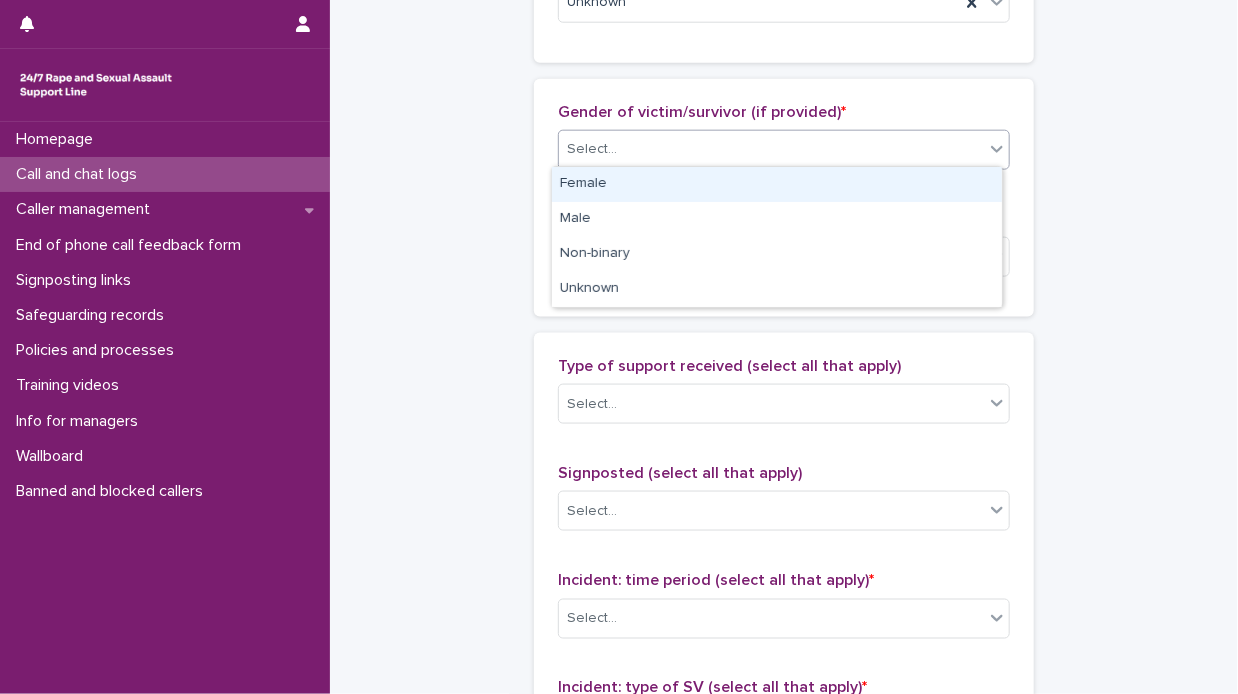 click 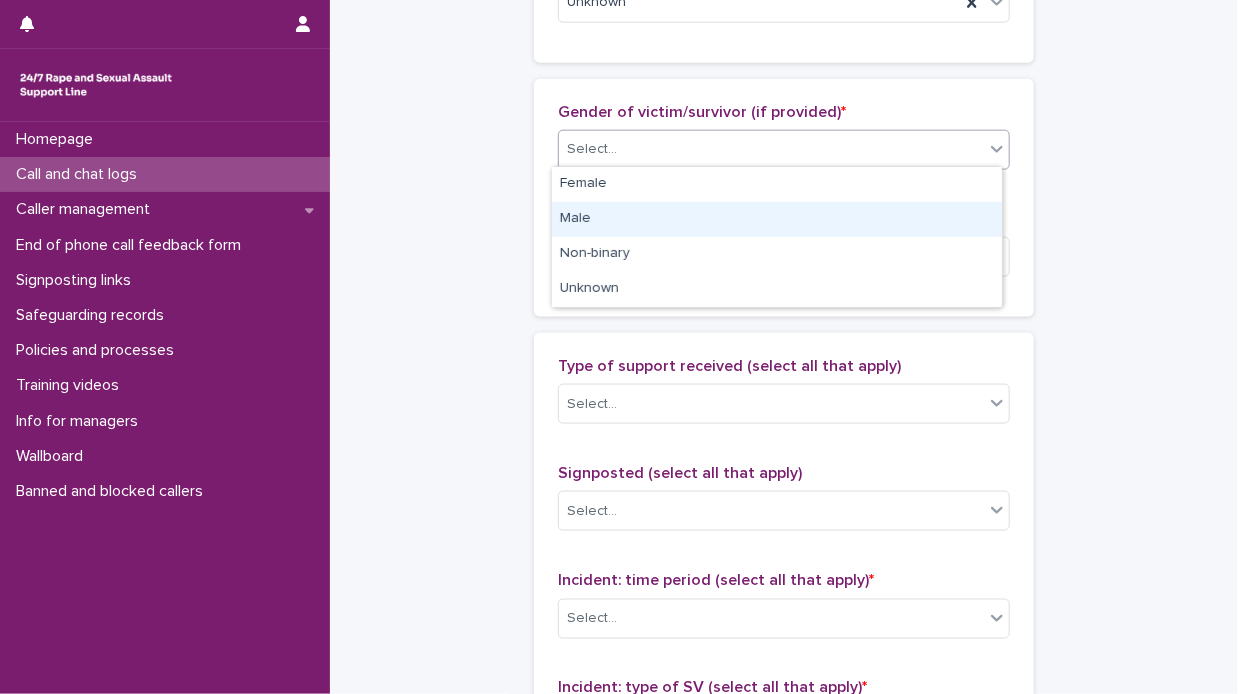 click on "Male" at bounding box center [777, 219] 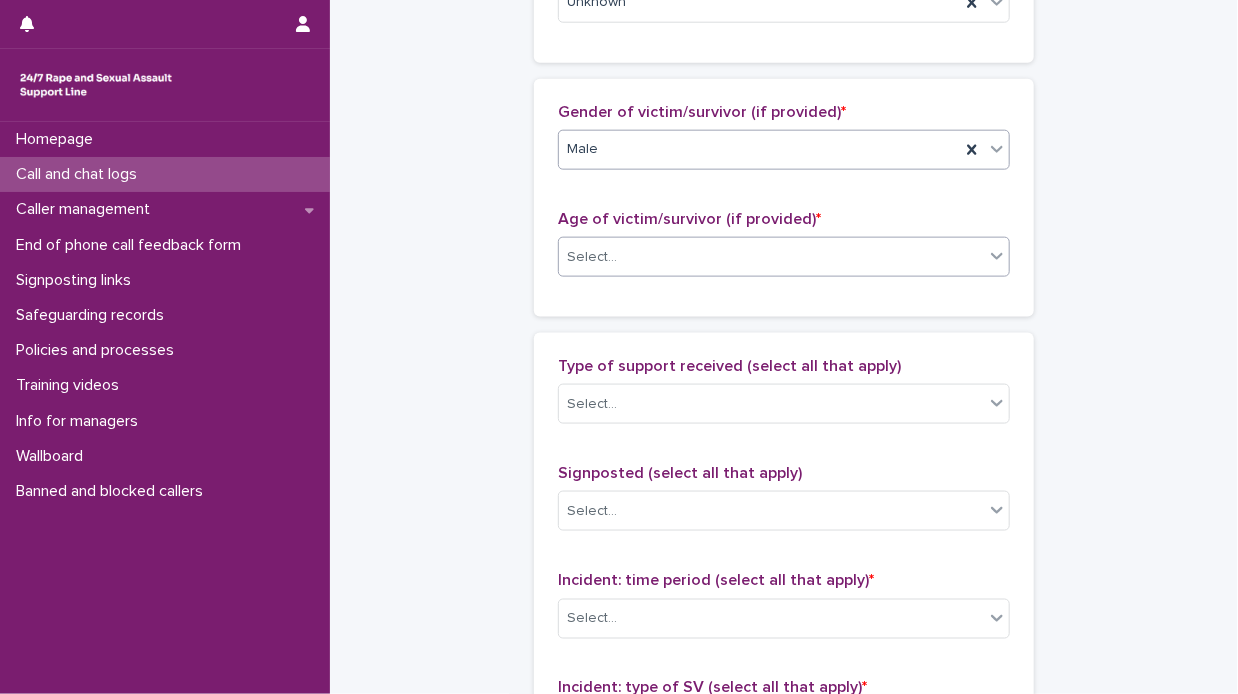click 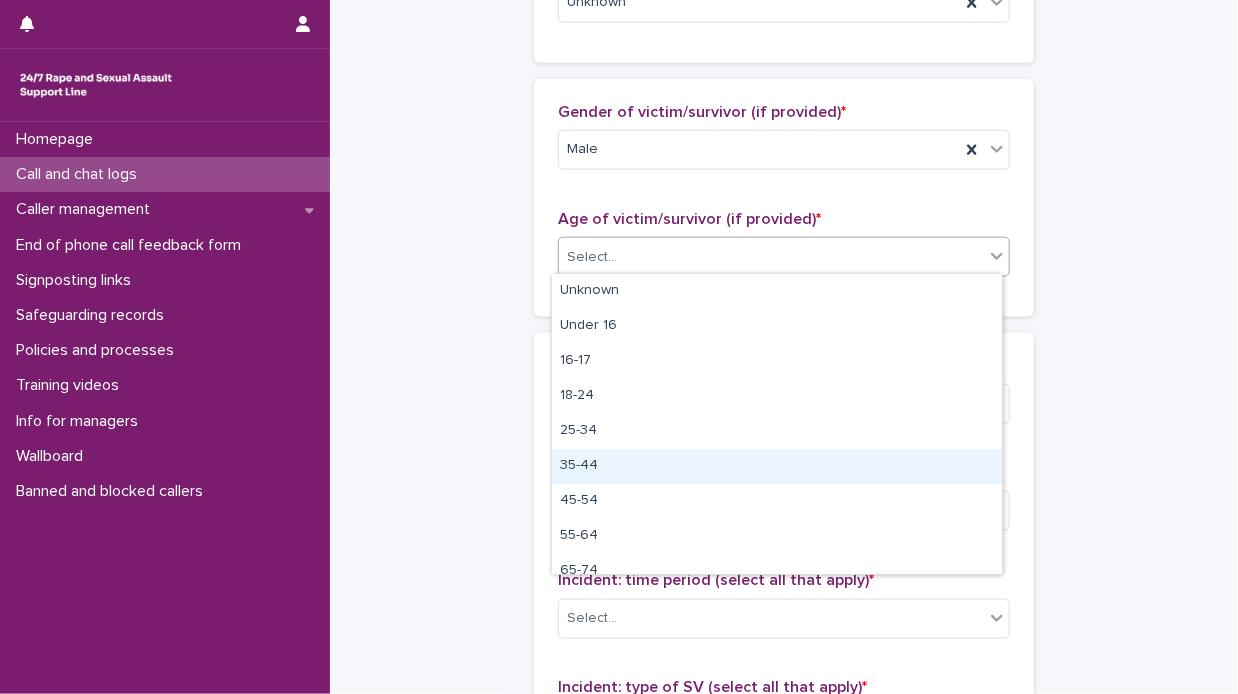 click on "35-44" at bounding box center [777, 466] 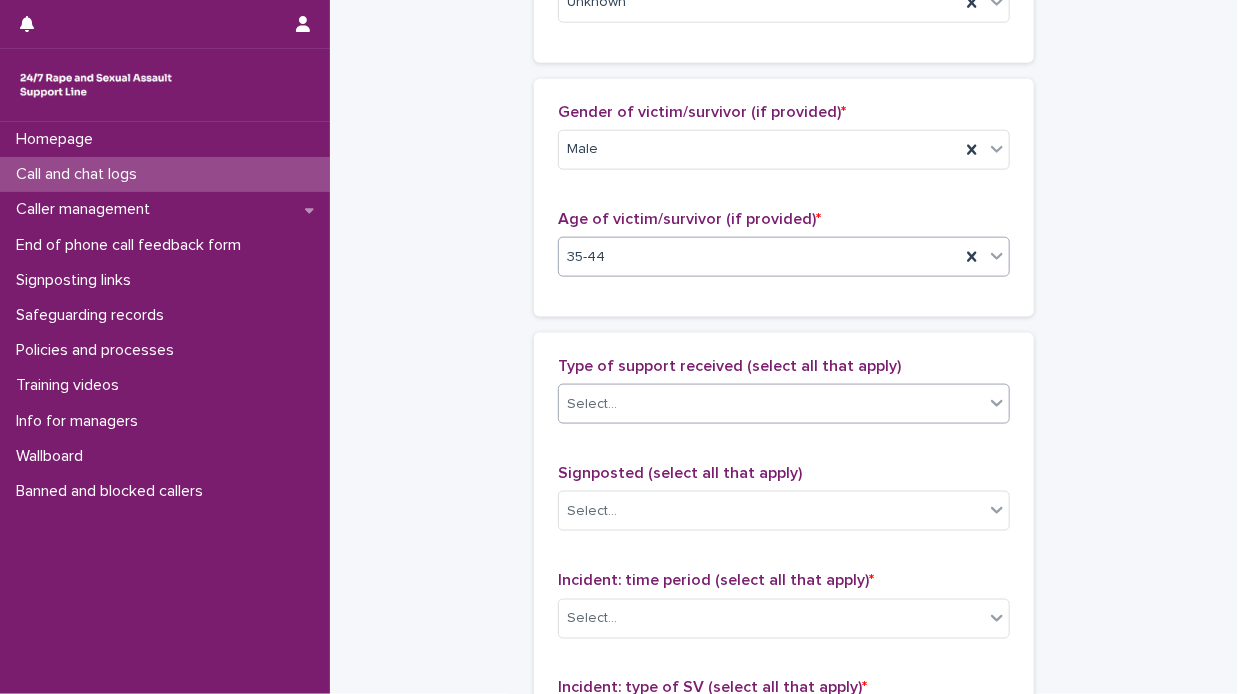 click 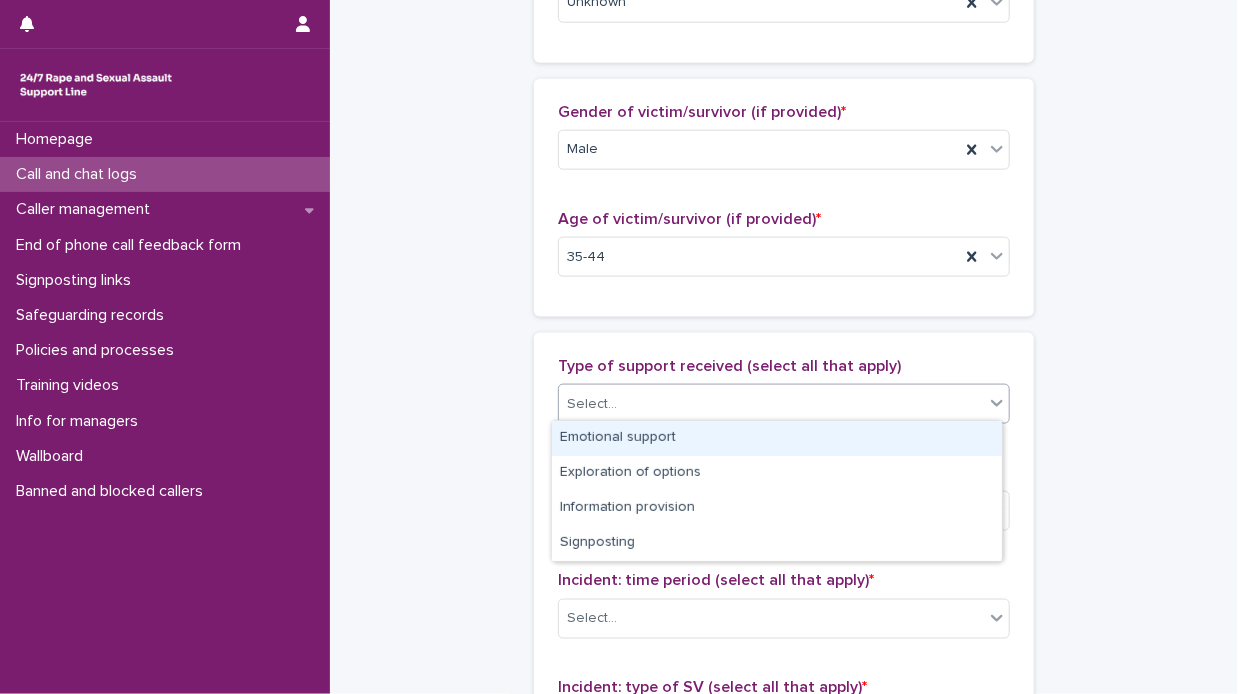 click on "Emotional support" at bounding box center [777, 438] 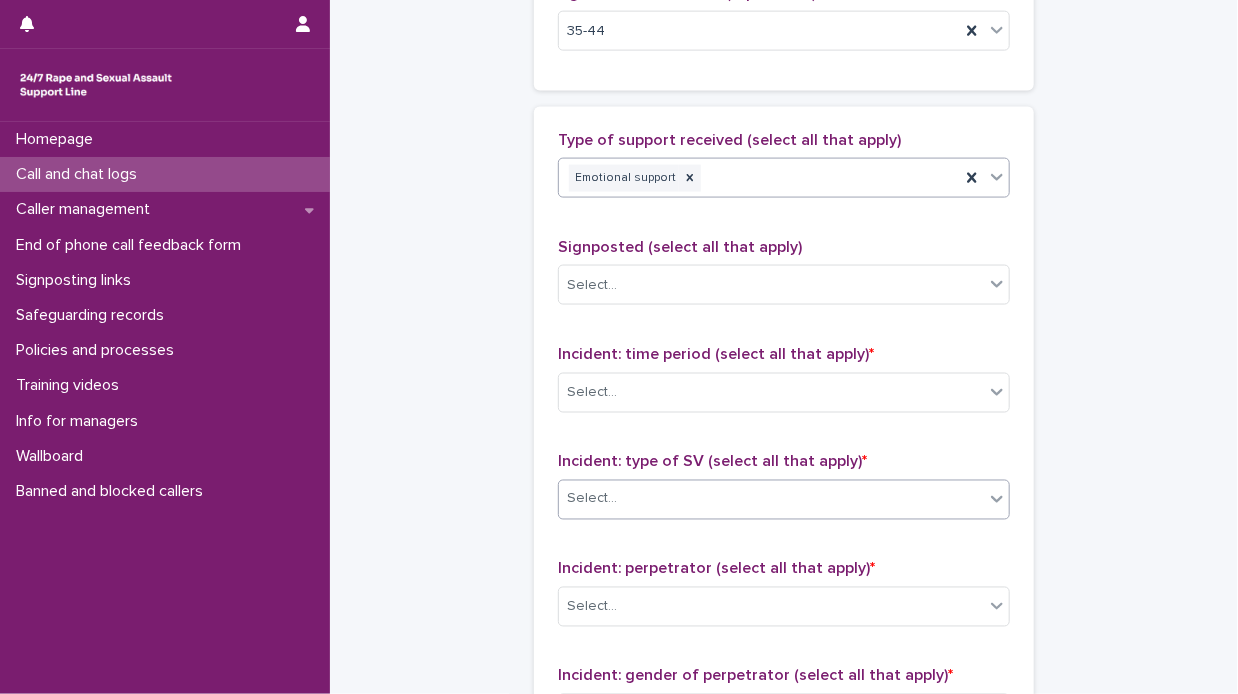 scroll, scrollTop: 1201, scrollLeft: 0, axis: vertical 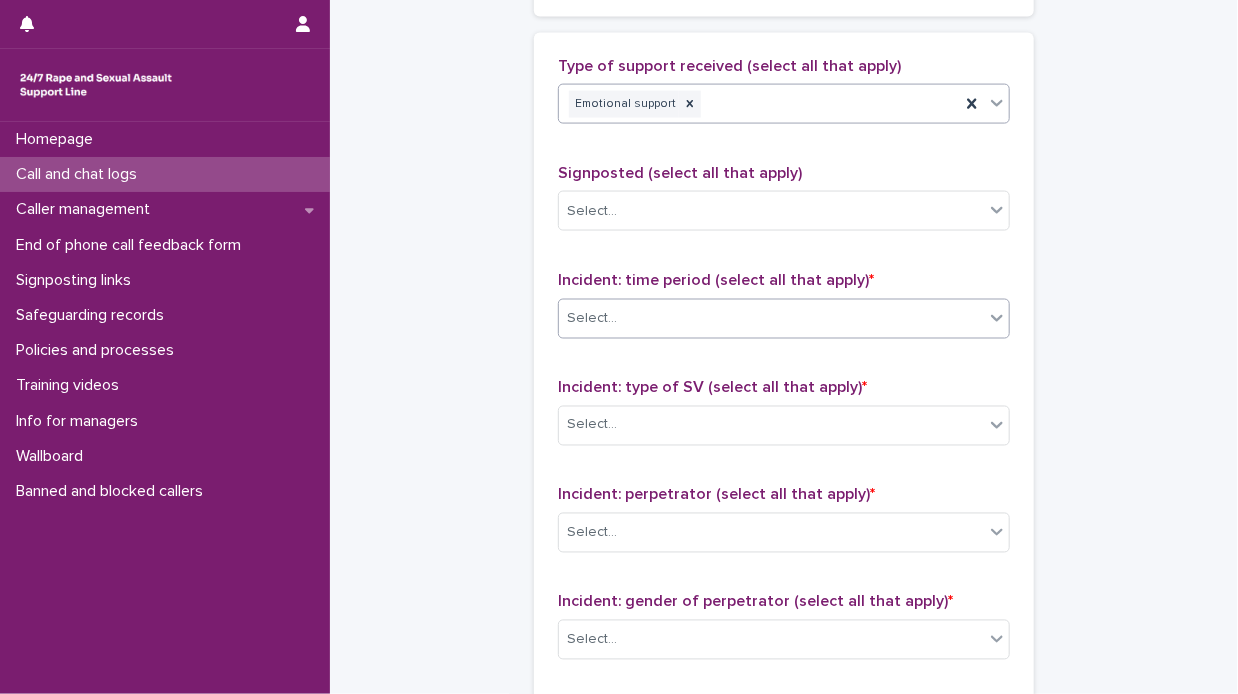 click 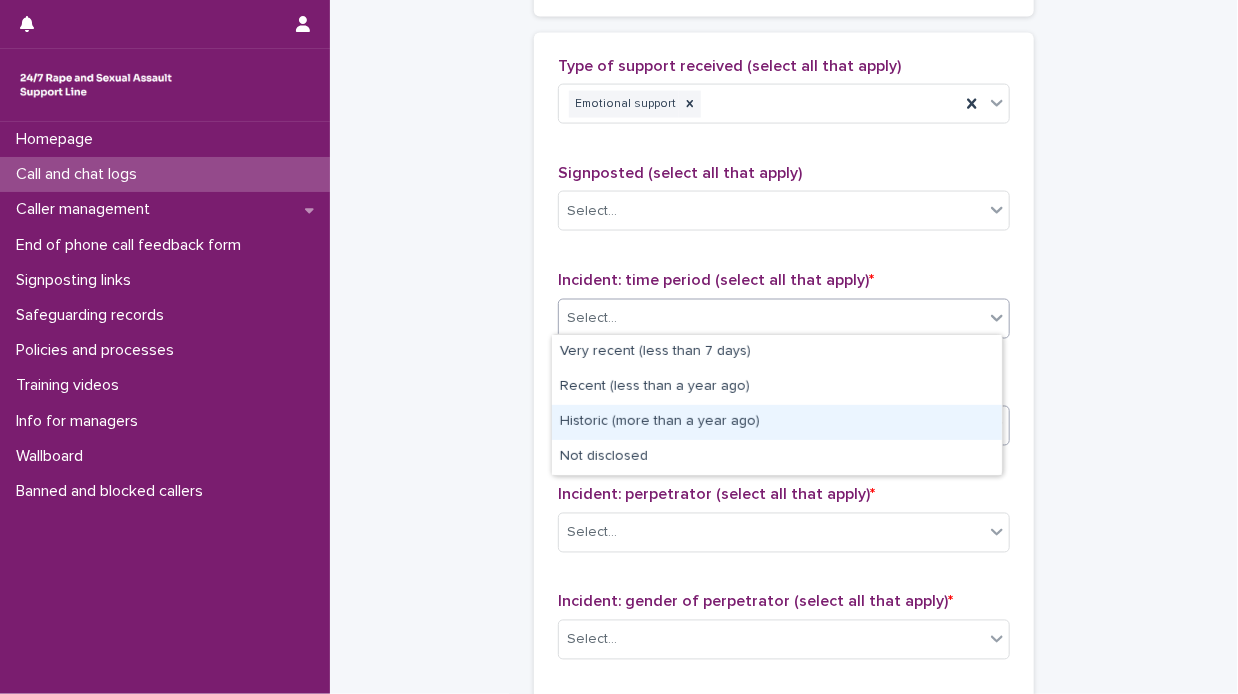 drag, startPoint x: 786, startPoint y: 423, endPoint x: 836, endPoint y: 429, distance: 50.358715 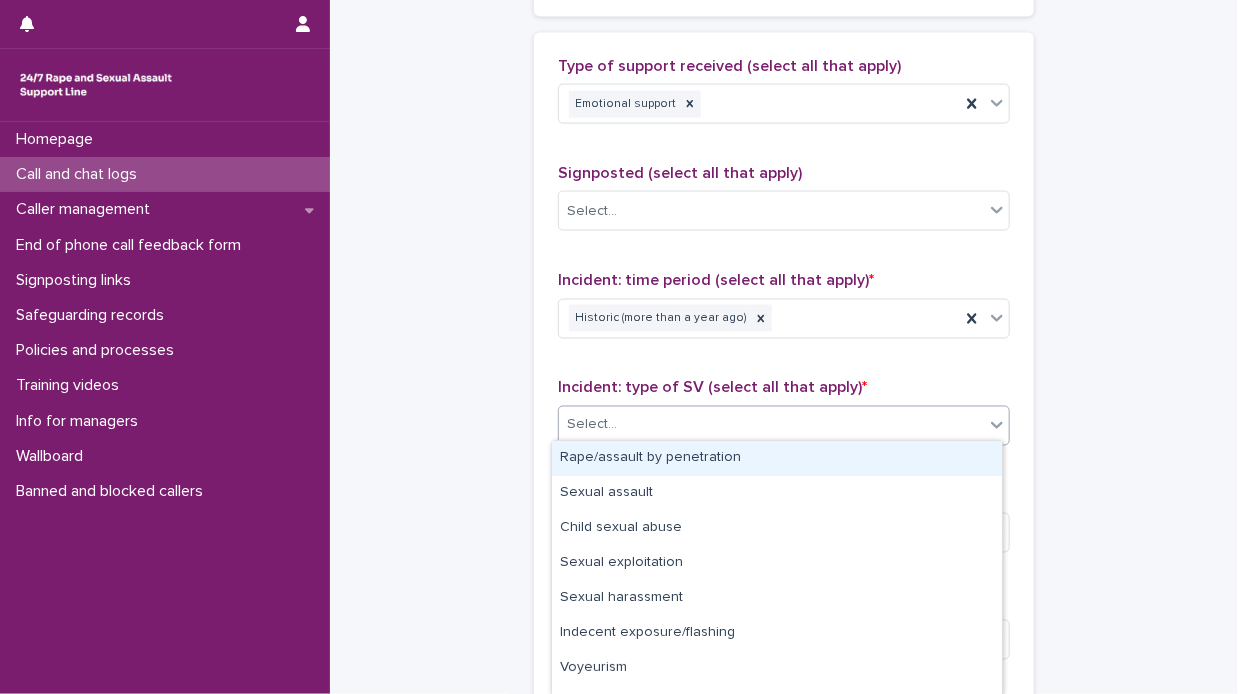 click 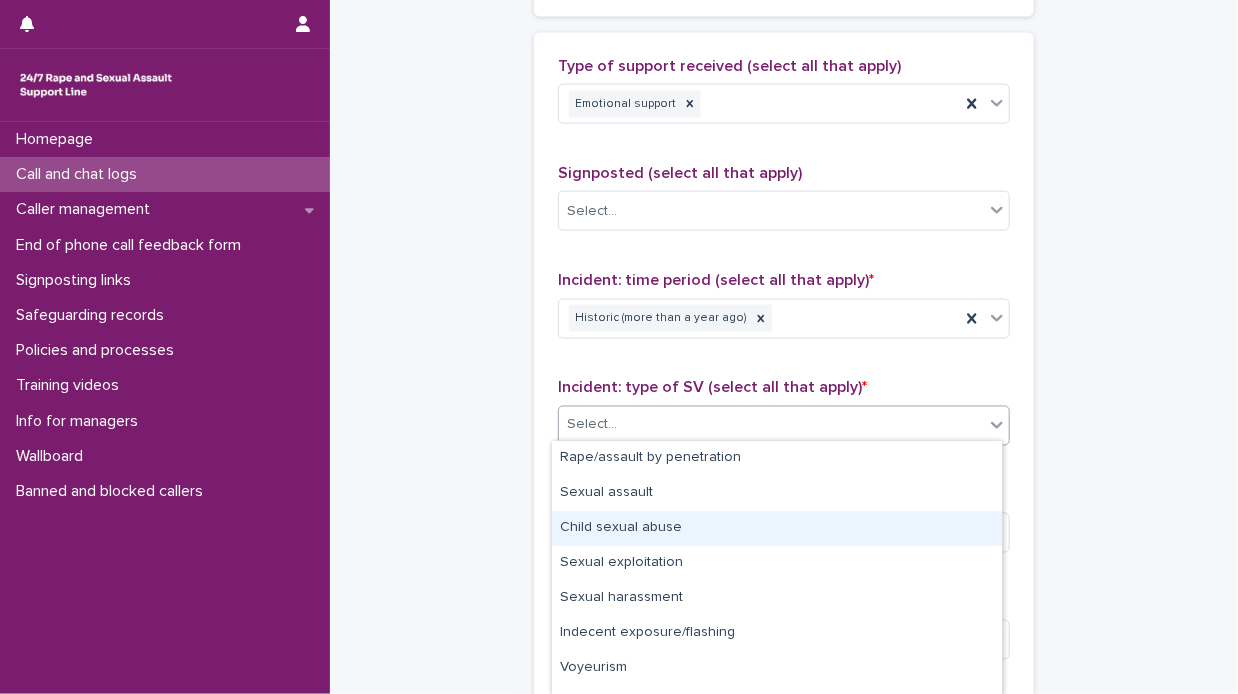 click on "Child sexual abuse" at bounding box center (777, 528) 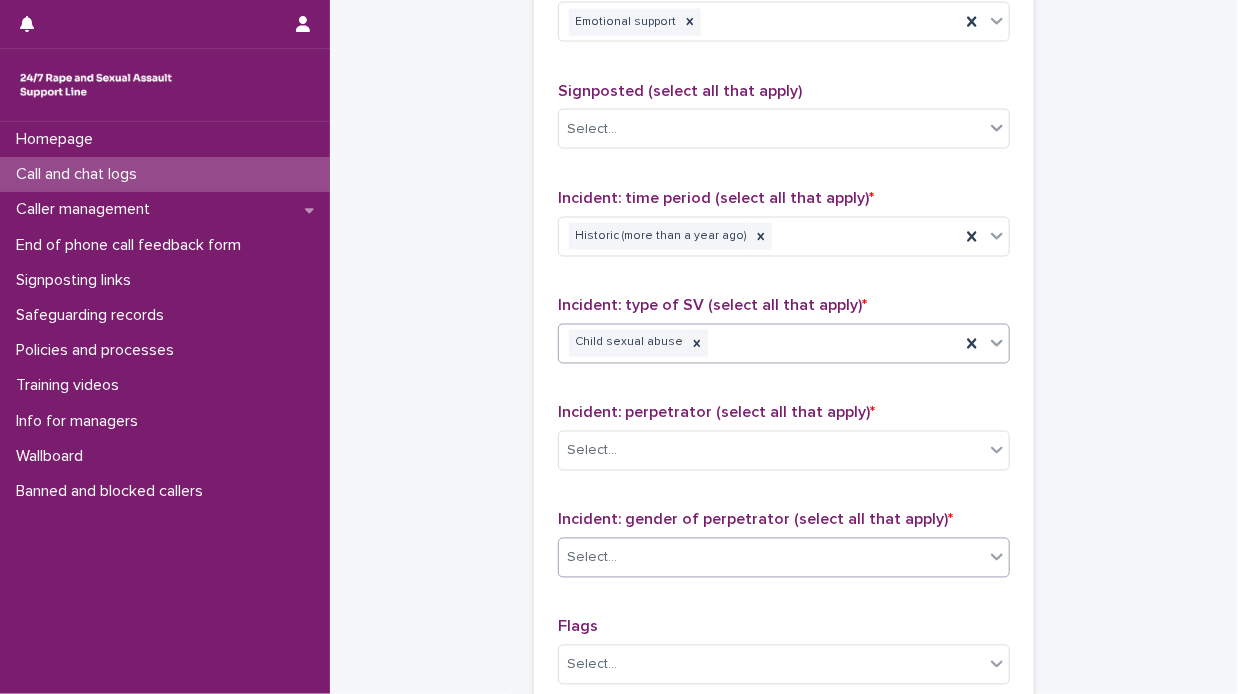 scroll, scrollTop: 1401, scrollLeft: 0, axis: vertical 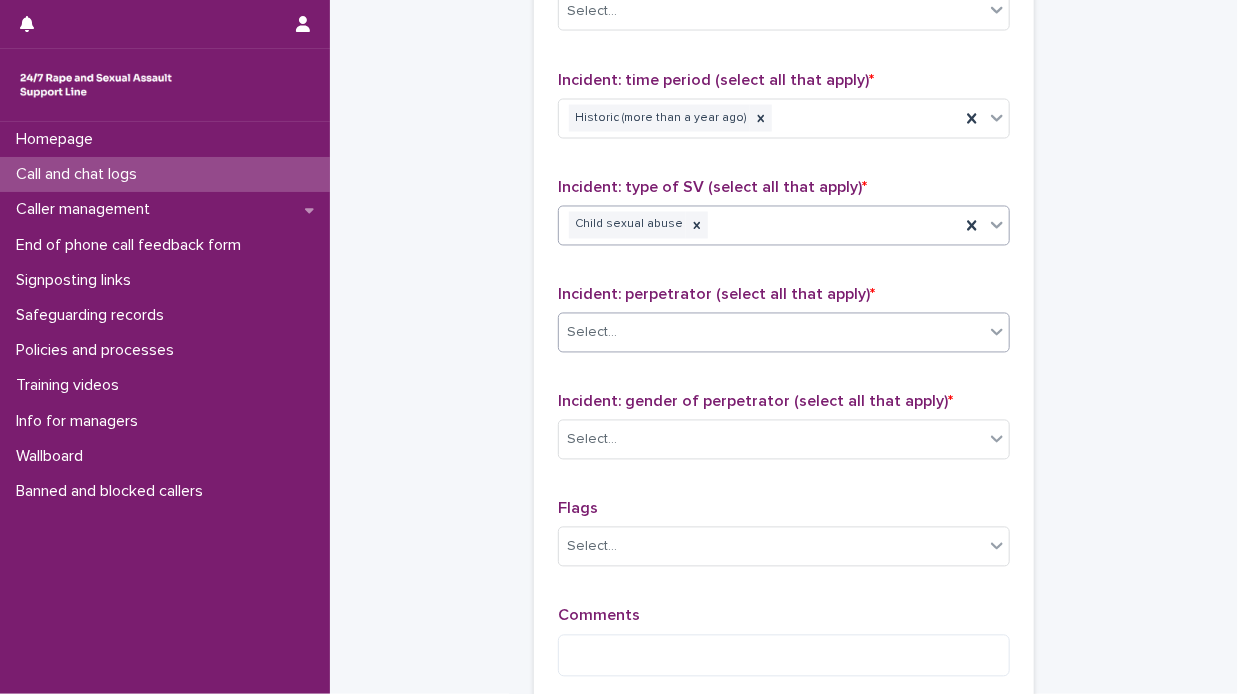 click 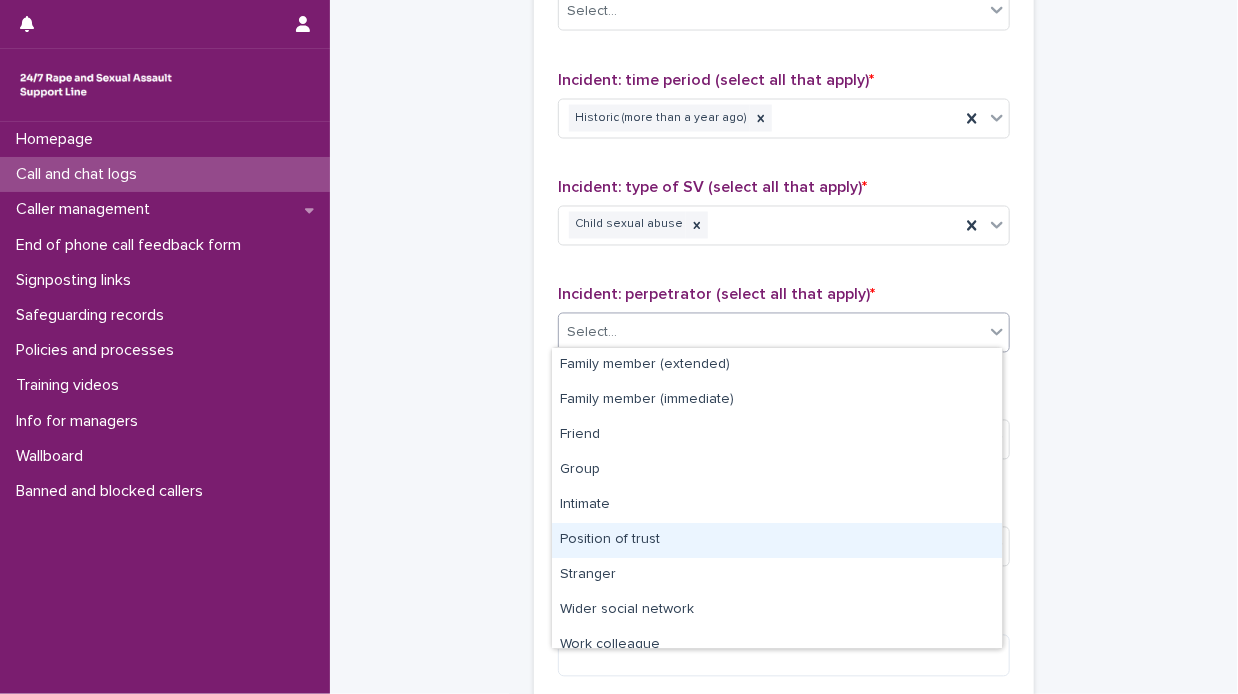 click on "Position of trust" at bounding box center (777, 540) 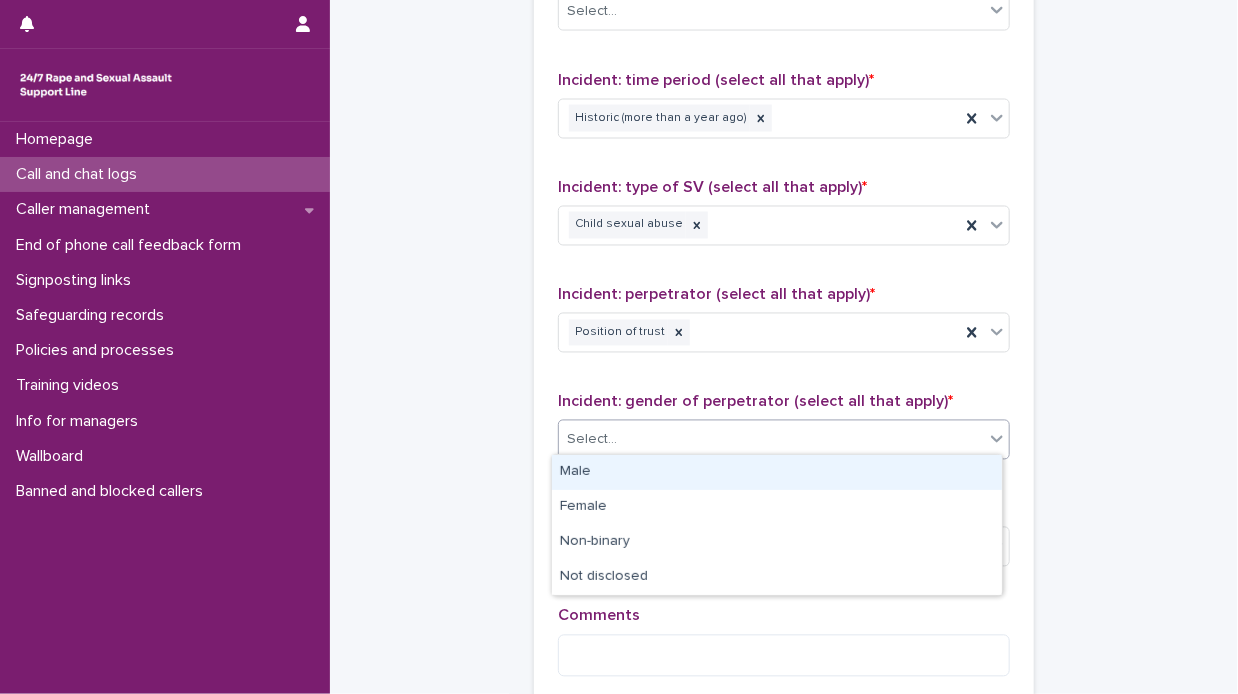 click 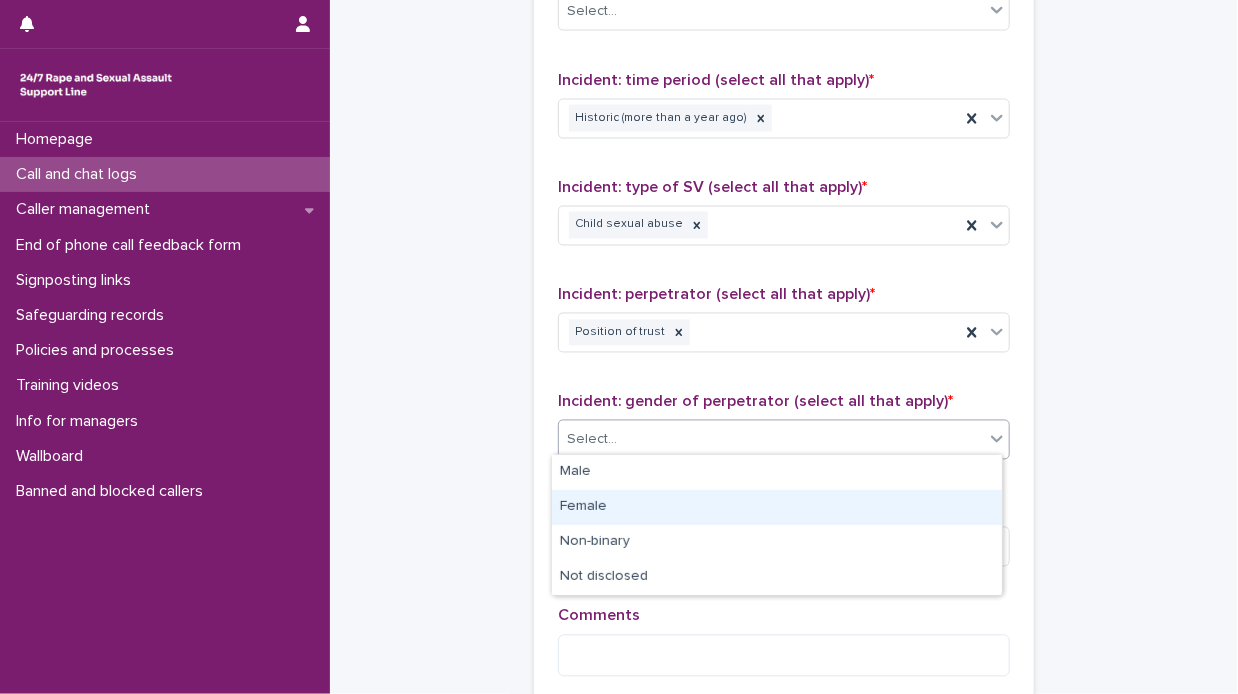 click on "Female" at bounding box center (777, 507) 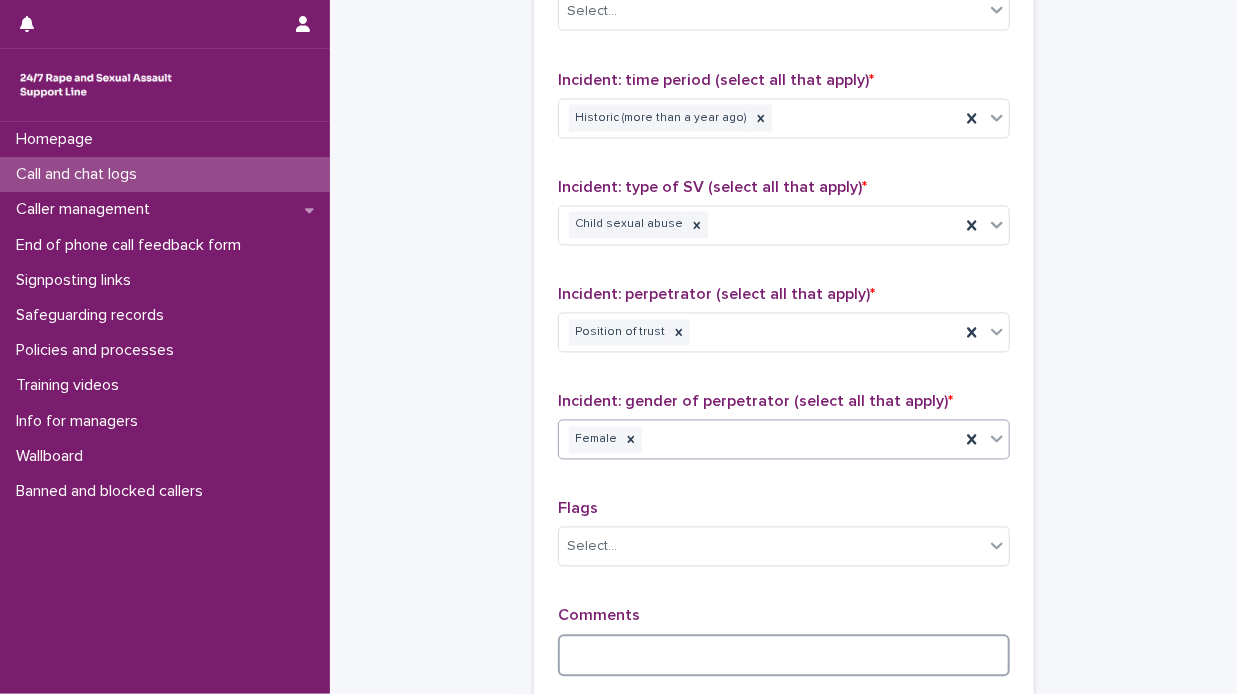 click at bounding box center (784, 656) 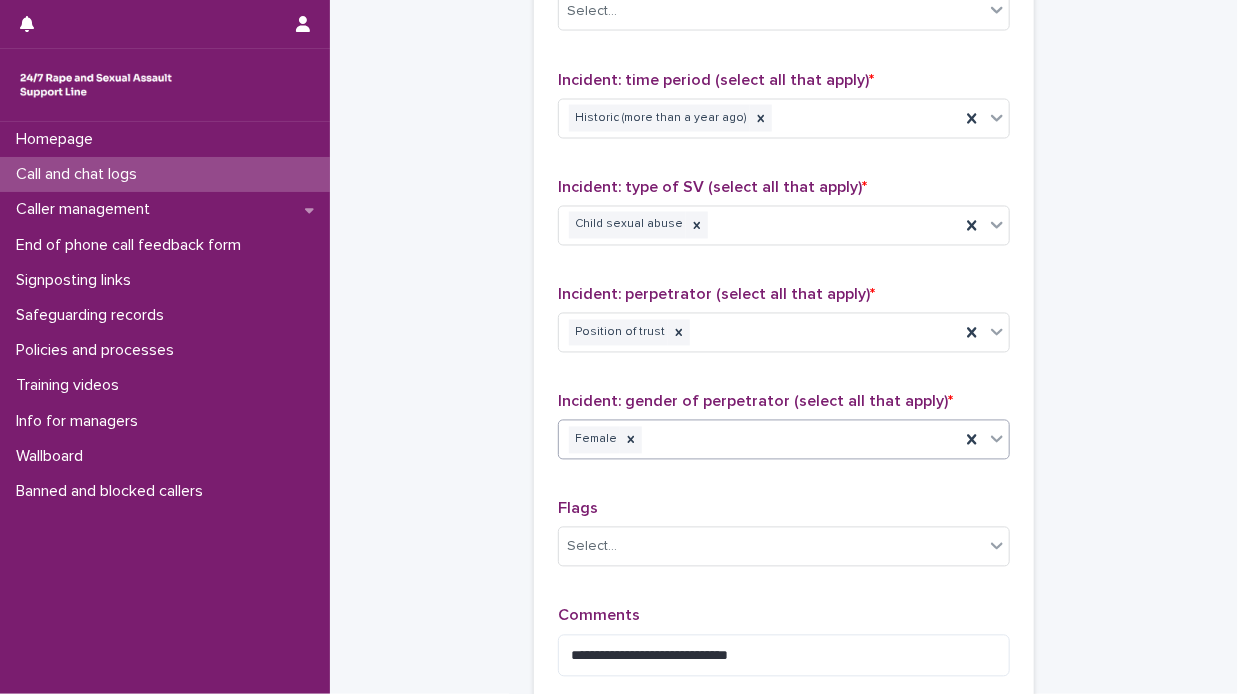 scroll, scrollTop: 1501, scrollLeft: 0, axis: vertical 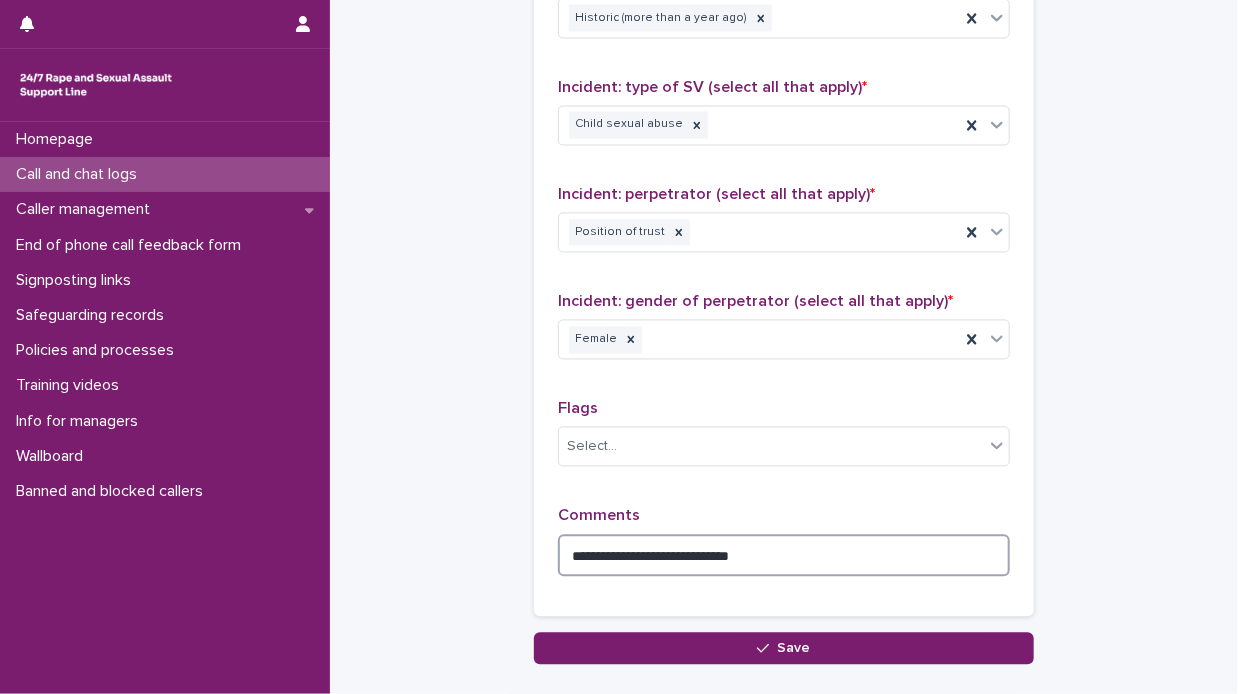 click on "**********" at bounding box center [784, 556] 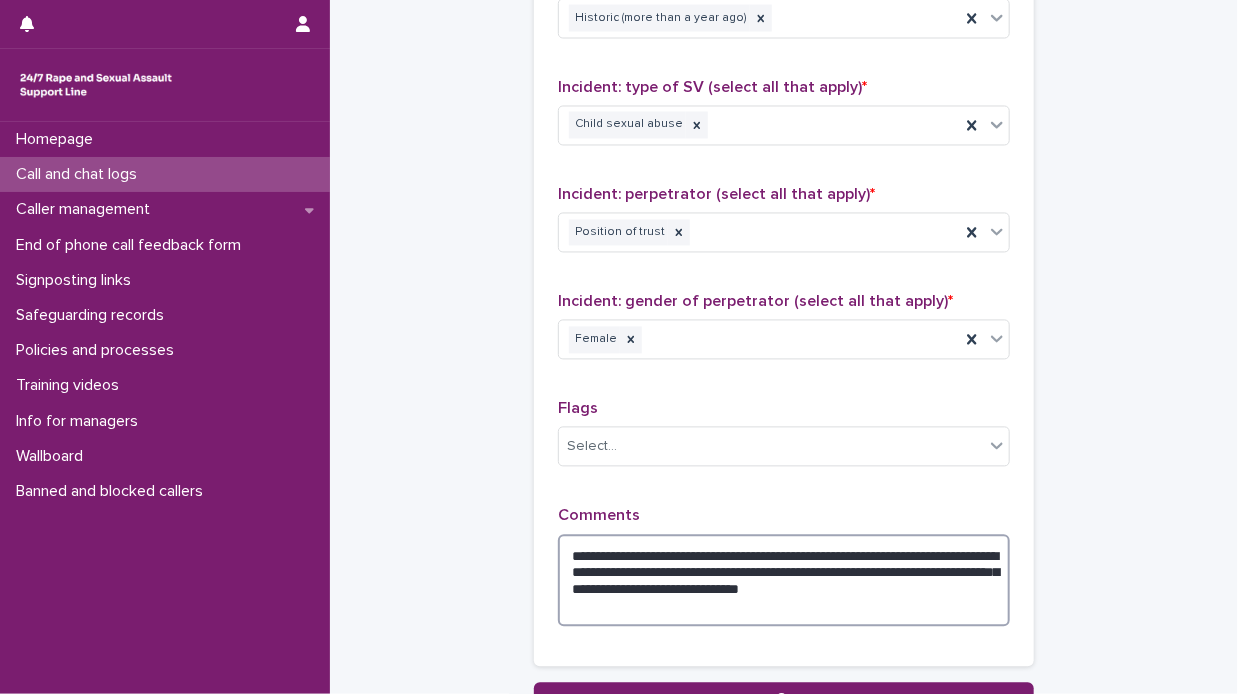 click on "**********" at bounding box center [784, 581] 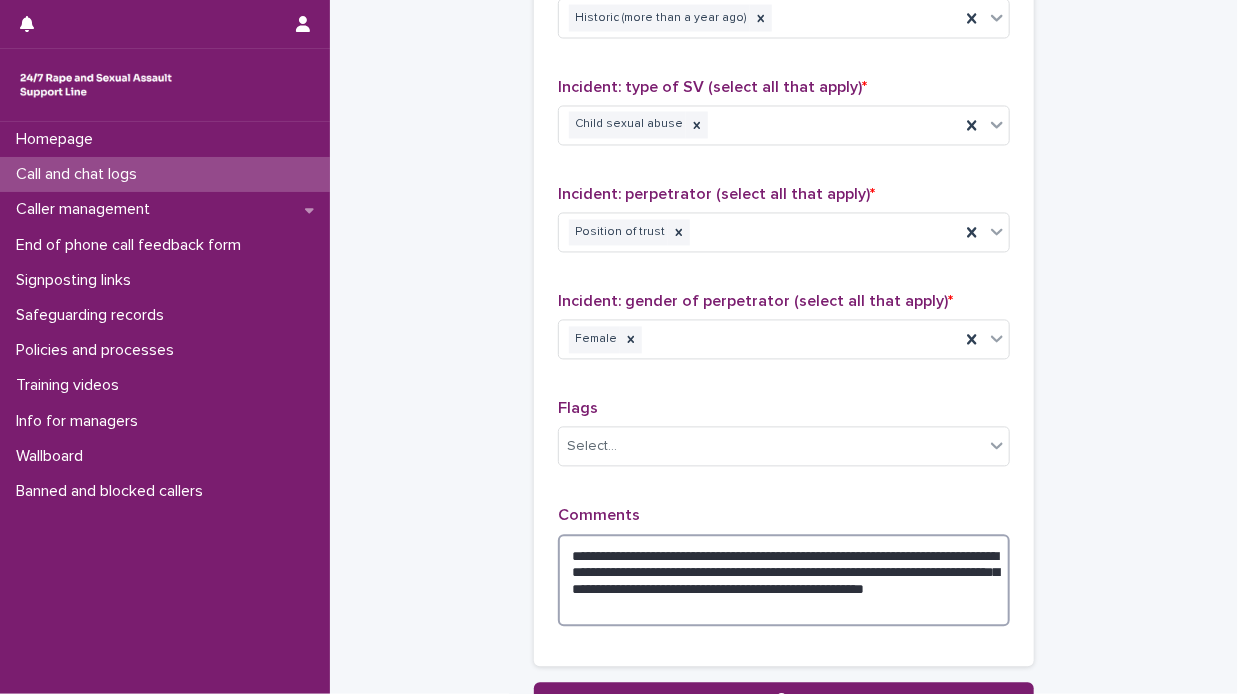 click on "**********" at bounding box center (784, 581) 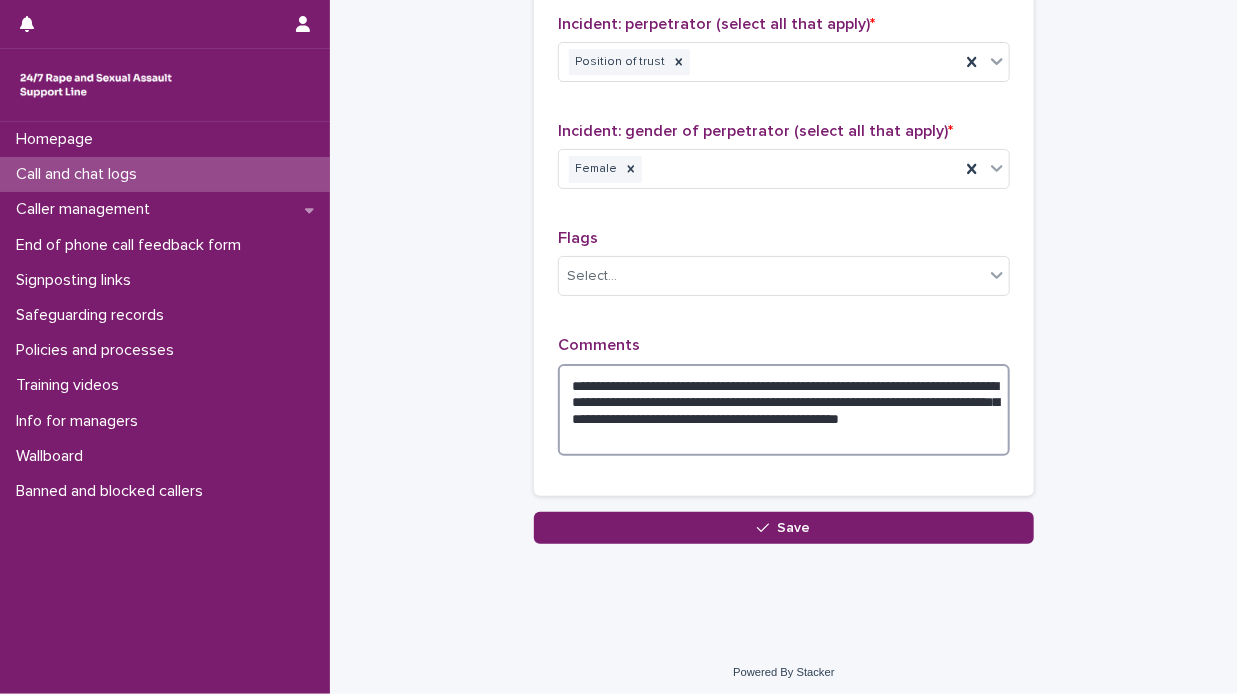 scroll, scrollTop: 1672, scrollLeft: 0, axis: vertical 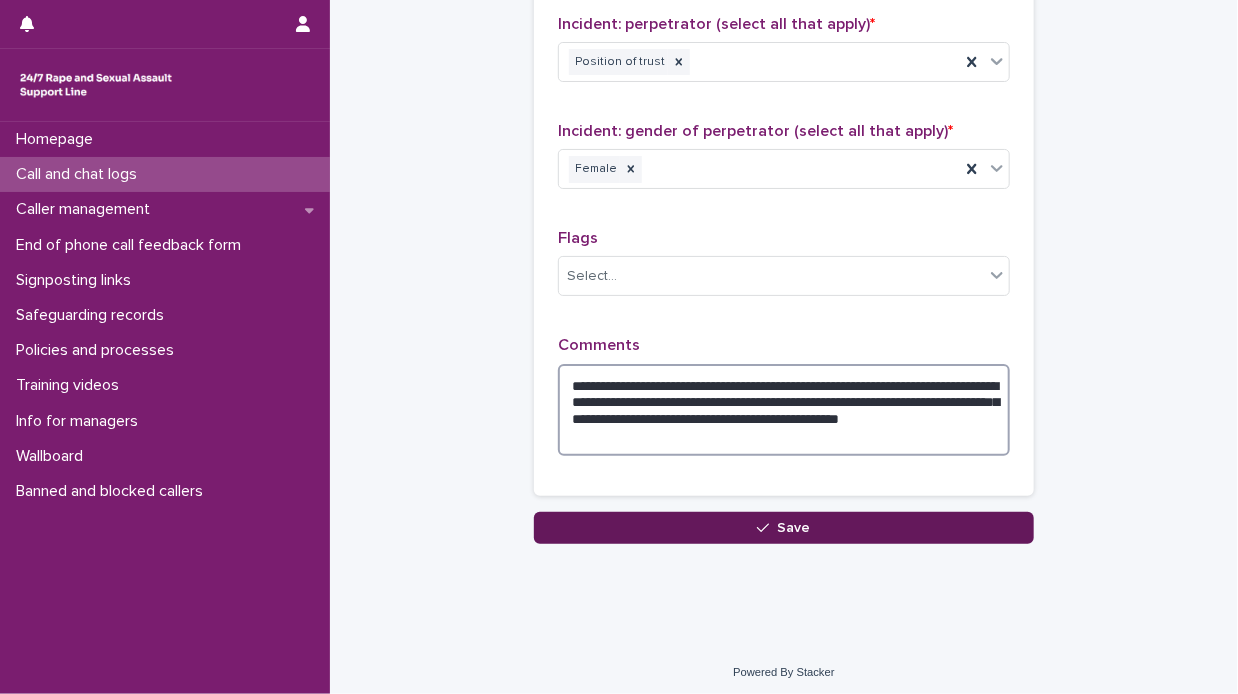 type on "**********" 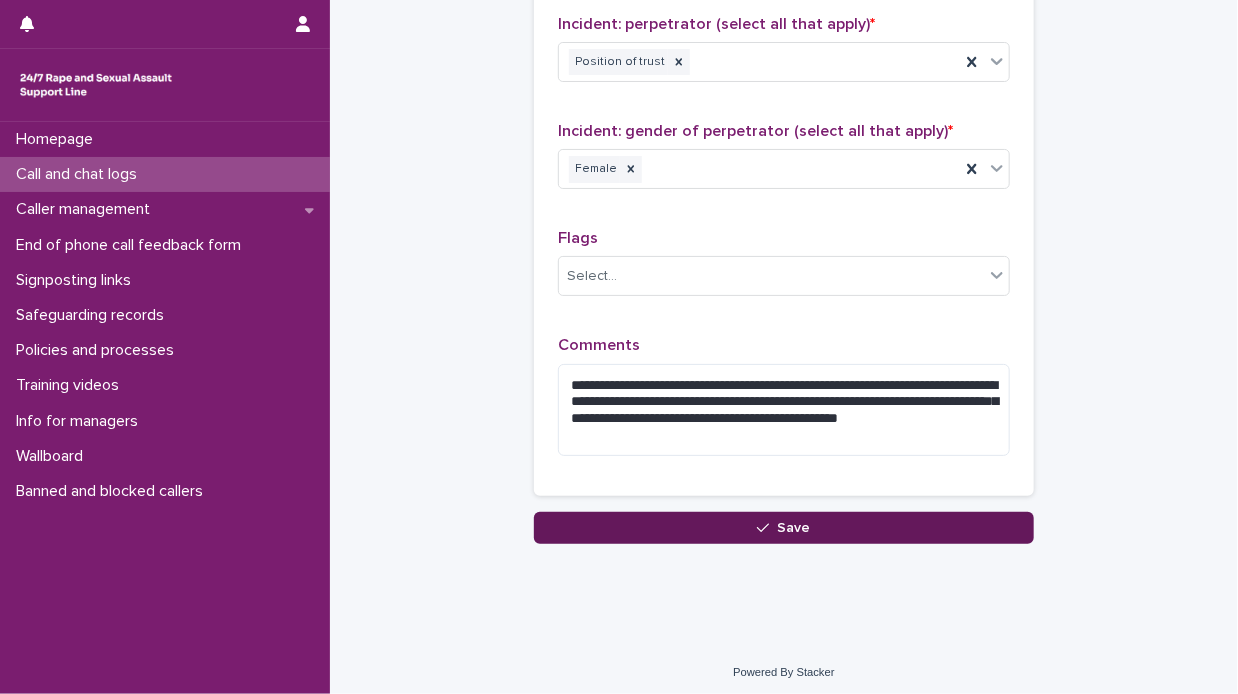 click on "Save" at bounding box center [794, 528] 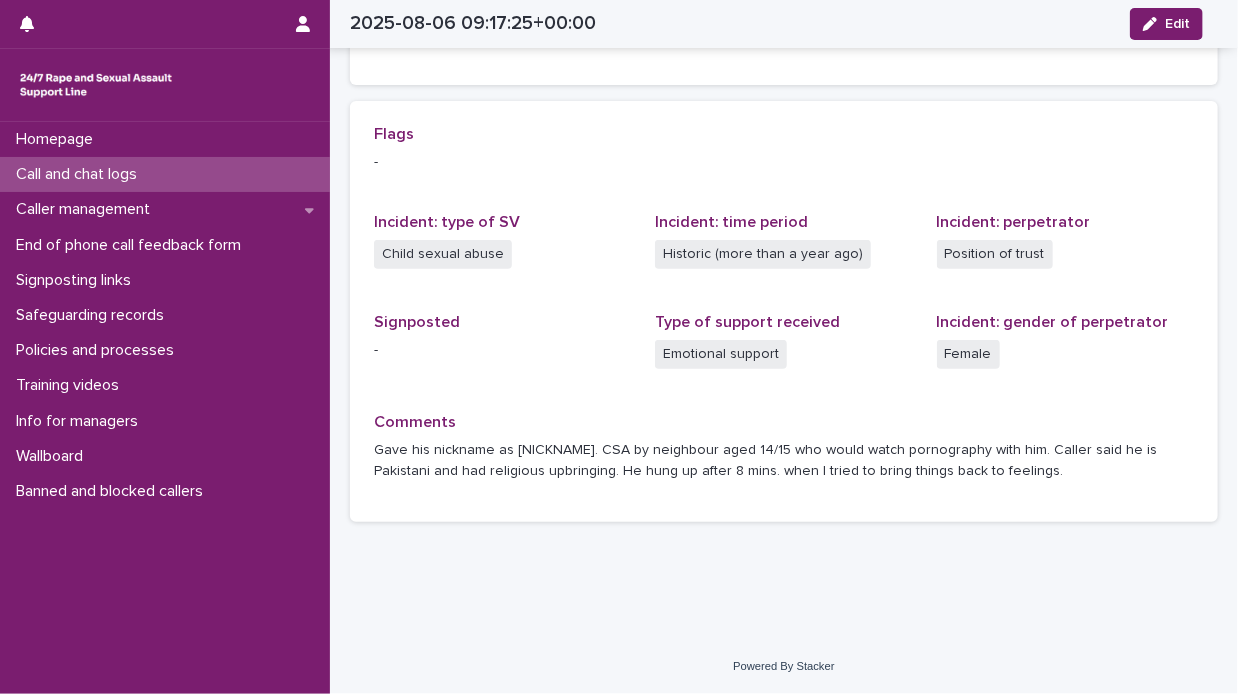 scroll, scrollTop: 388, scrollLeft: 0, axis: vertical 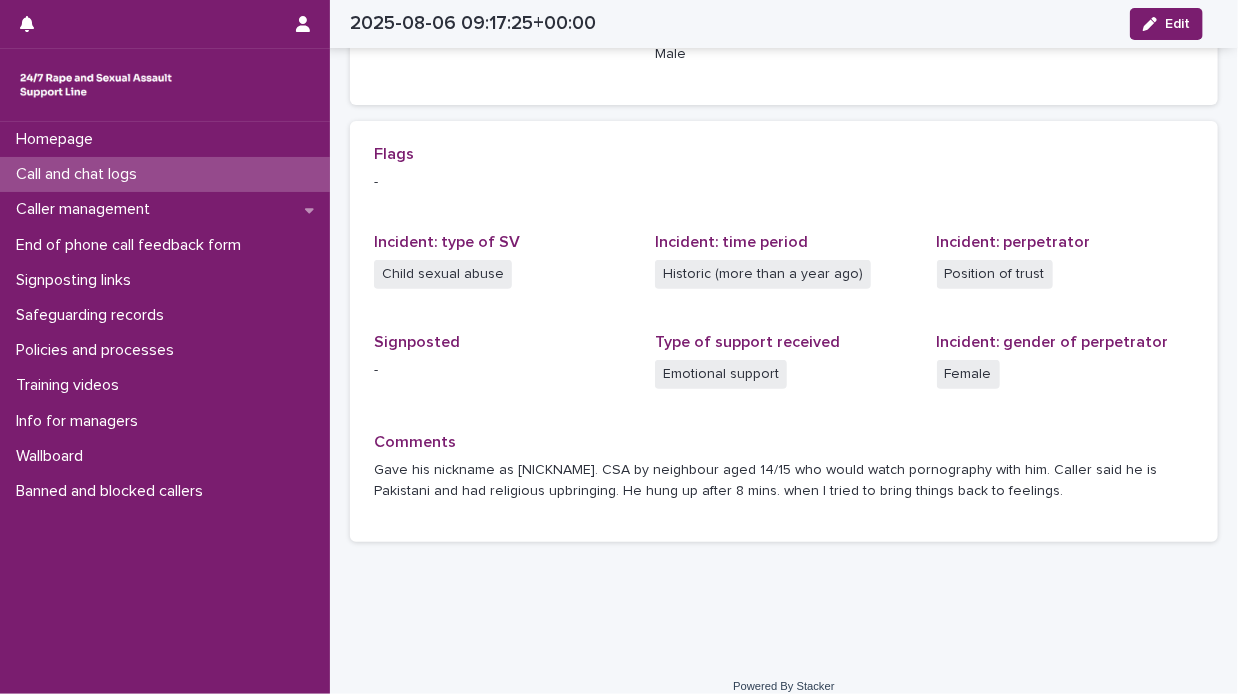 click on "Call and chat logs" at bounding box center [165, 174] 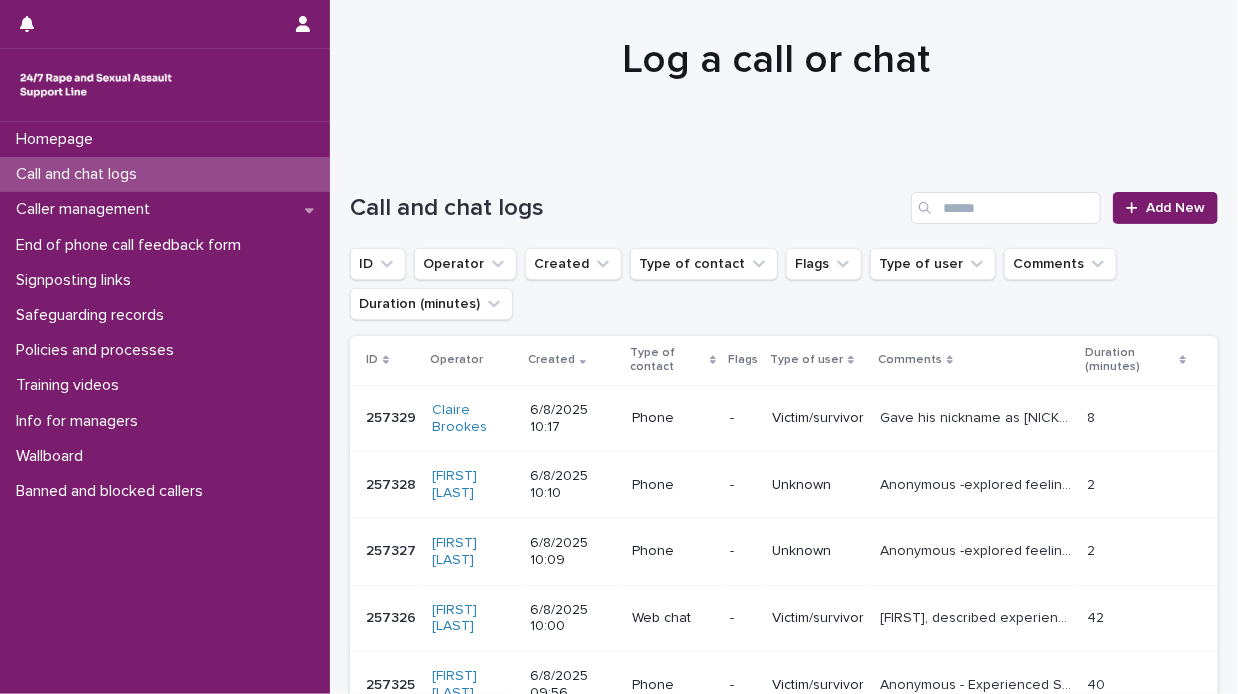 scroll, scrollTop: 0, scrollLeft: 0, axis: both 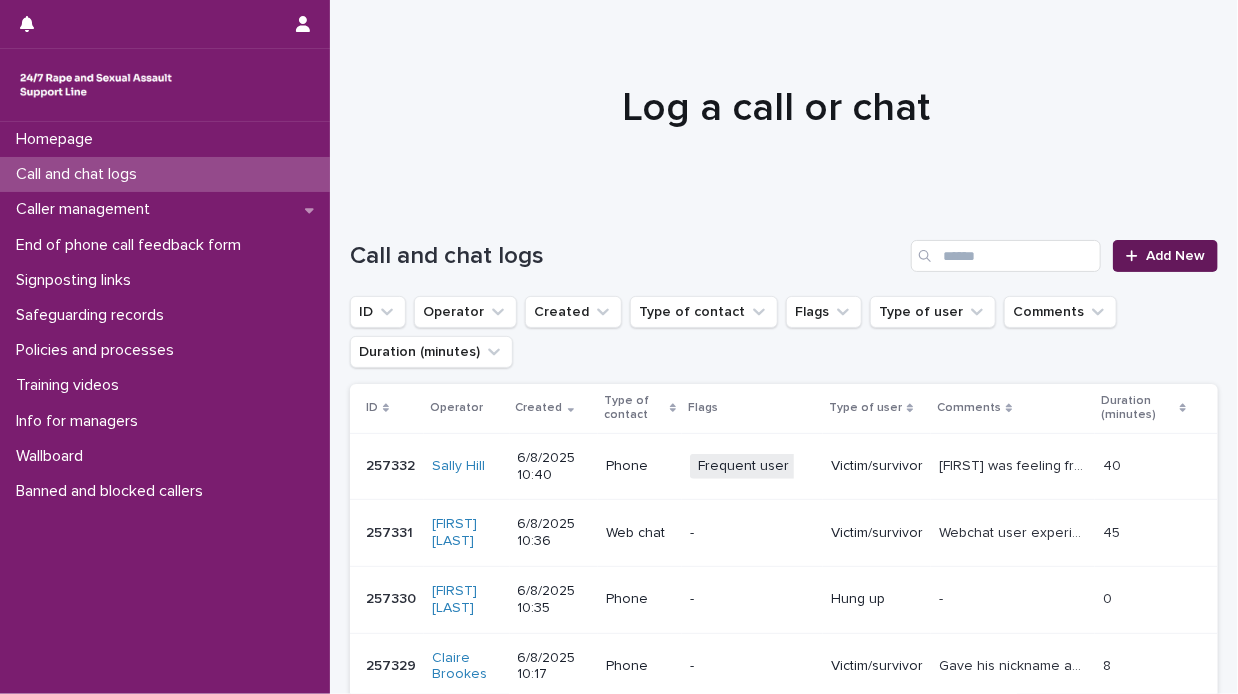 click on "Add New" at bounding box center [1175, 256] 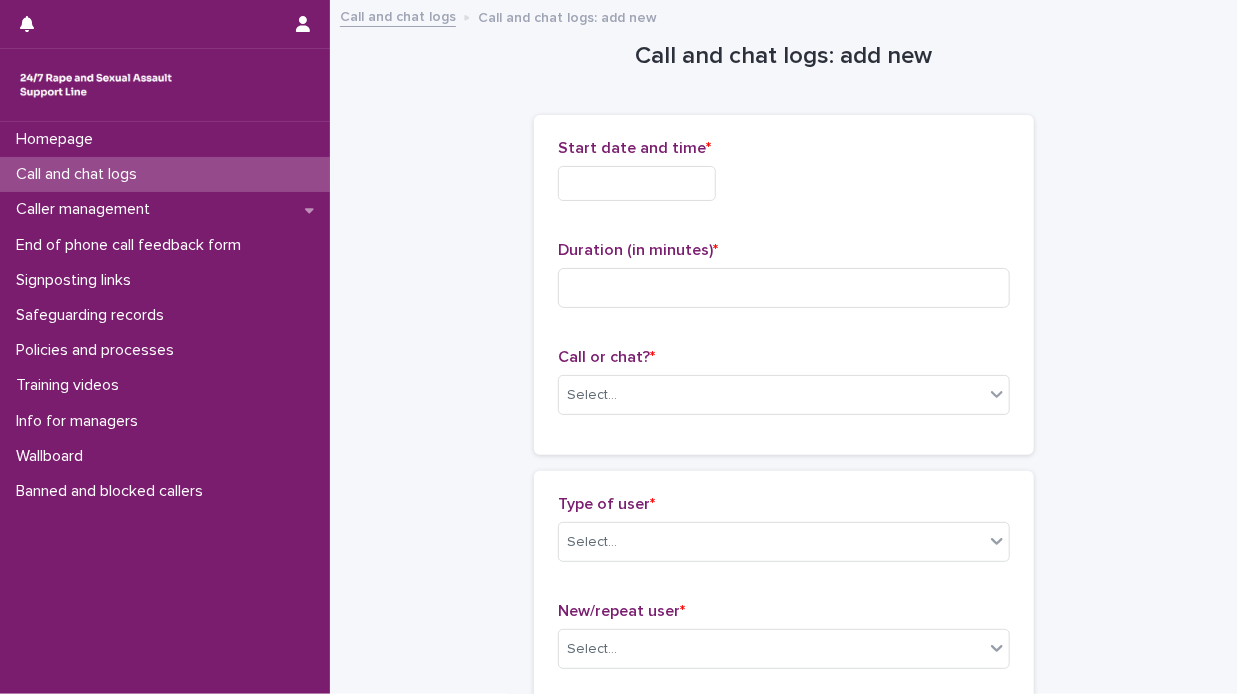click at bounding box center (637, 183) 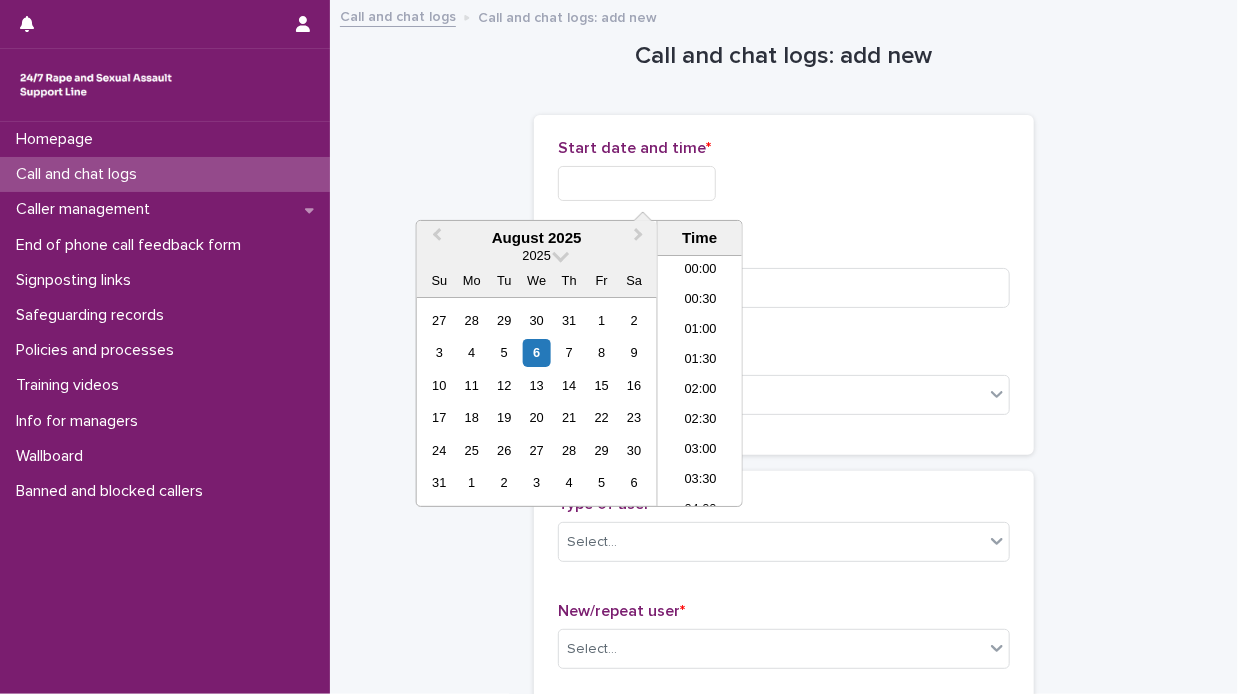 scroll, scrollTop: 520, scrollLeft: 0, axis: vertical 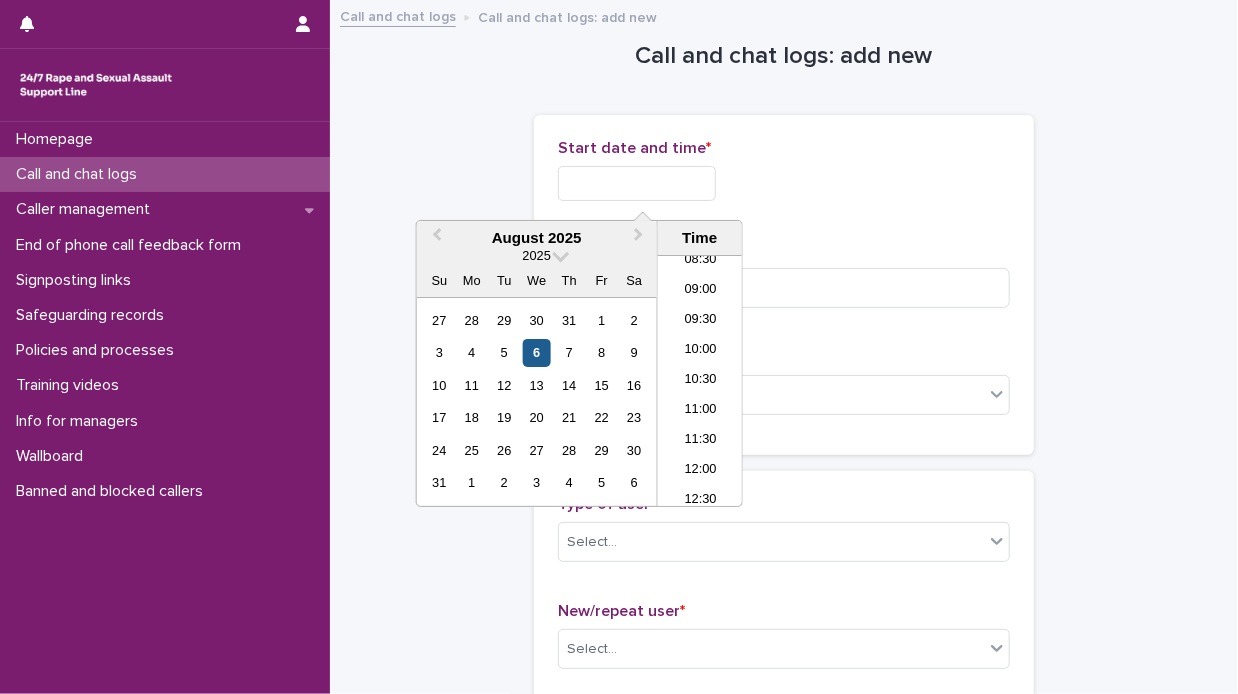 click on "6" at bounding box center (536, 352) 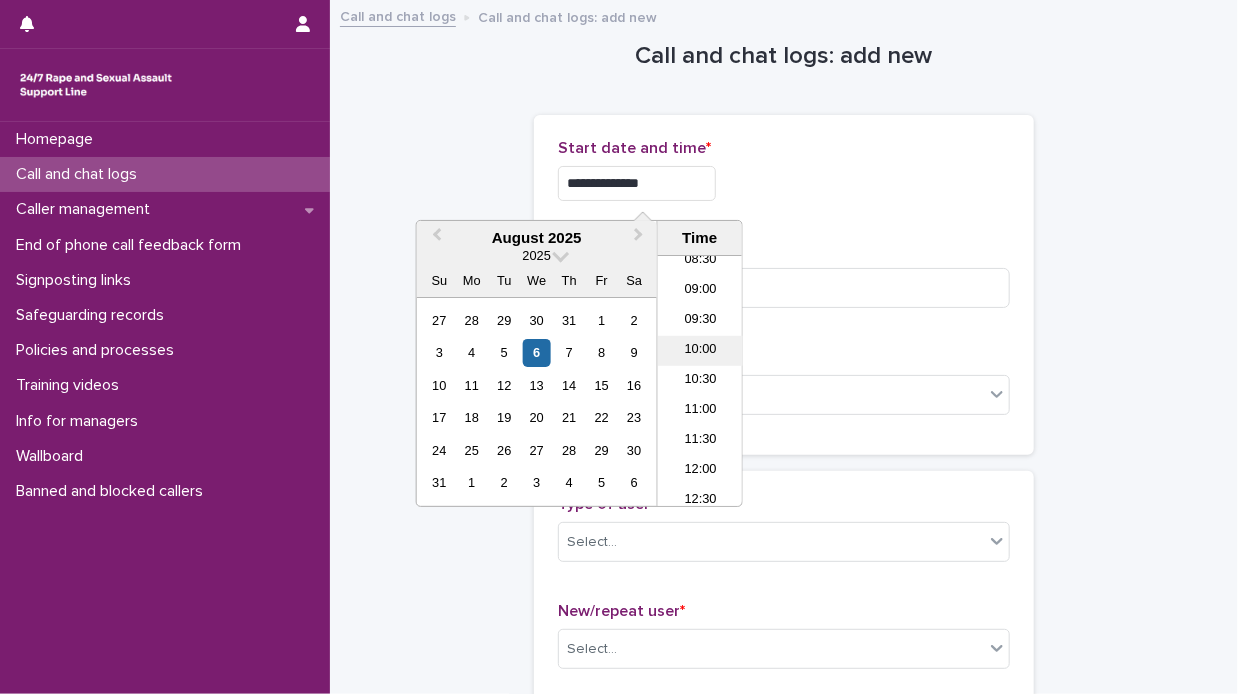 click on "10:00" at bounding box center [700, 351] 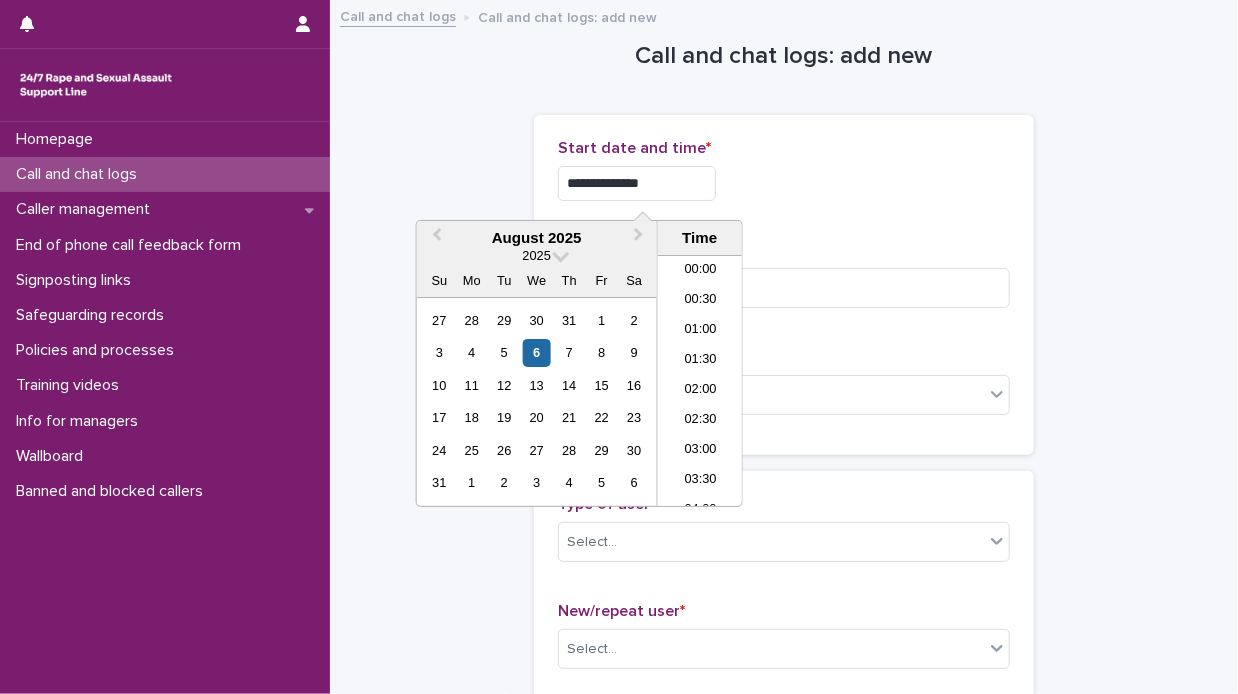 click on "**********" at bounding box center [637, 183] 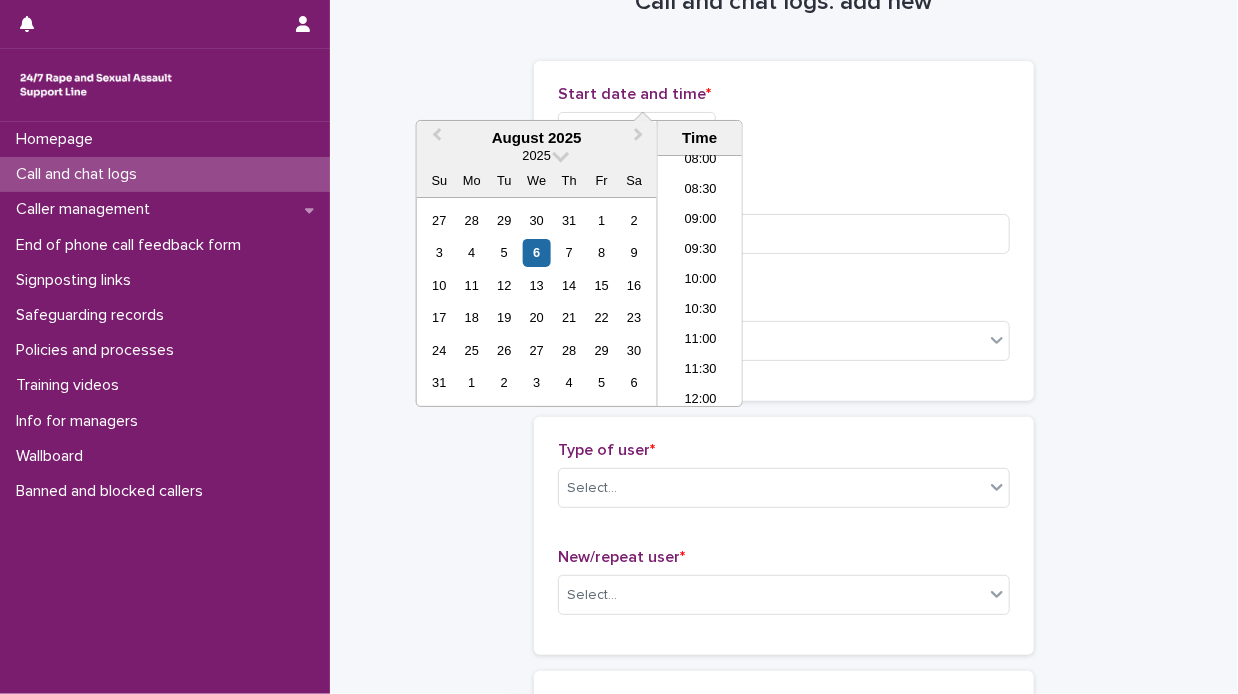 scroll, scrollTop: 100, scrollLeft: 0, axis: vertical 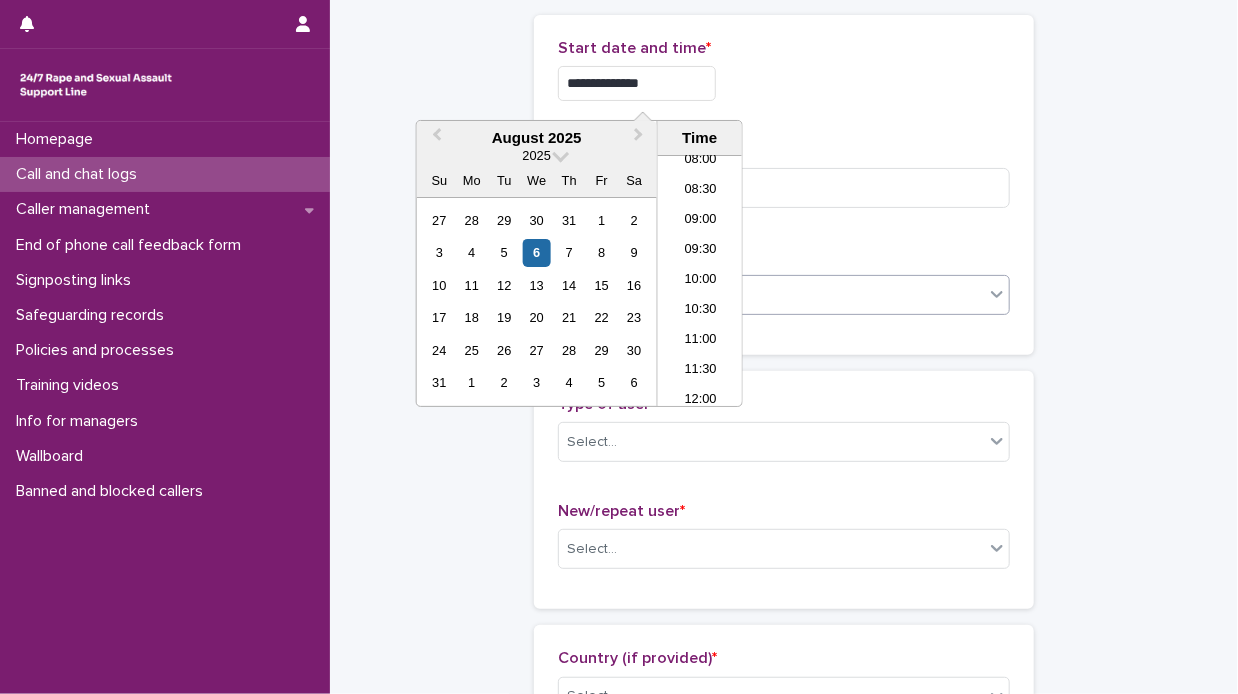 type on "**********" 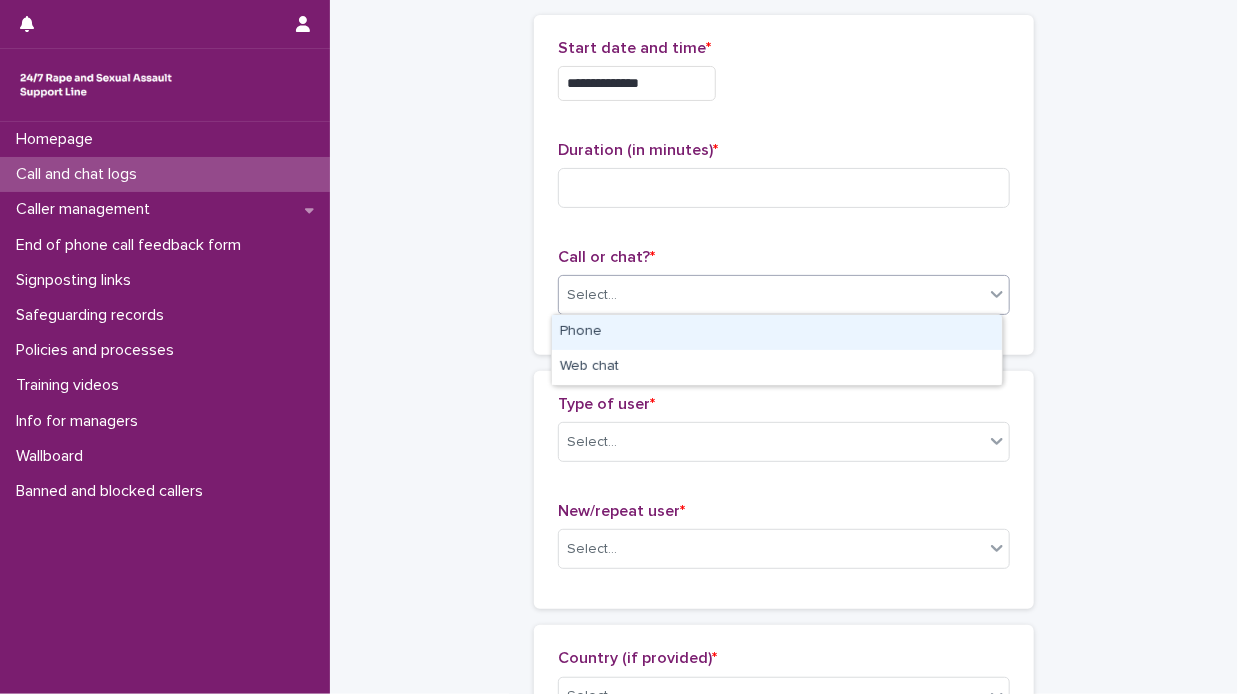 click 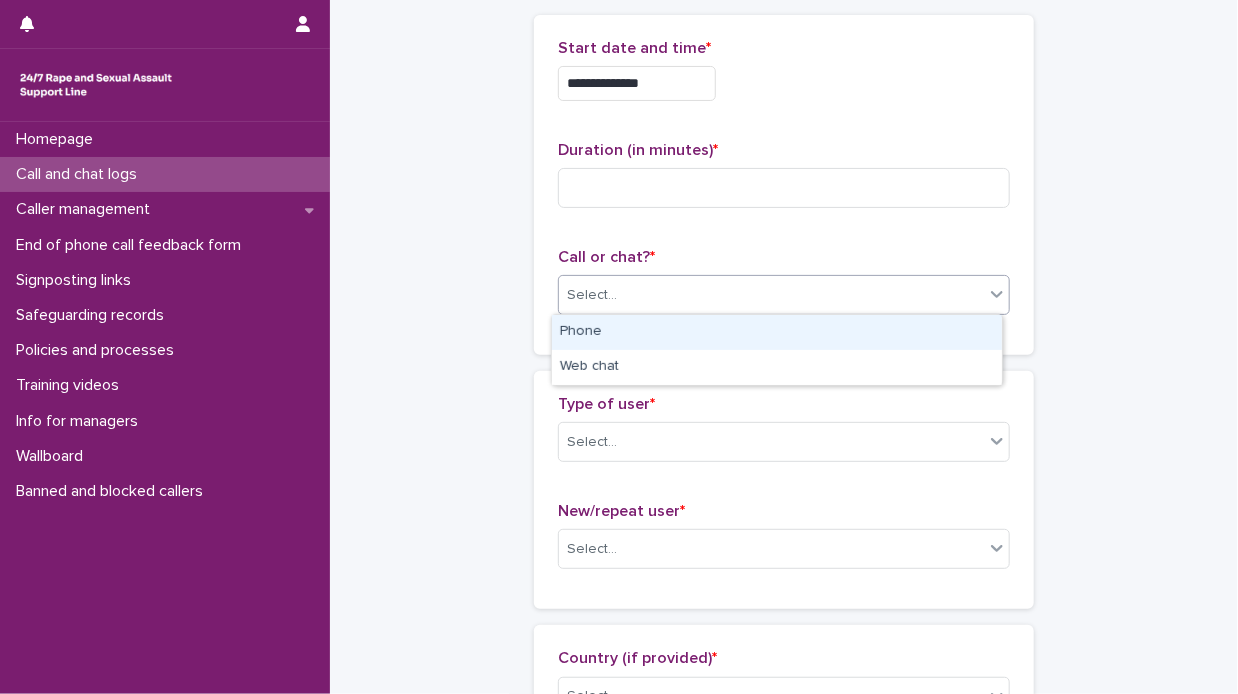 click on "Phone" at bounding box center [777, 332] 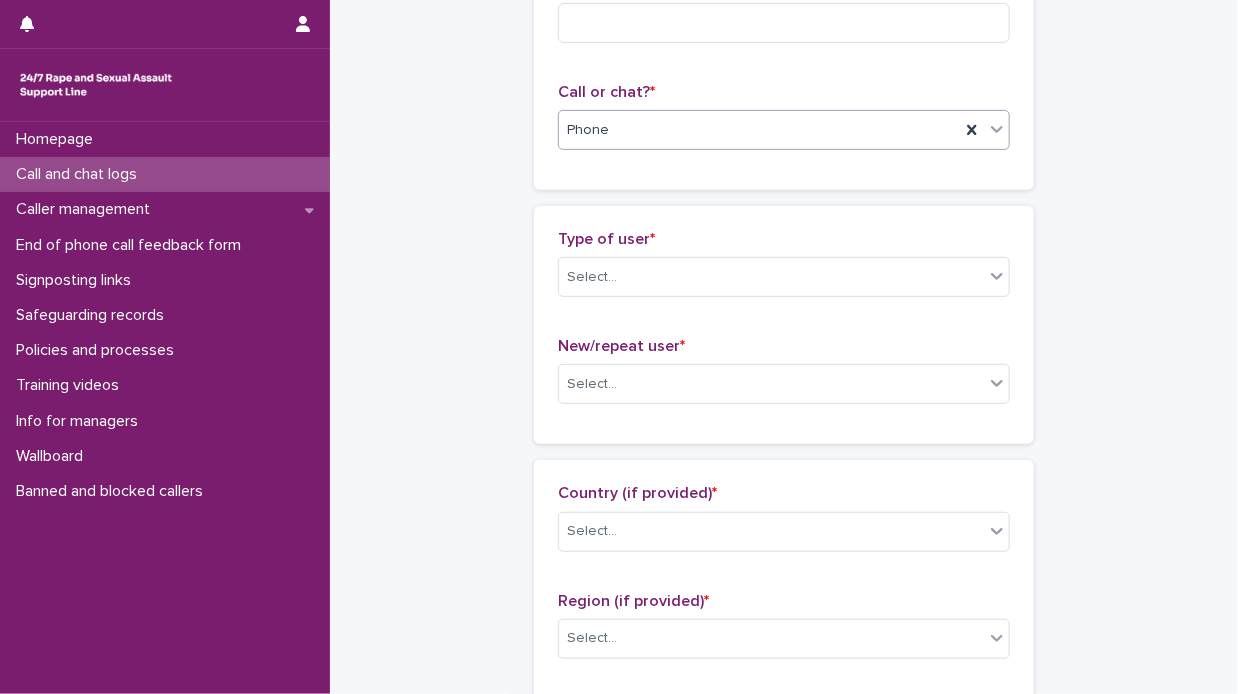 scroll, scrollTop: 300, scrollLeft: 0, axis: vertical 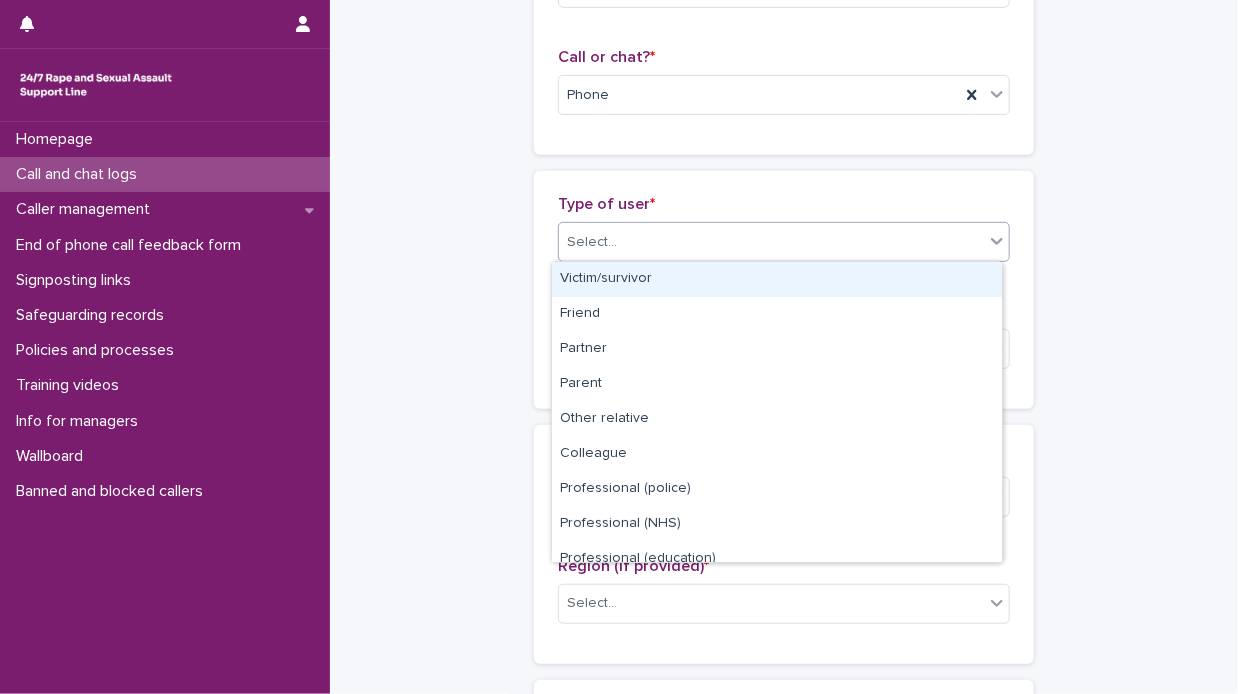 click 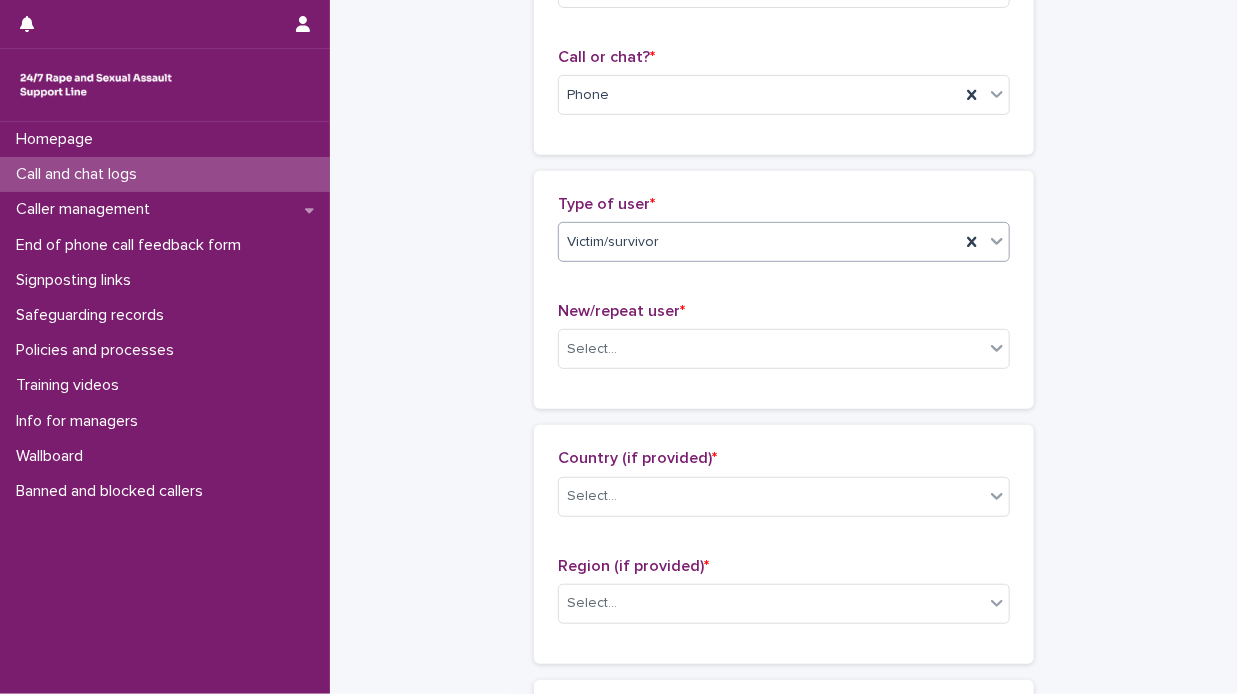 scroll, scrollTop: 400, scrollLeft: 0, axis: vertical 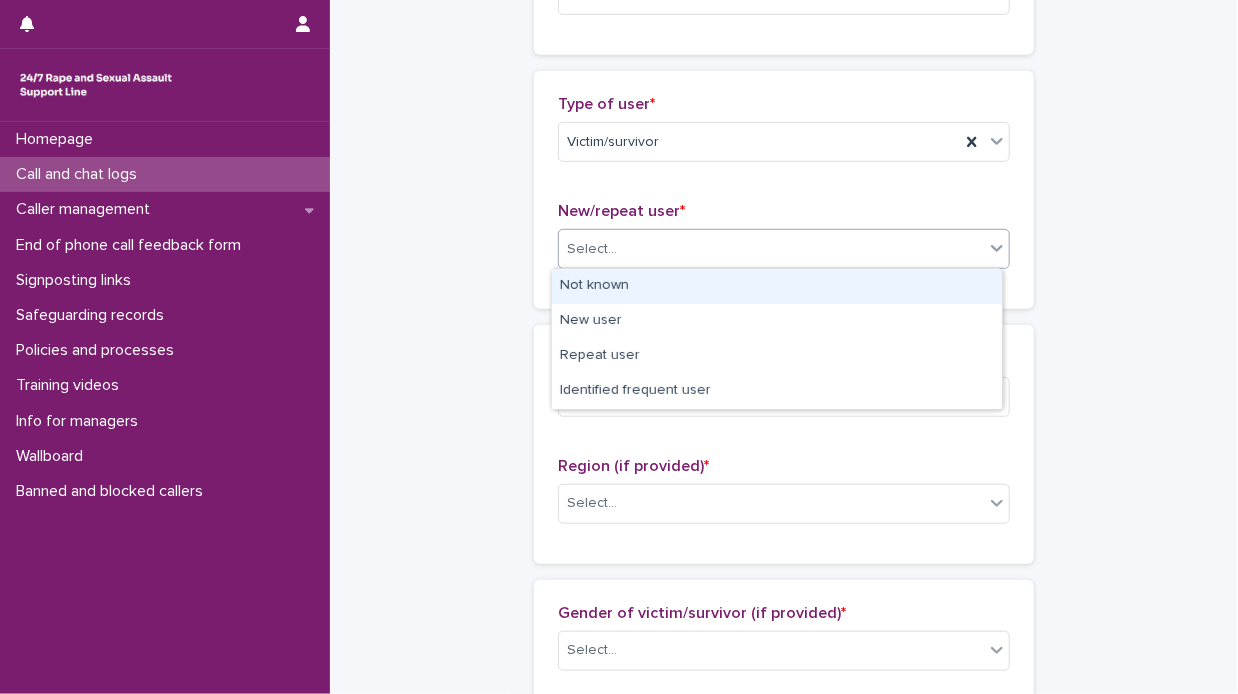 click 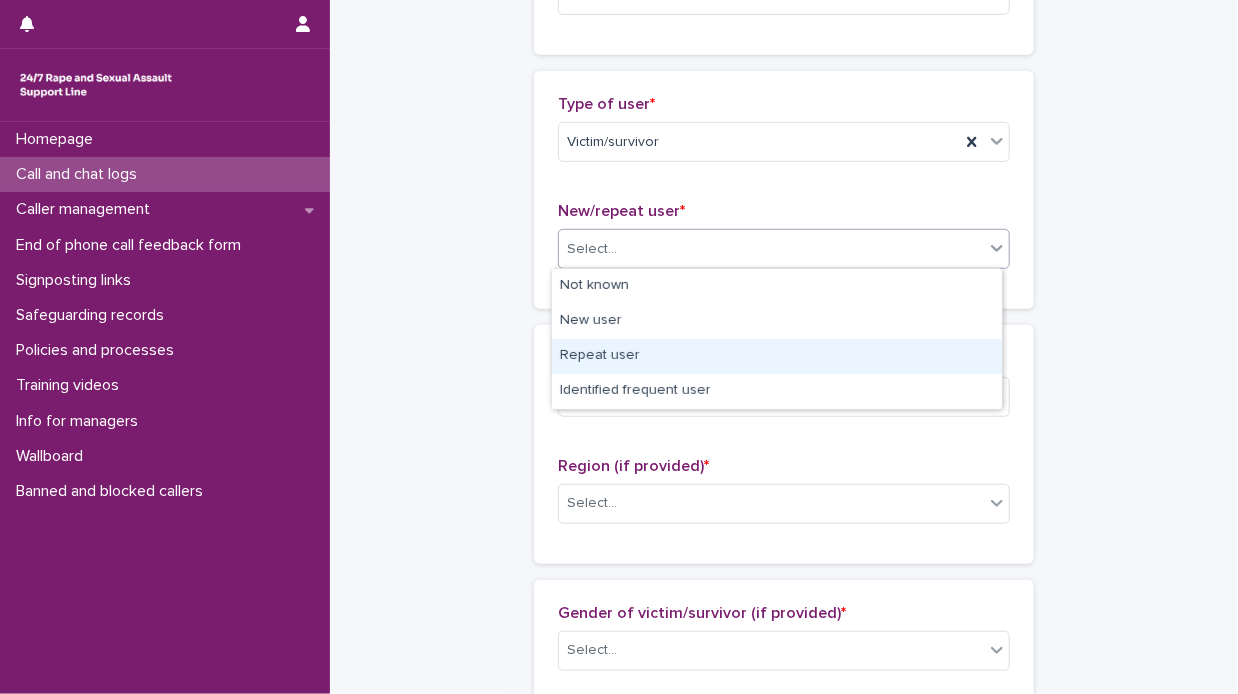 click on "Repeat user" at bounding box center [777, 356] 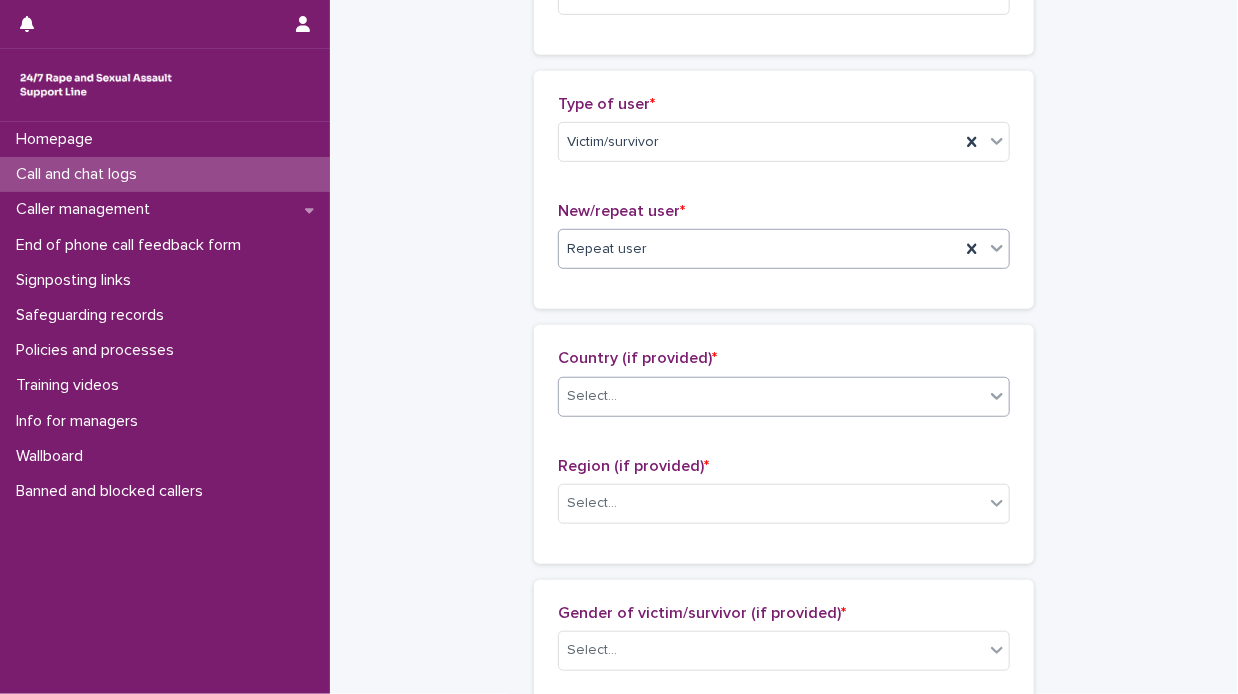 scroll, scrollTop: 500, scrollLeft: 0, axis: vertical 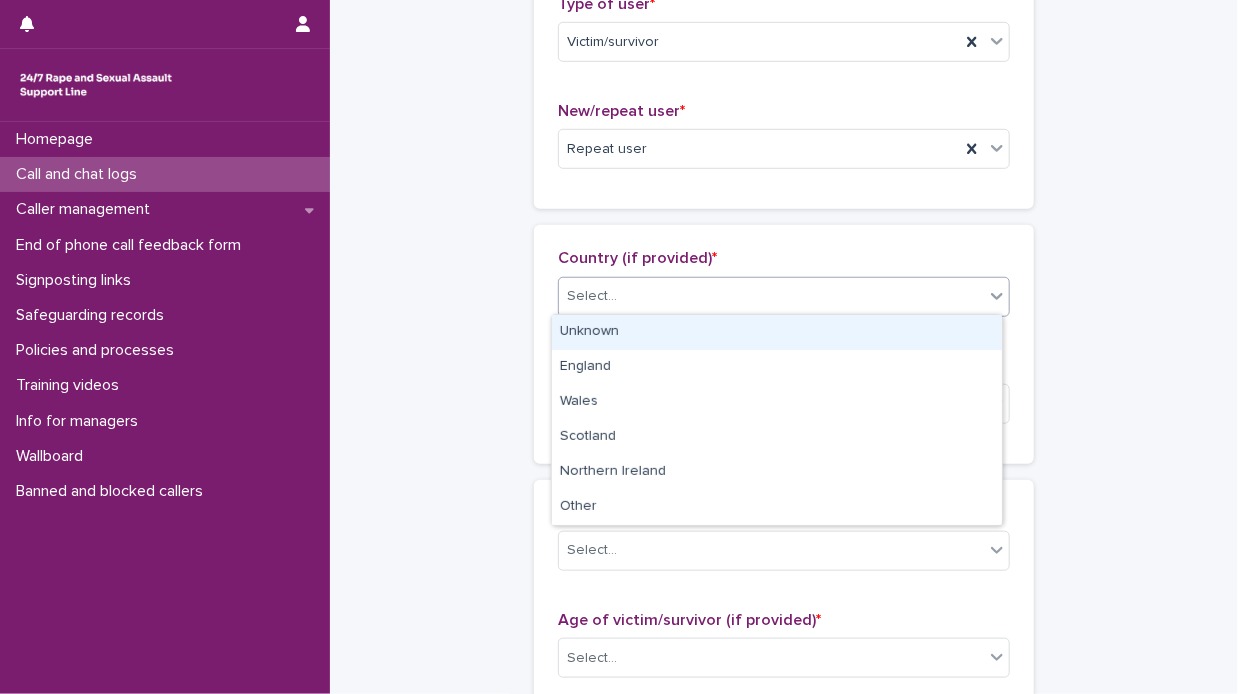 click 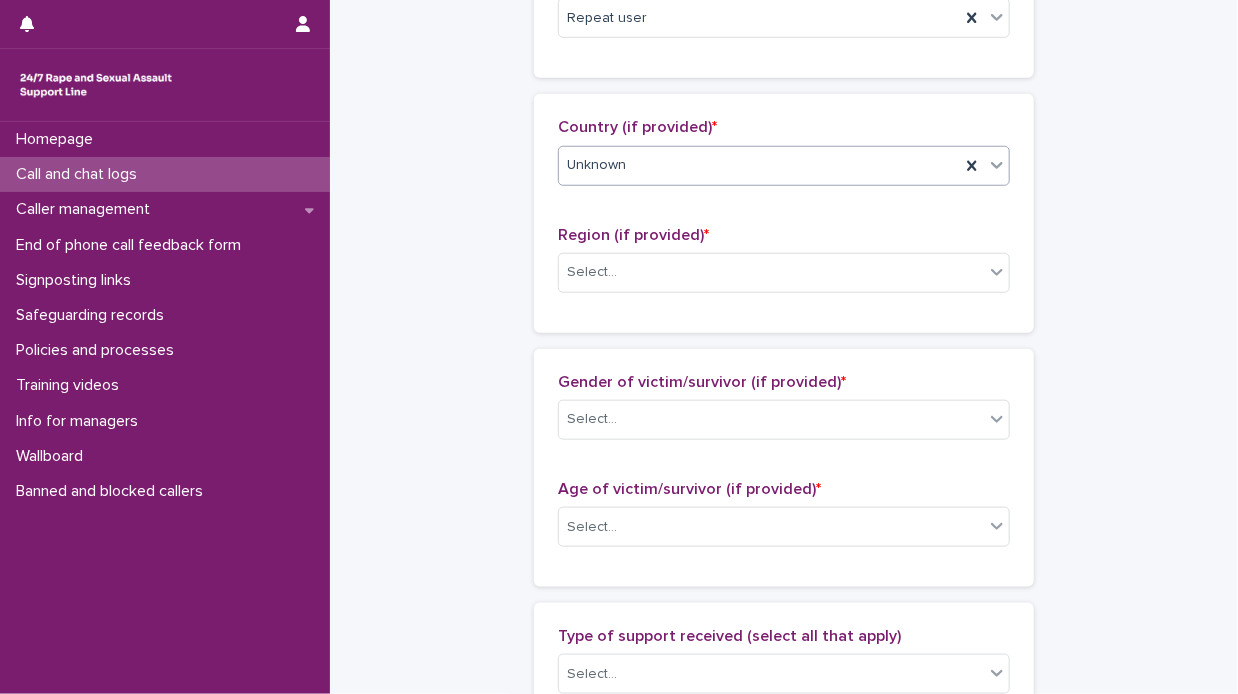 scroll, scrollTop: 700, scrollLeft: 0, axis: vertical 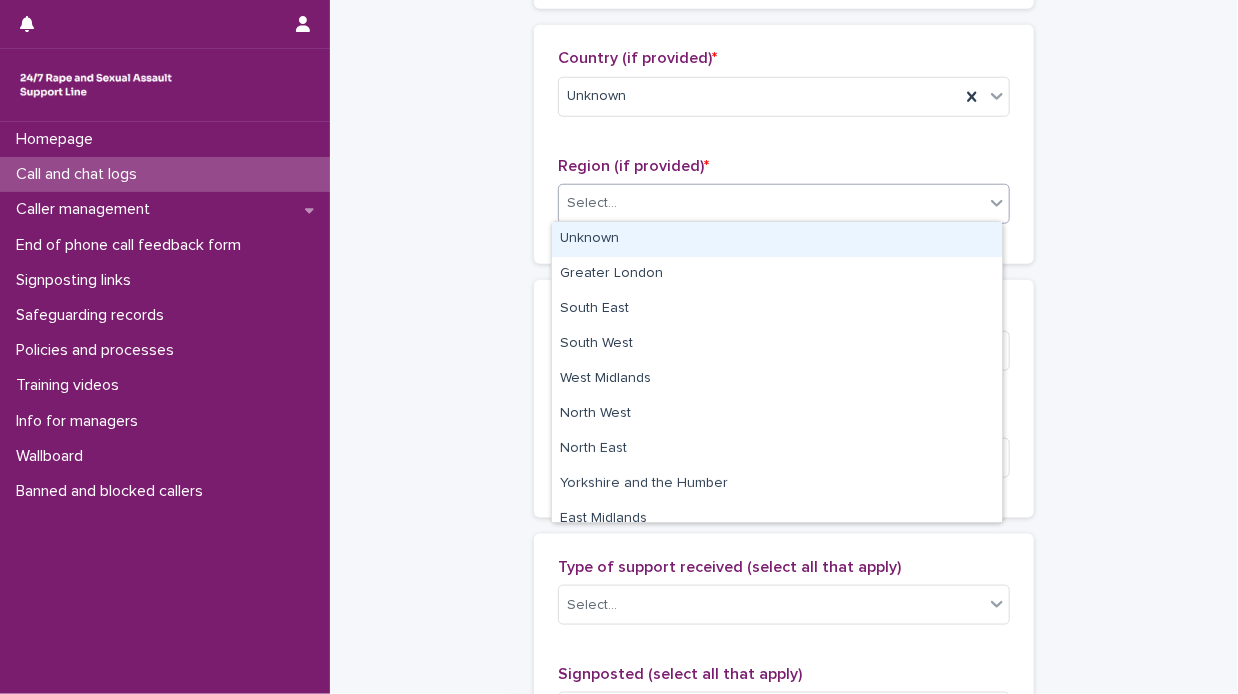 click 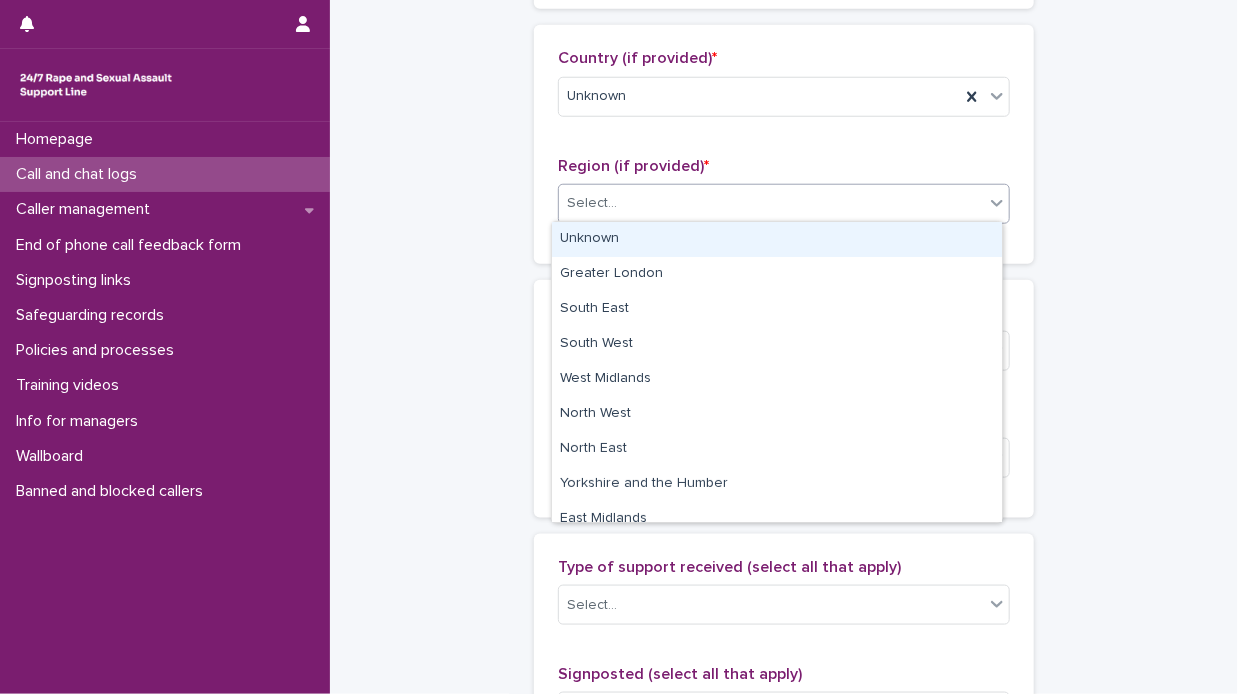 click on "Unknown" at bounding box center (777, 239) 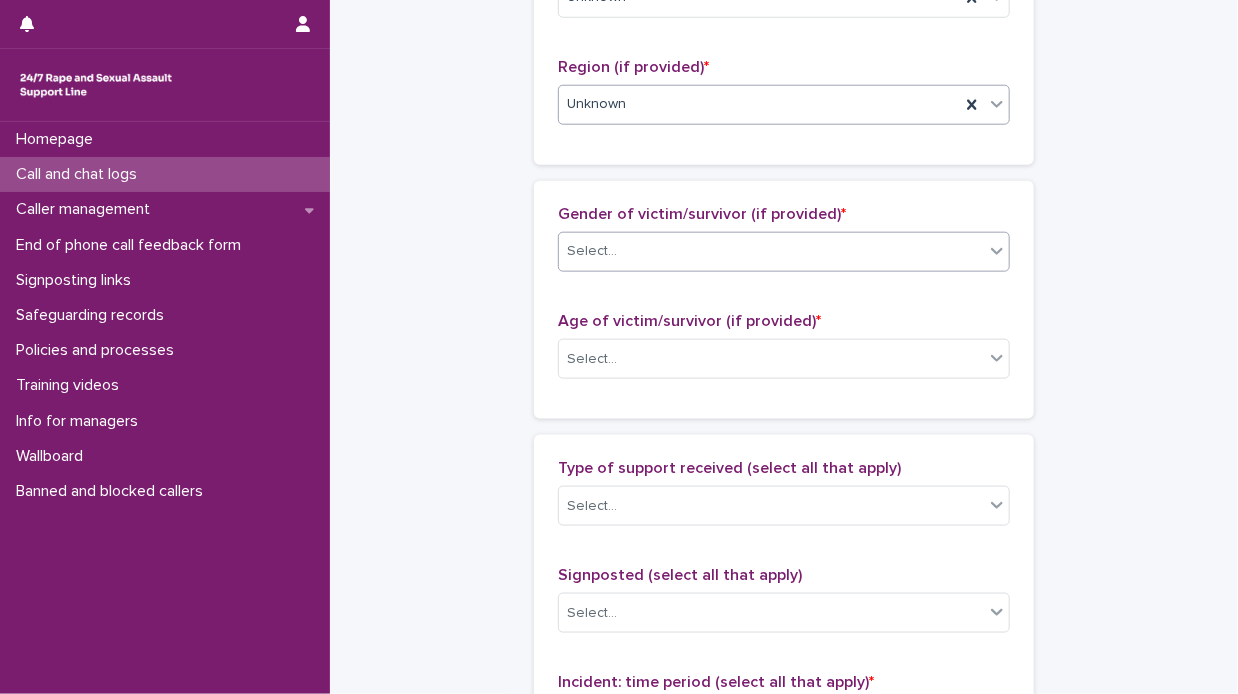 scroll, scrollTop: 800, scrollLeft: 0, axis: vertical 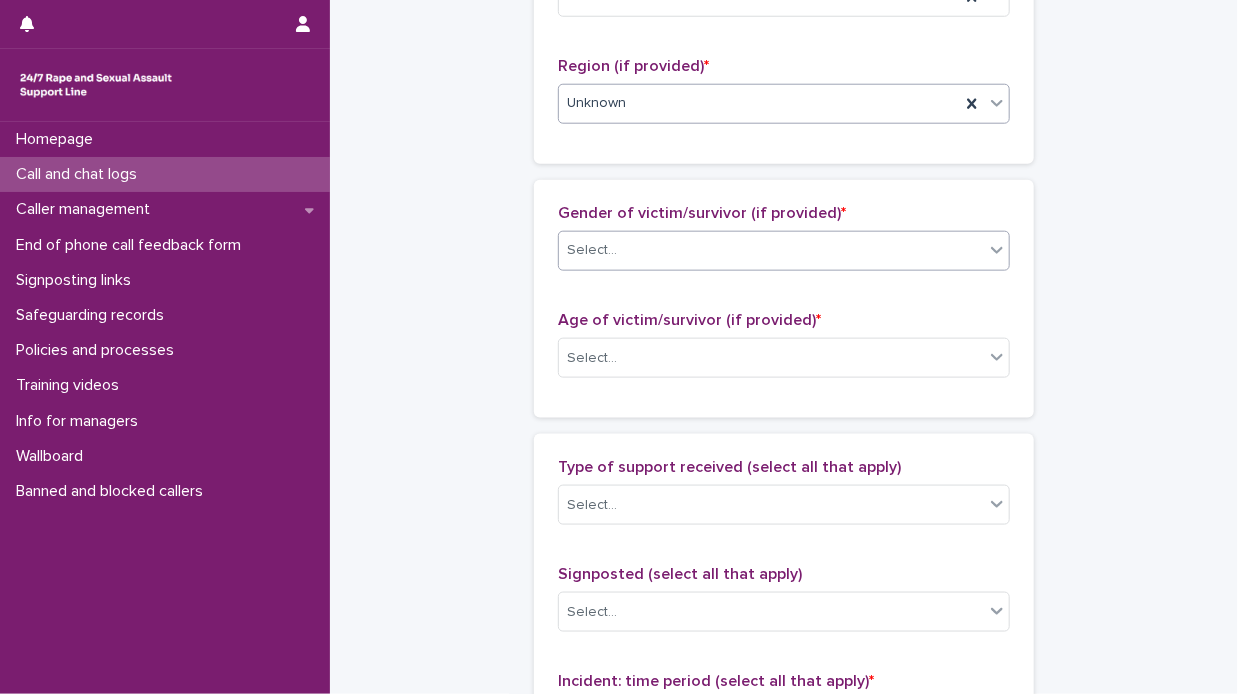 click 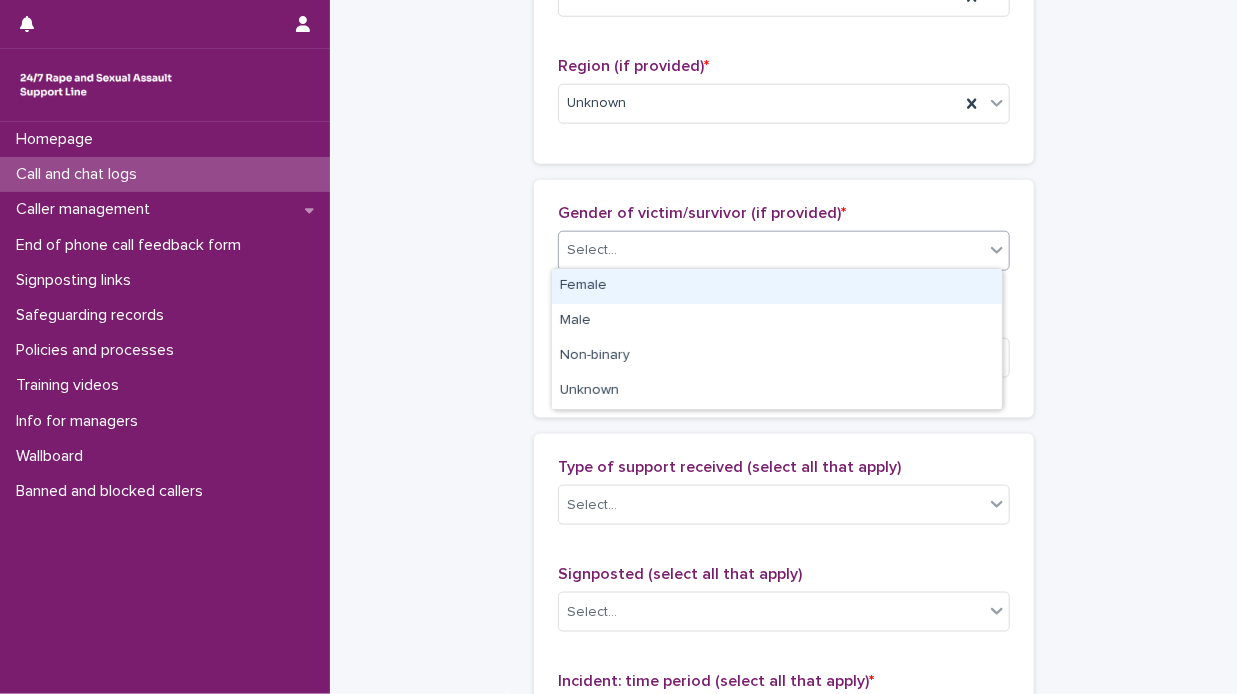 click on "Female" at bounding box center [777, 286] 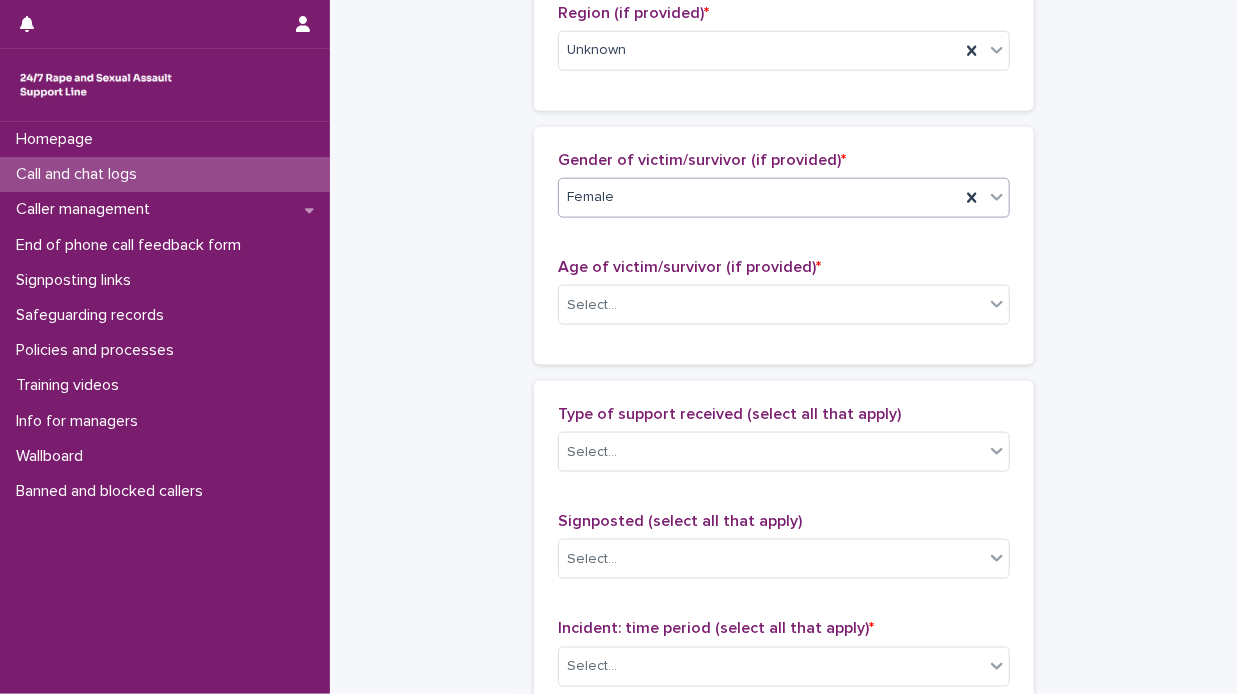 scroll, scrollTop: 900, scrollLeft: 0, axis: vertical 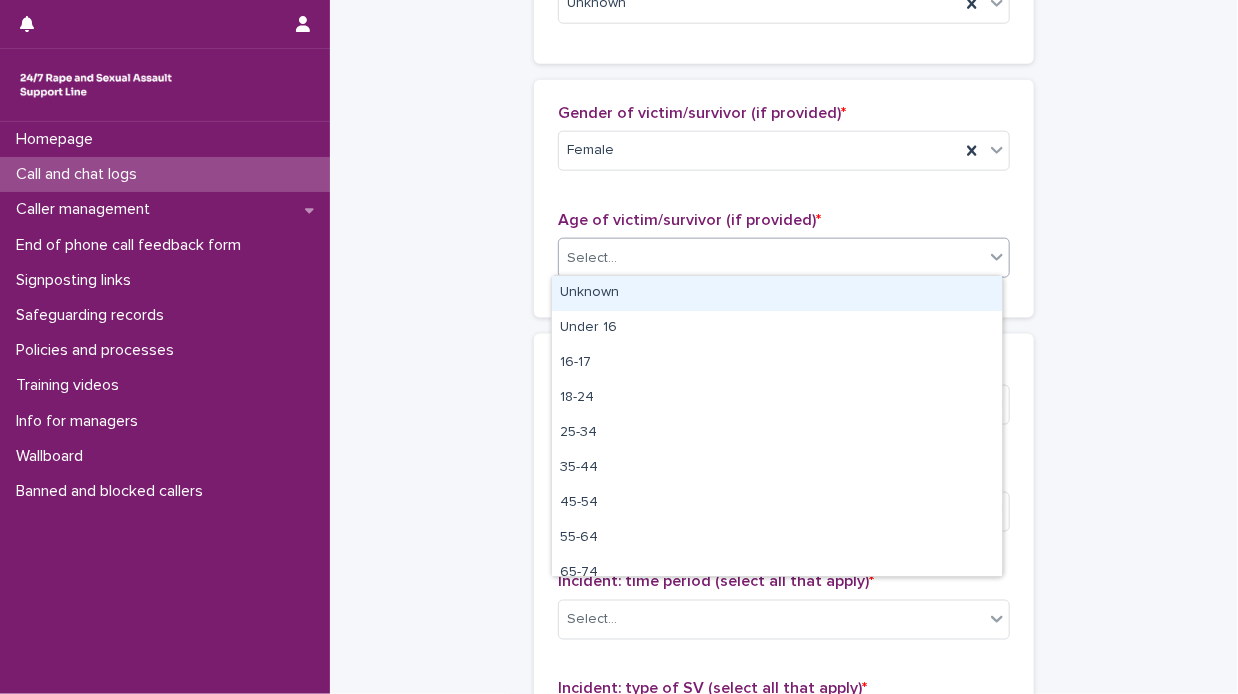 click 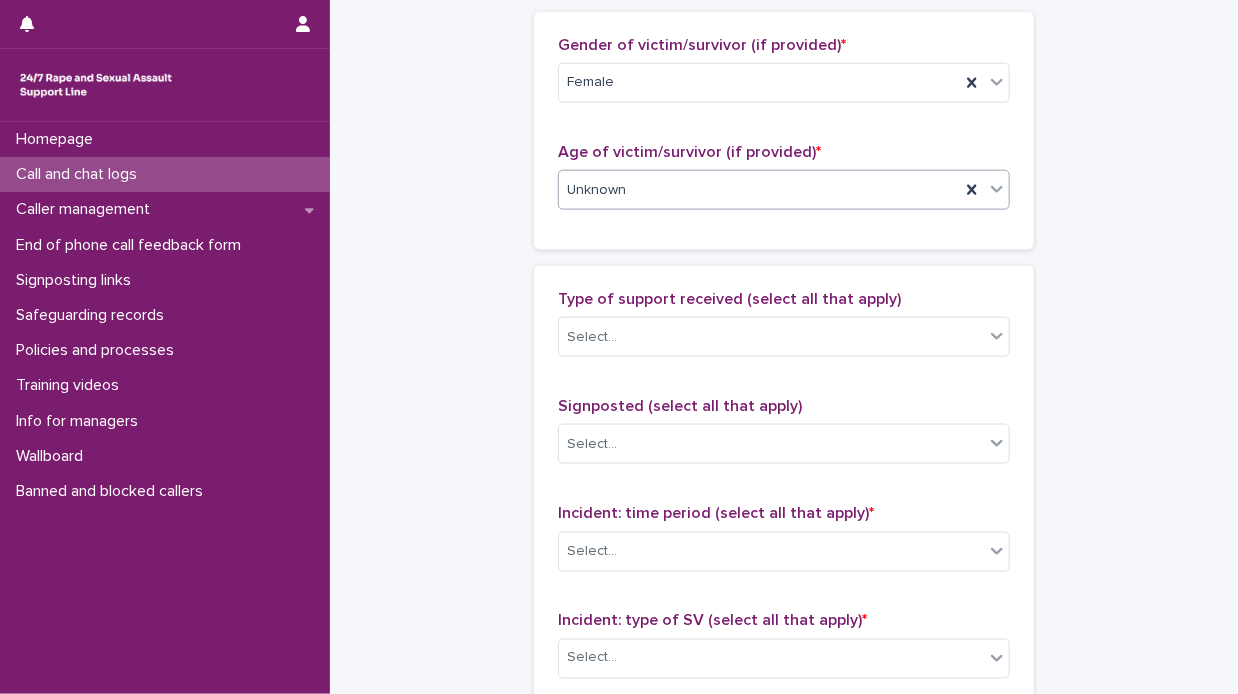 scroll, scrollTop: 1000, scrollLeft: 0, axis: vertical 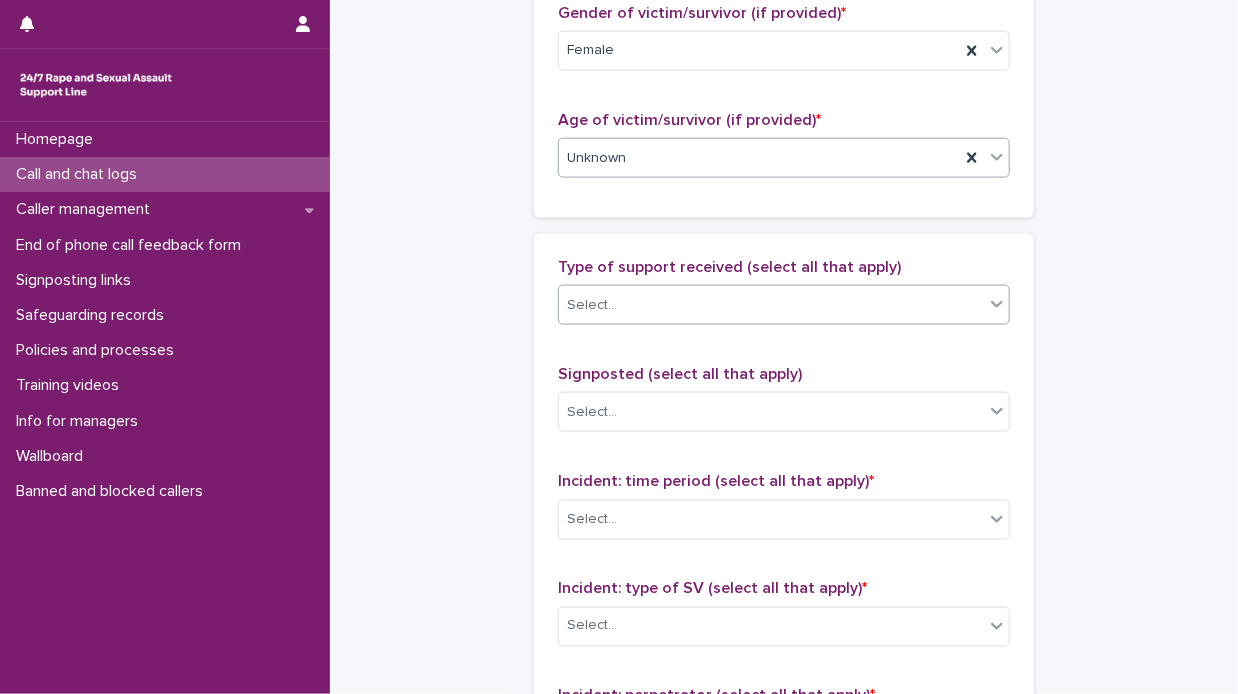 click 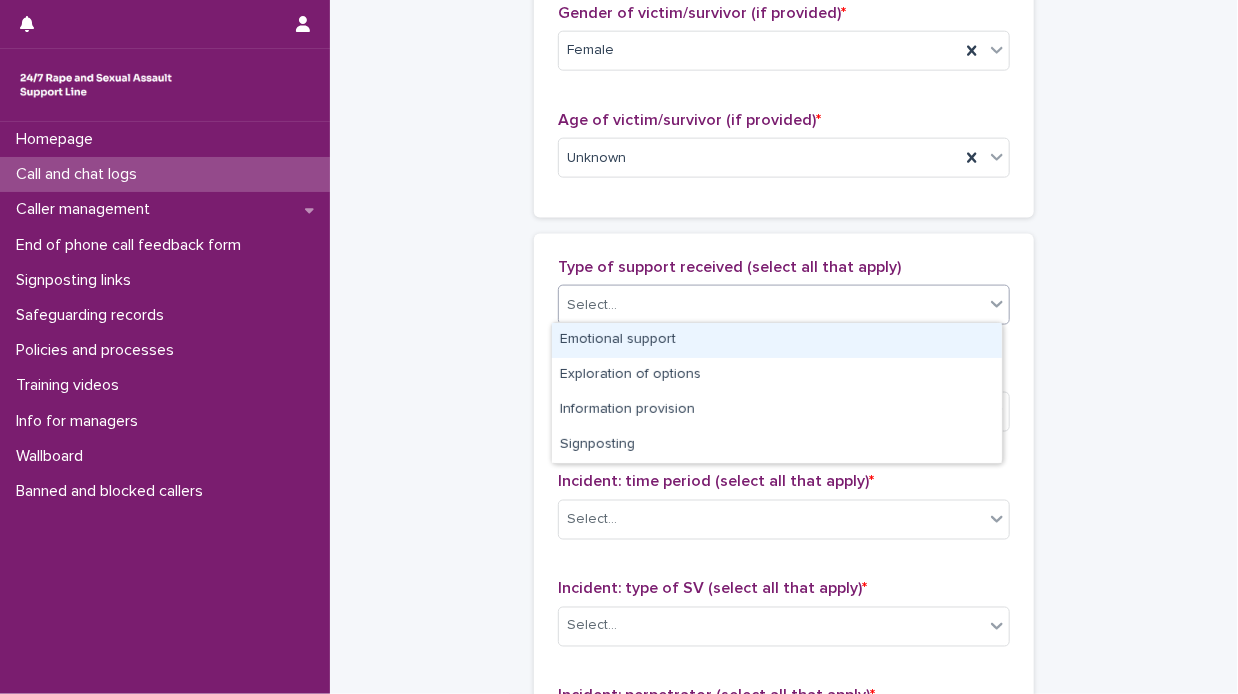 click on "Emotional support" at bounding box center (777, 340) 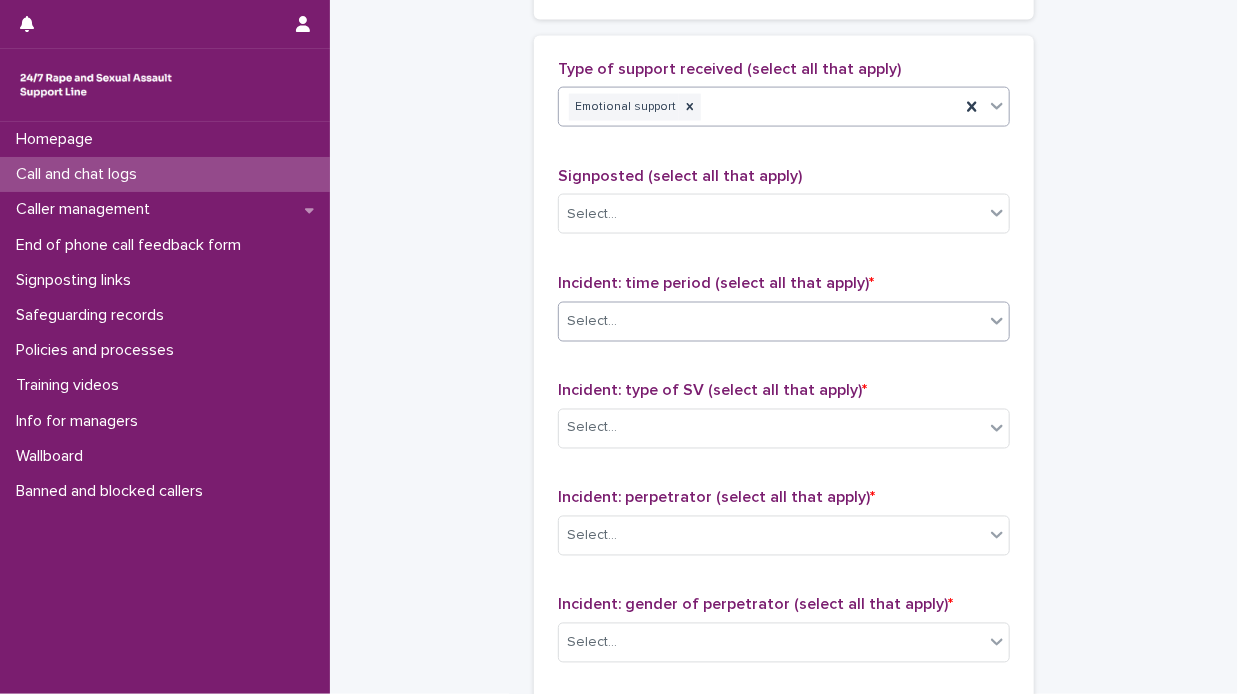 scroll, scrollTop: 1200, scrollLeft: 0, axis: vertical 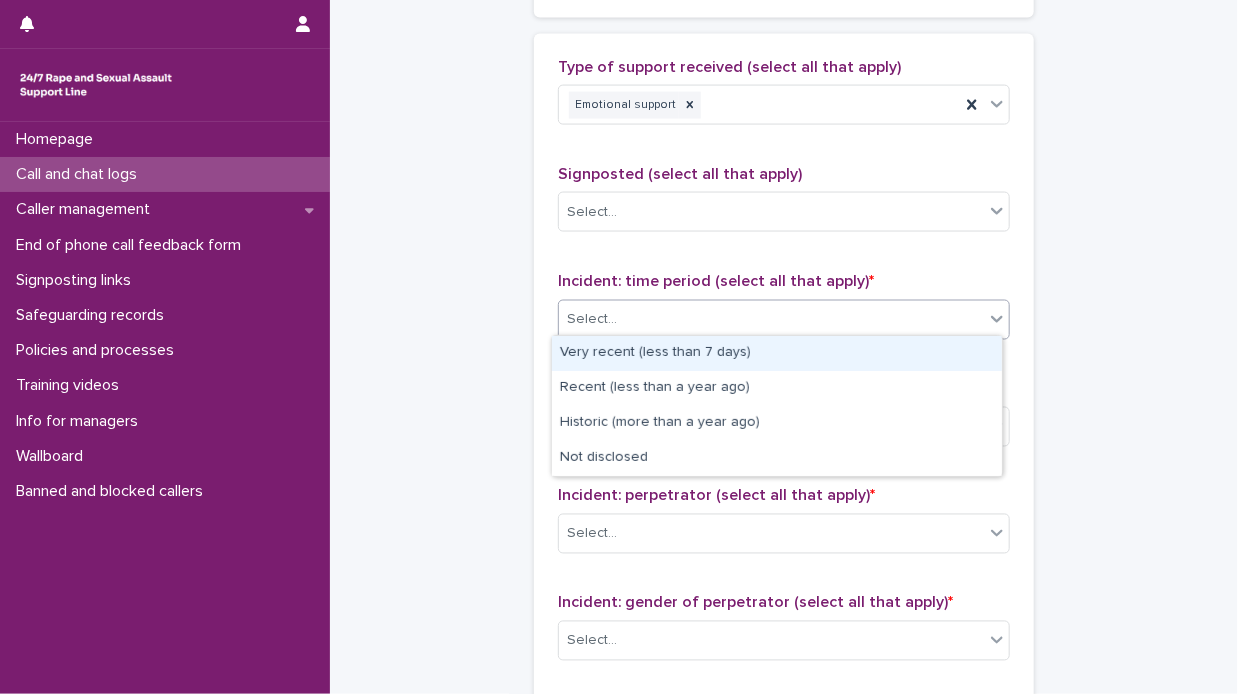 click 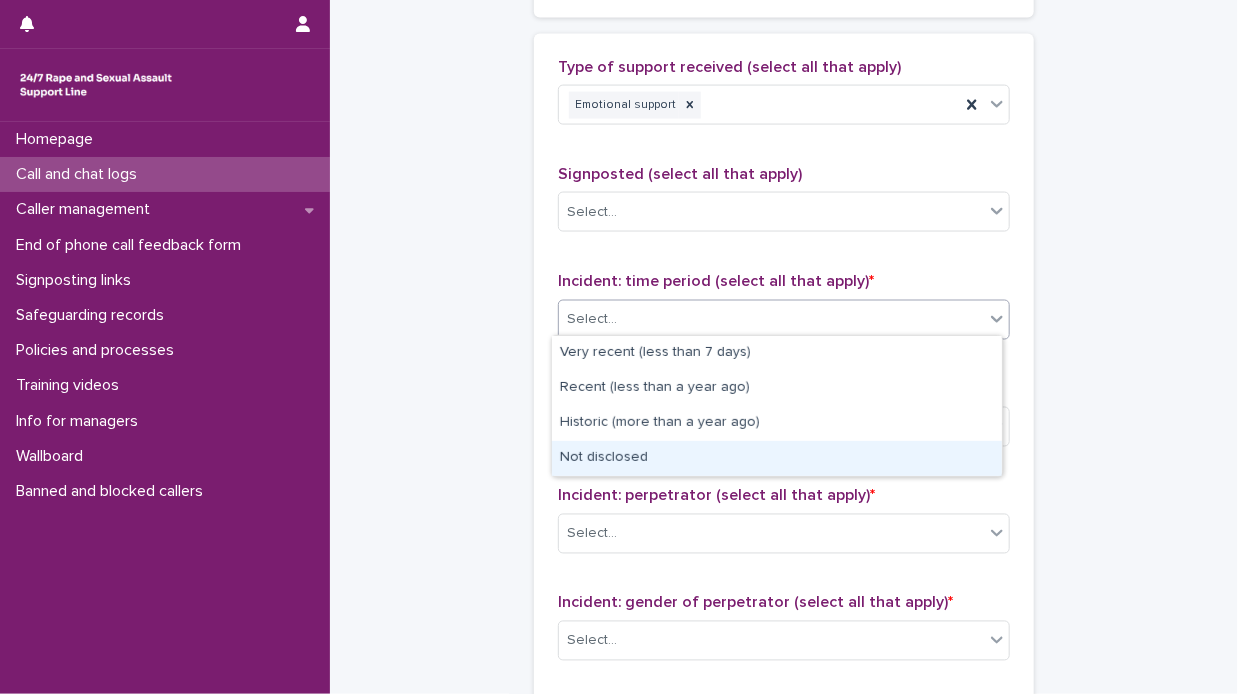 click on "Not disclosed" at bounding box center [777, 458] 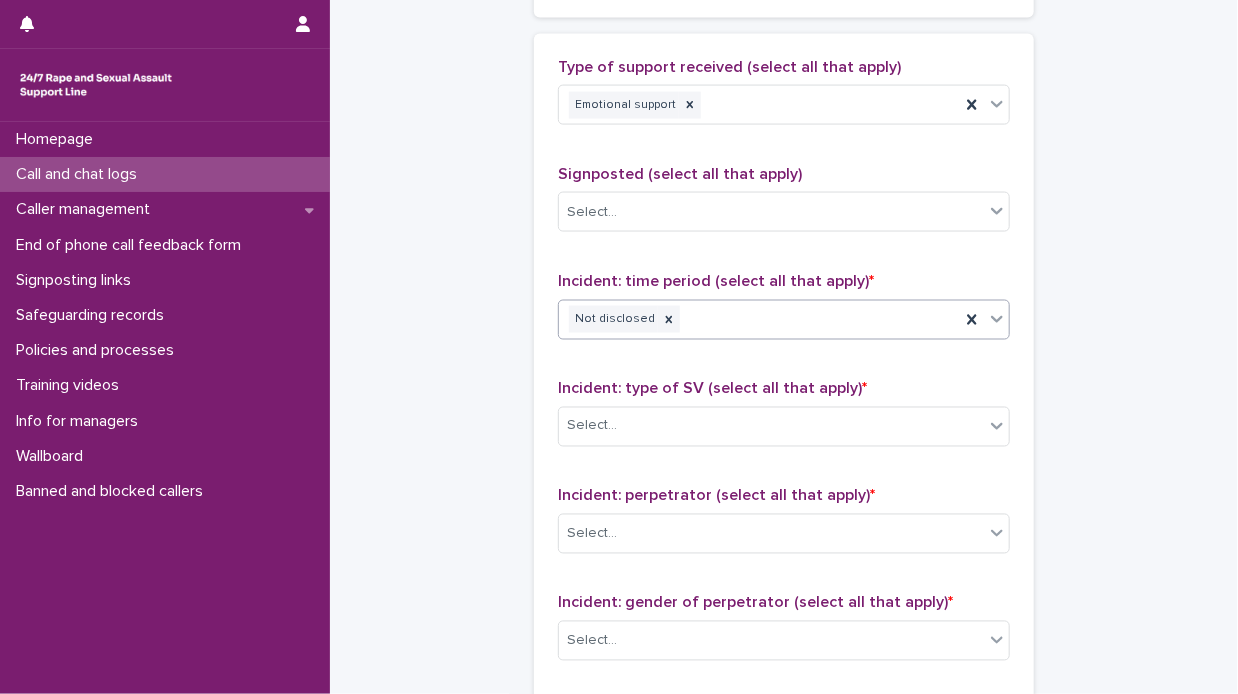 scroll, scrollTop: 1300, scrollLeft: 0, axis: vertical 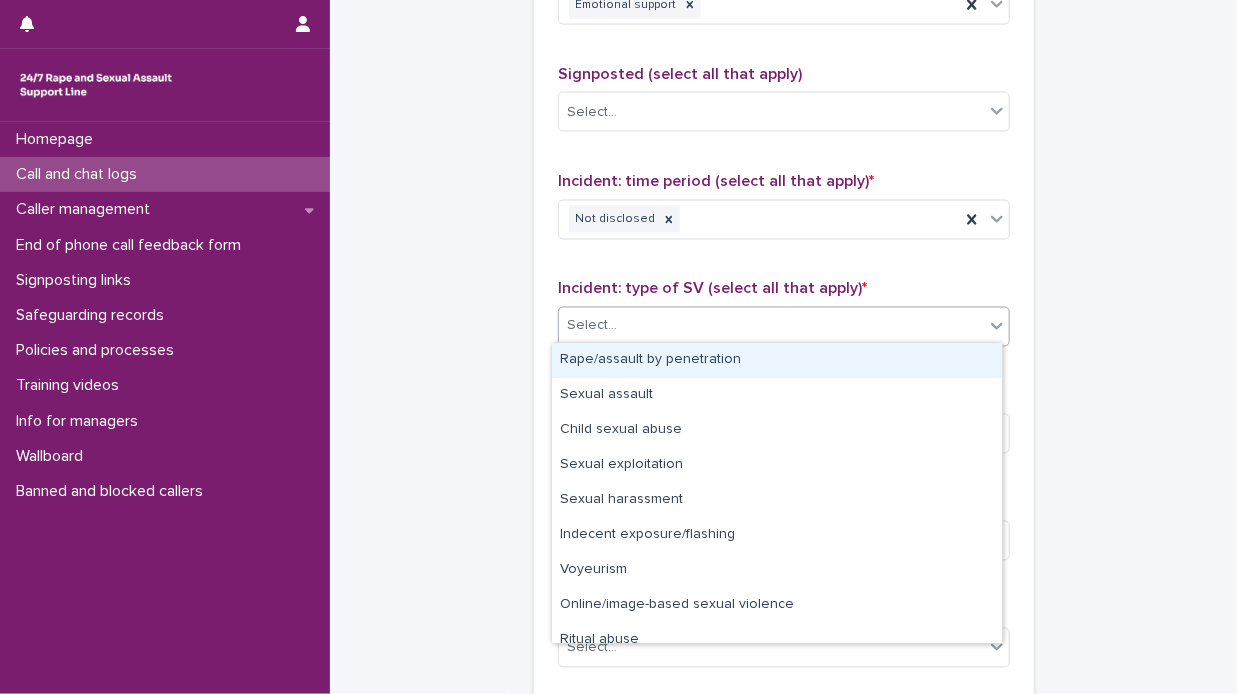 click 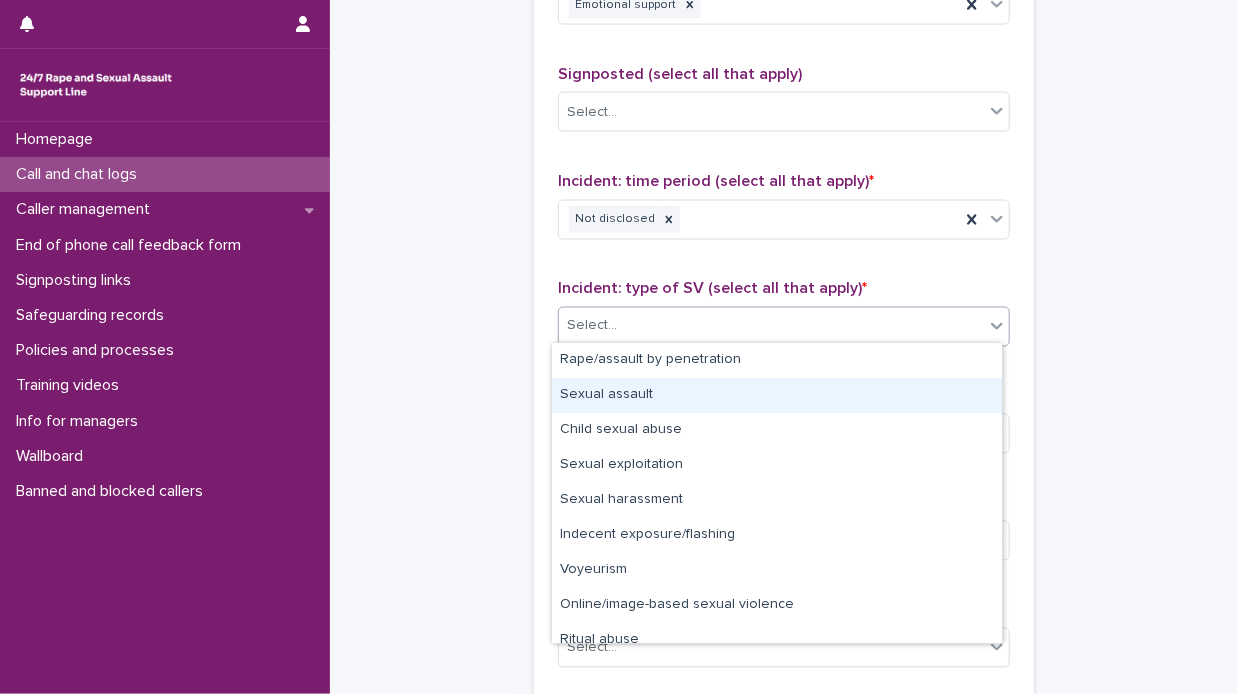 scroll, scrollTop: 50, scrollLeft: 0, axis: vertical 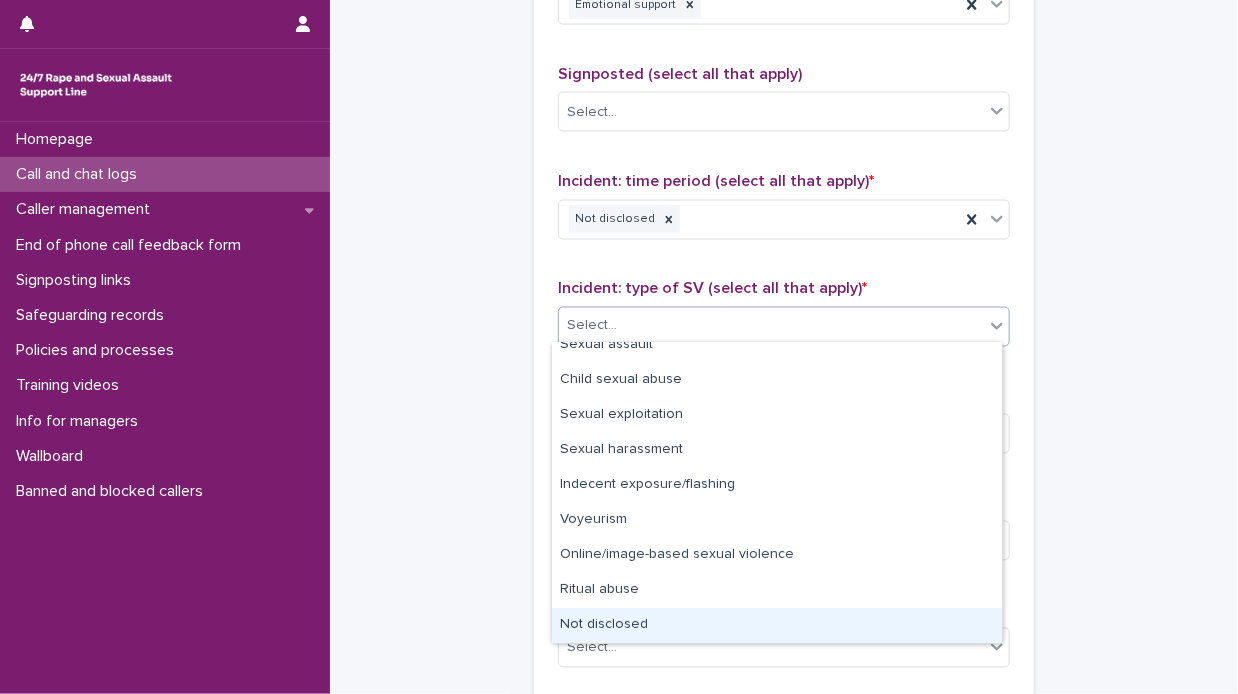 click on "Not disclosed" at bounding box center [777, 625] 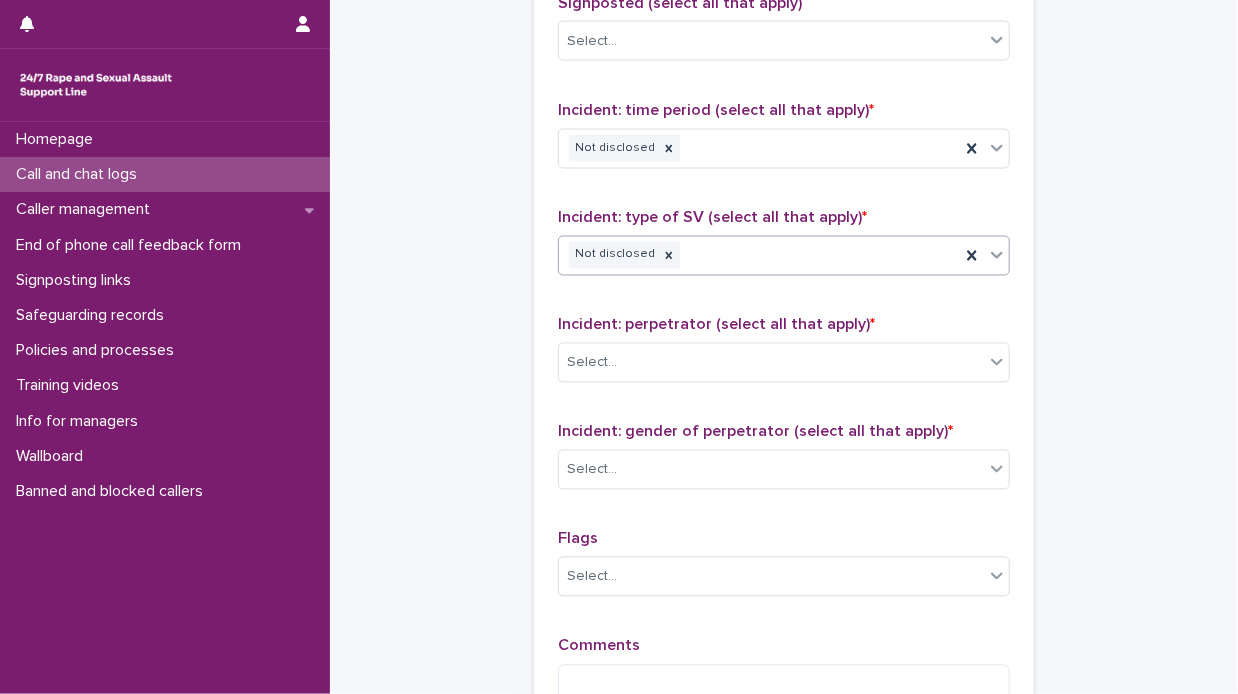 scroll, scrollTop: 1400, scrollLeft: 0, axis: vertical 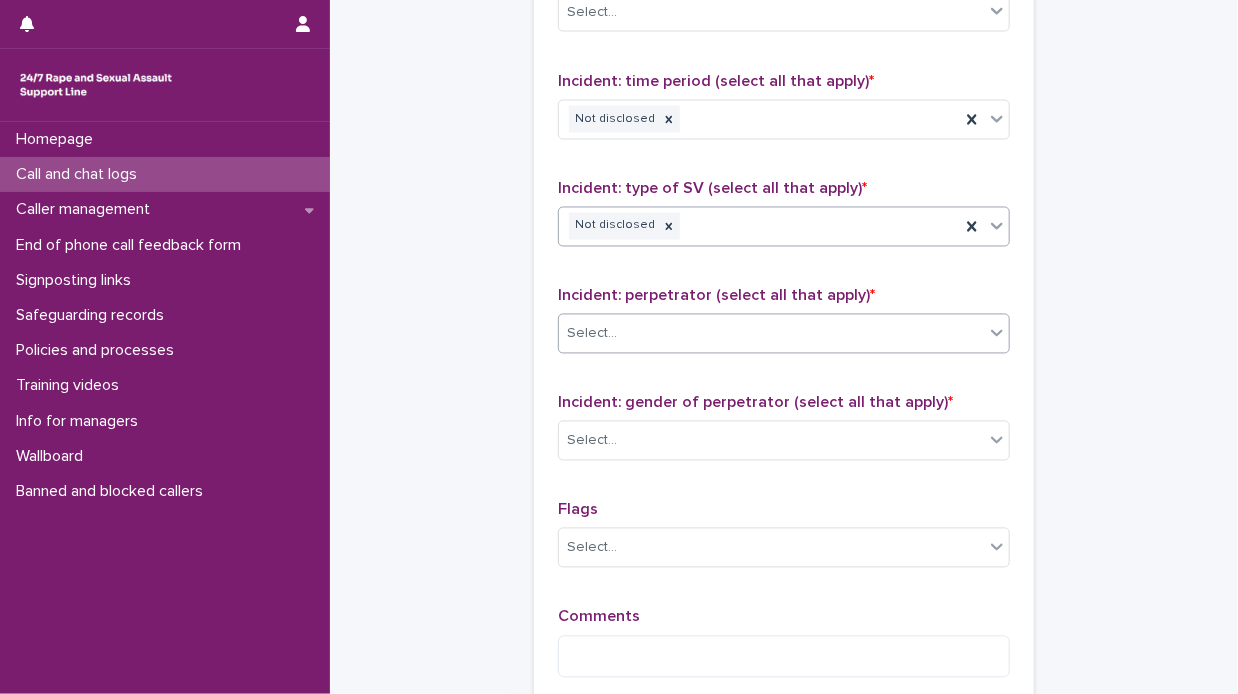 click 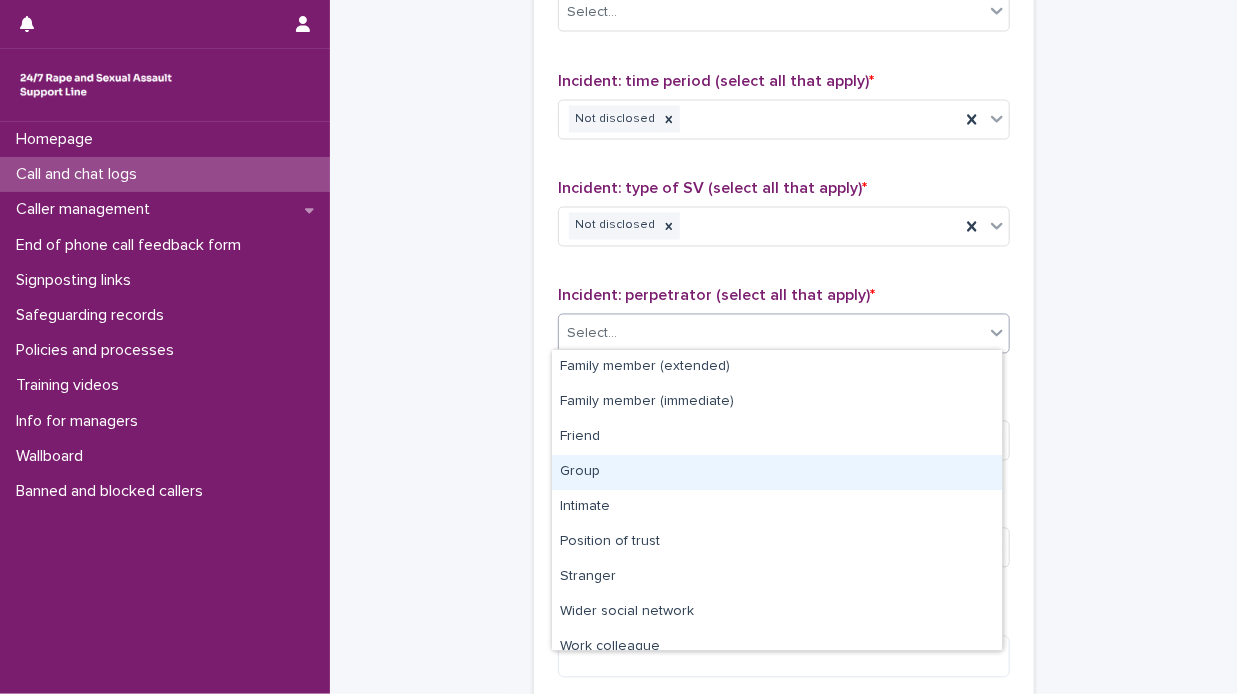 scroll, scrollTop: 84, scrollLeft: 0, axis: vertical 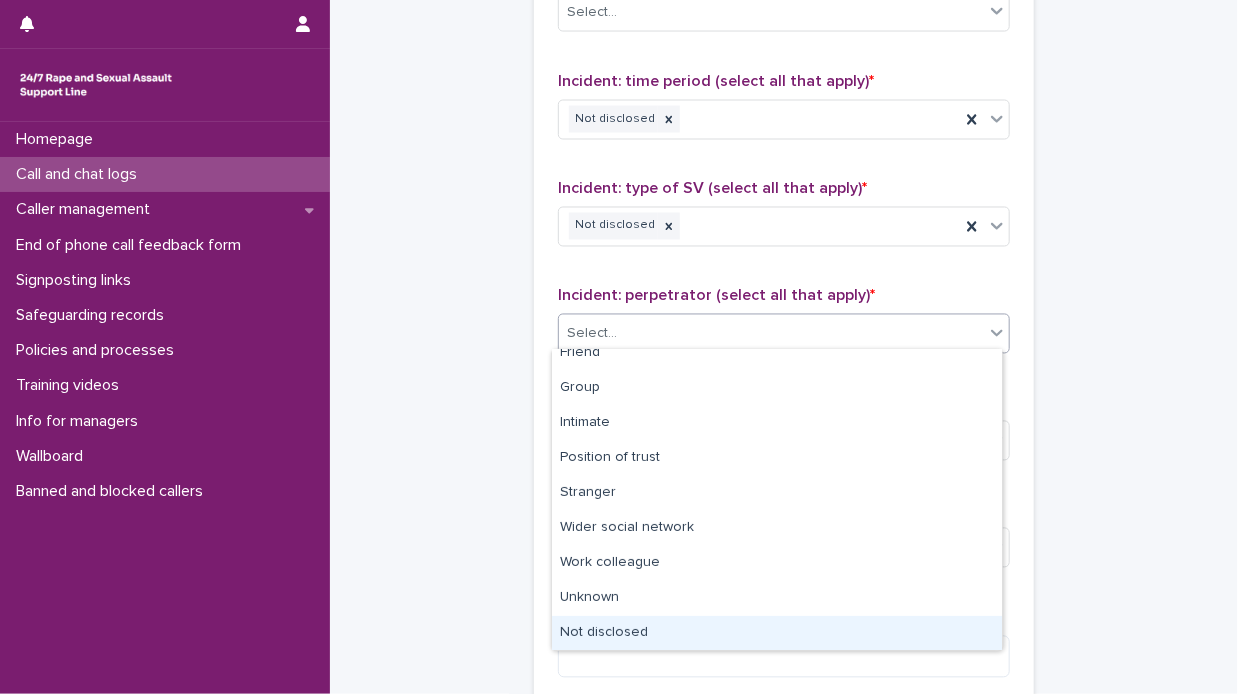 click on "Not disclosed" at bounding box center (777, 633) 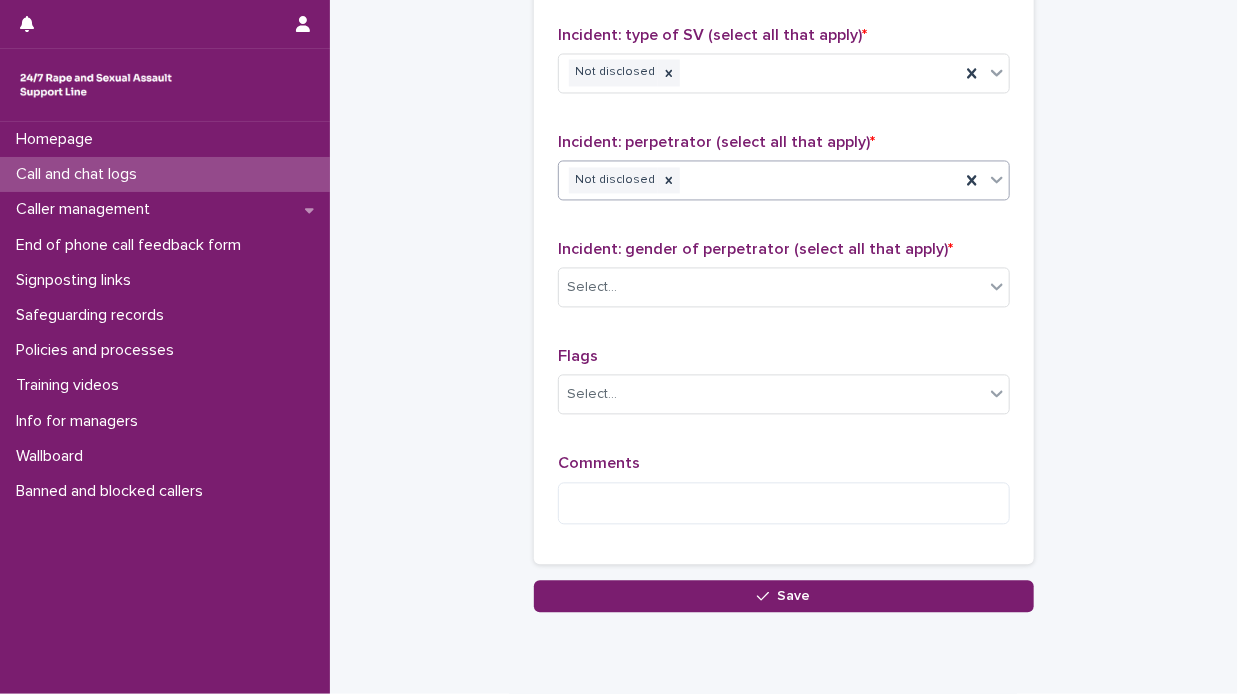 scroll, scrollTop: 1600, scrollLeft: 0, axis: vertical 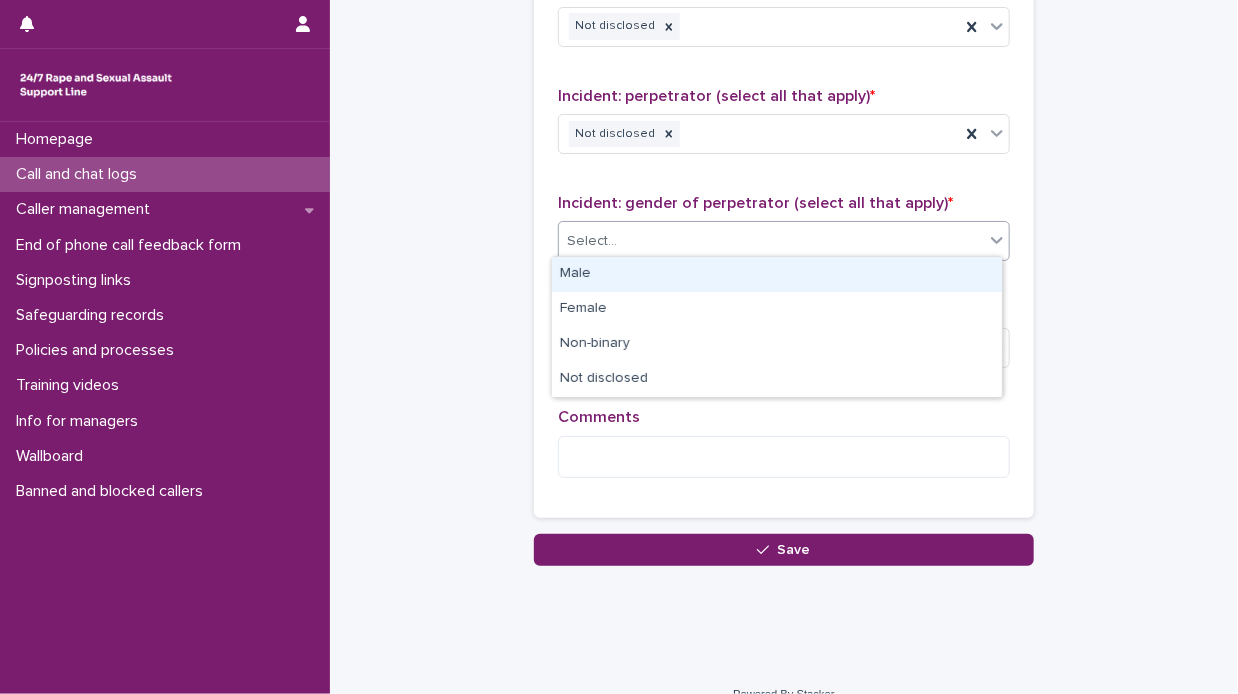 click 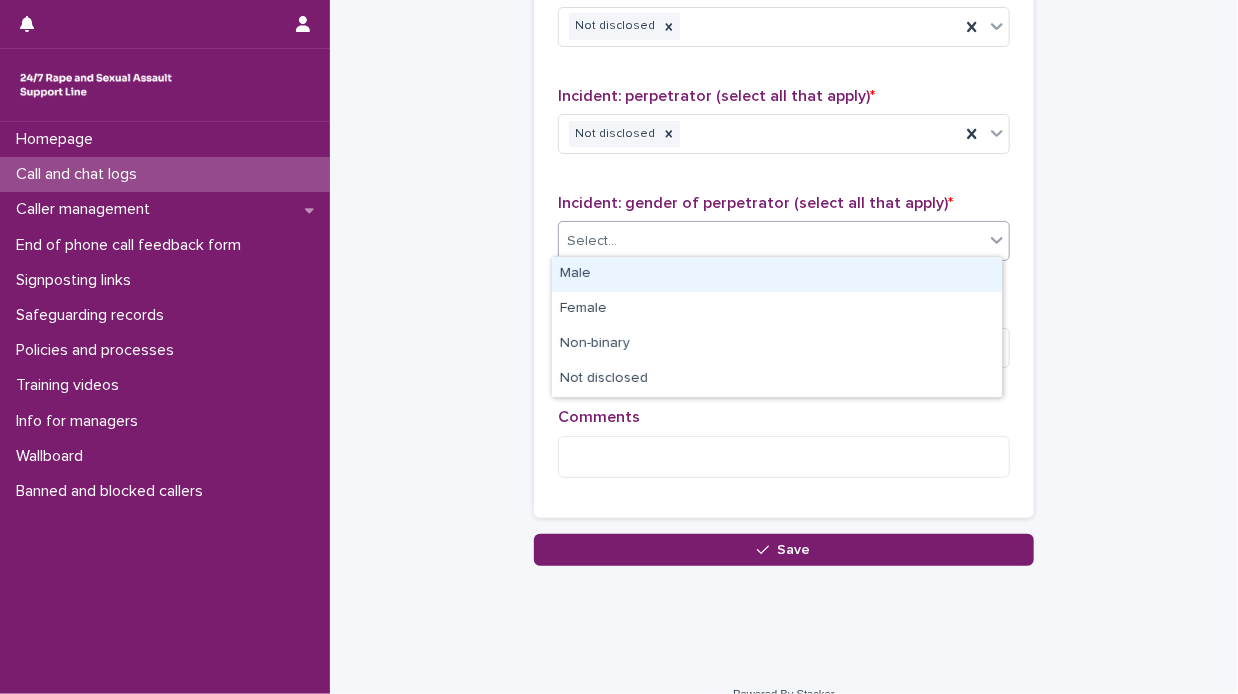 click on "Male" at bounding box center (777, 274) 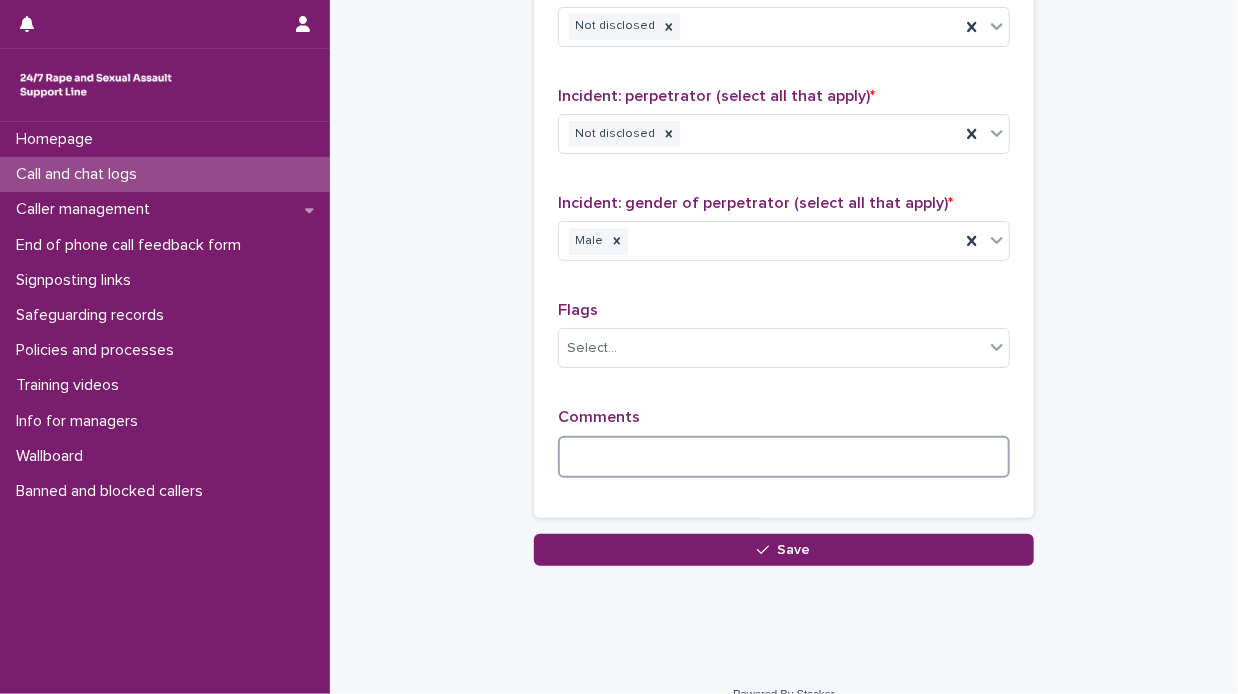 click at bounding box center (784, 457) 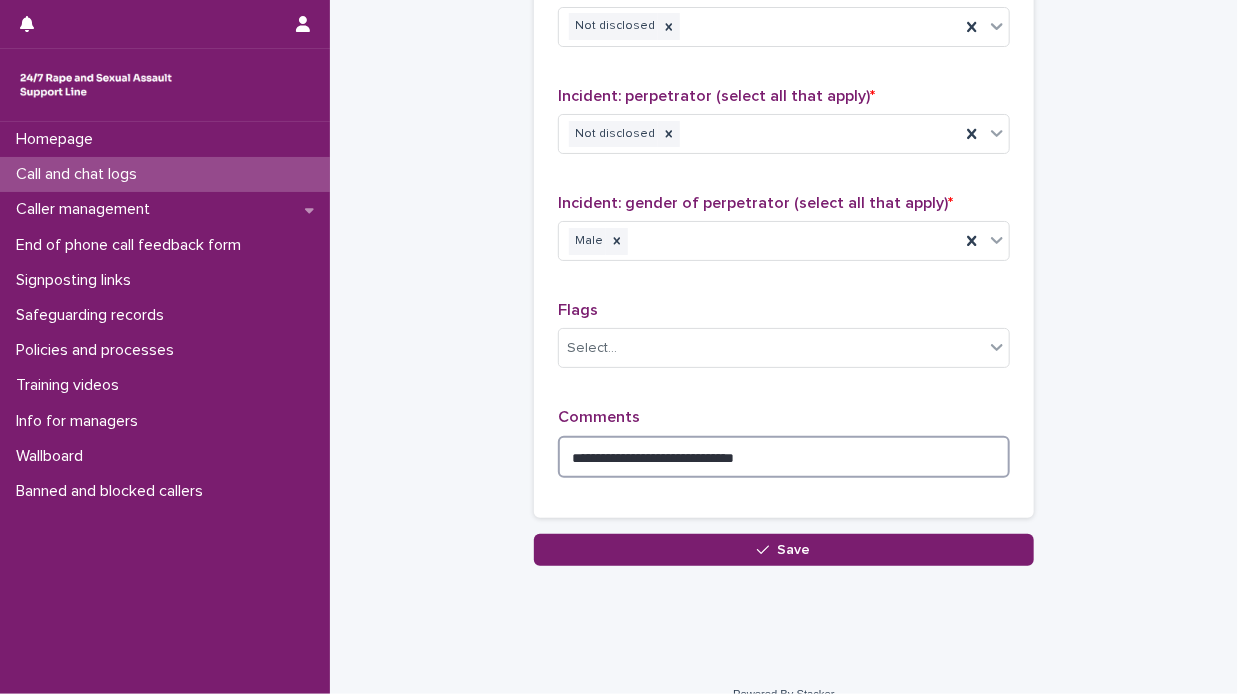 click on "**********" at bounding box center [784, 457] 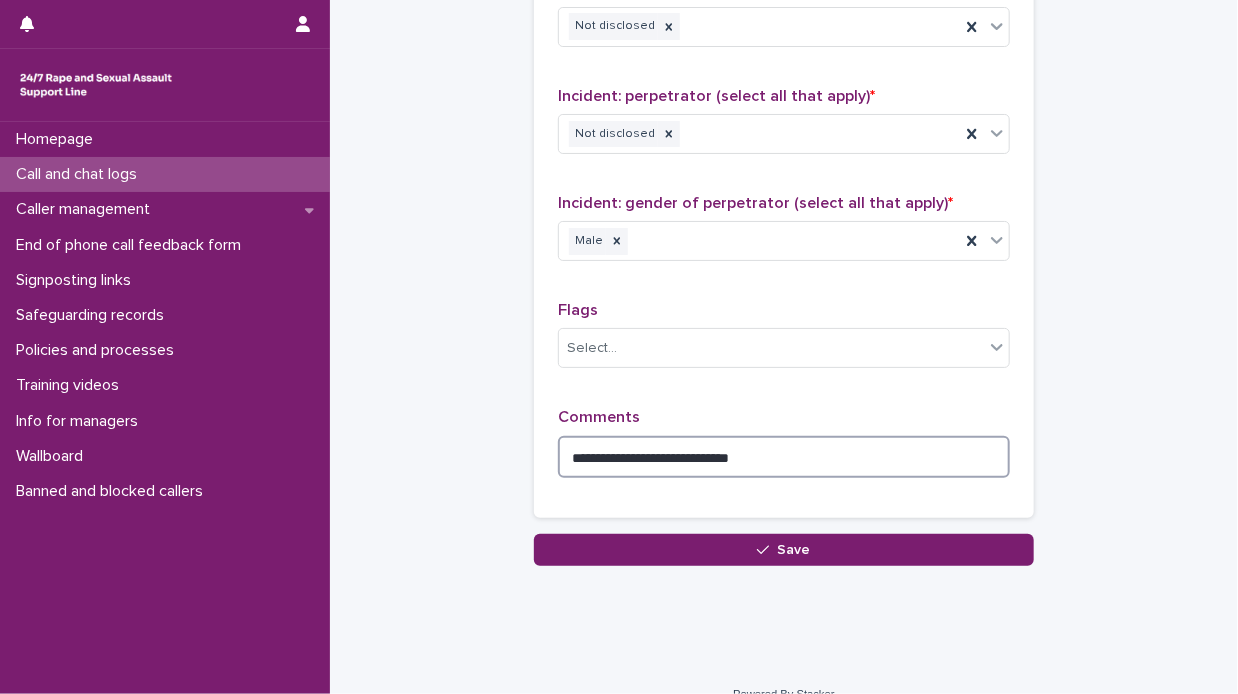 click on "**********" at bounding box center (784, 457) 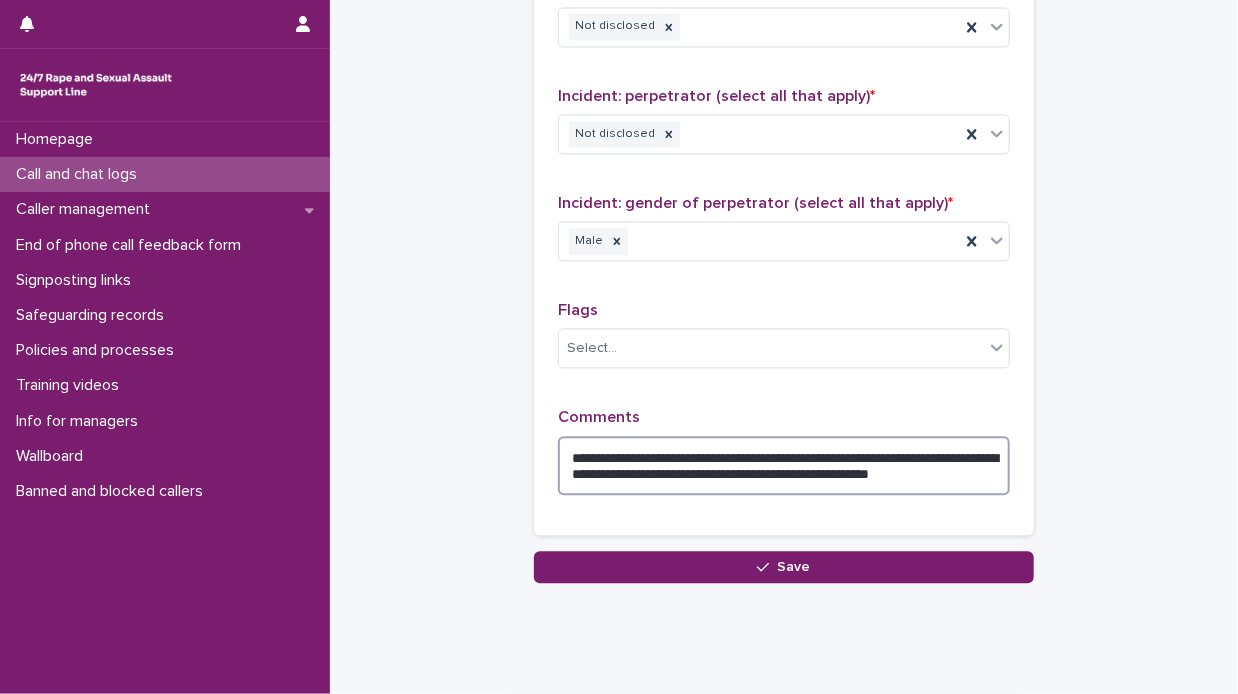 click on "**********" at bounding box center (784, 466) 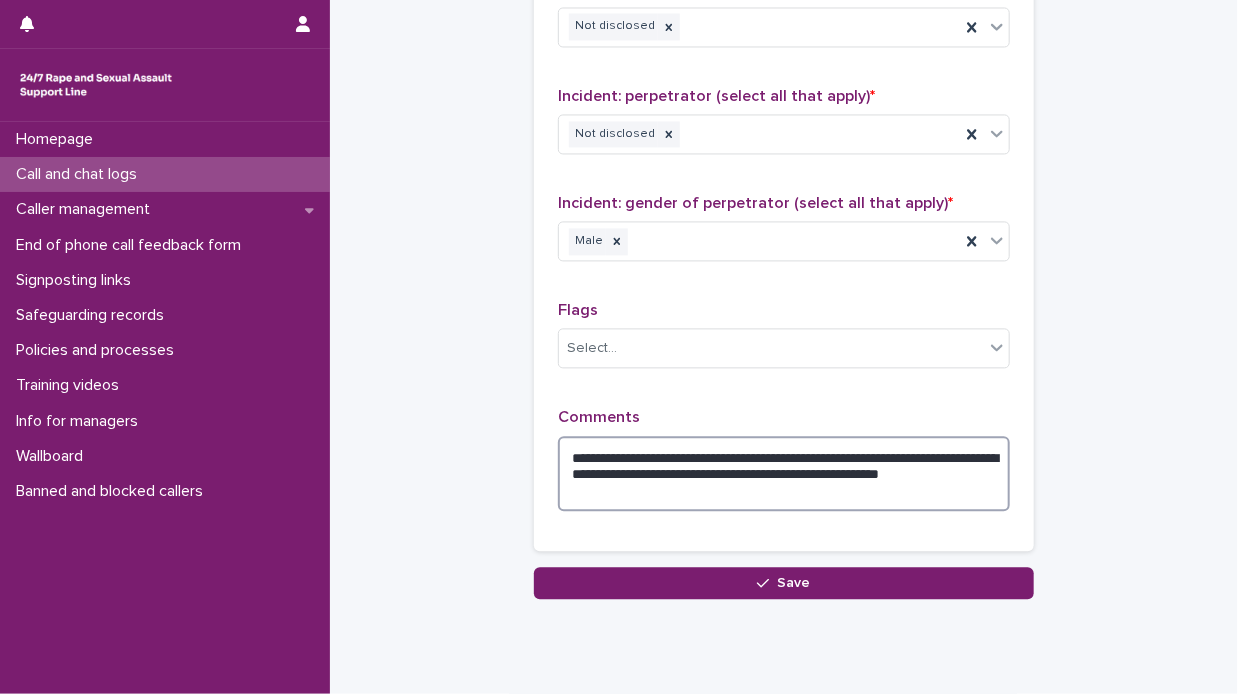 click on "**********" at bounding box center (784, 474) 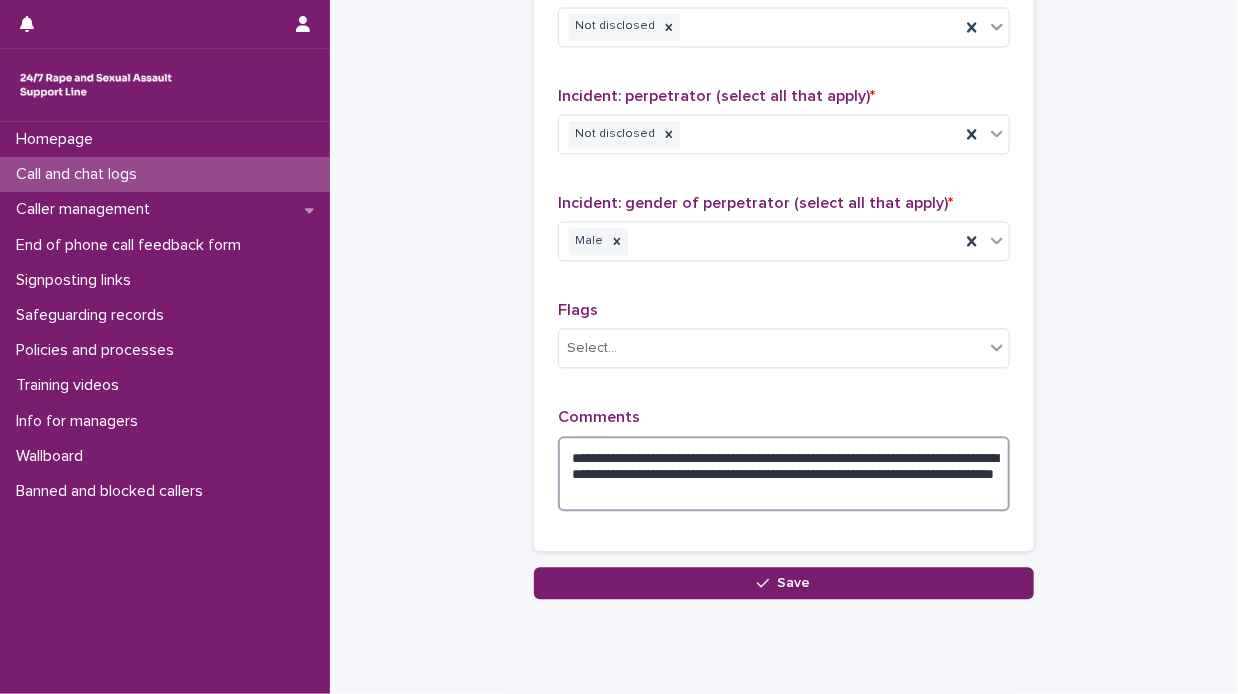 click on "**********" at bounding box center [784, 474] 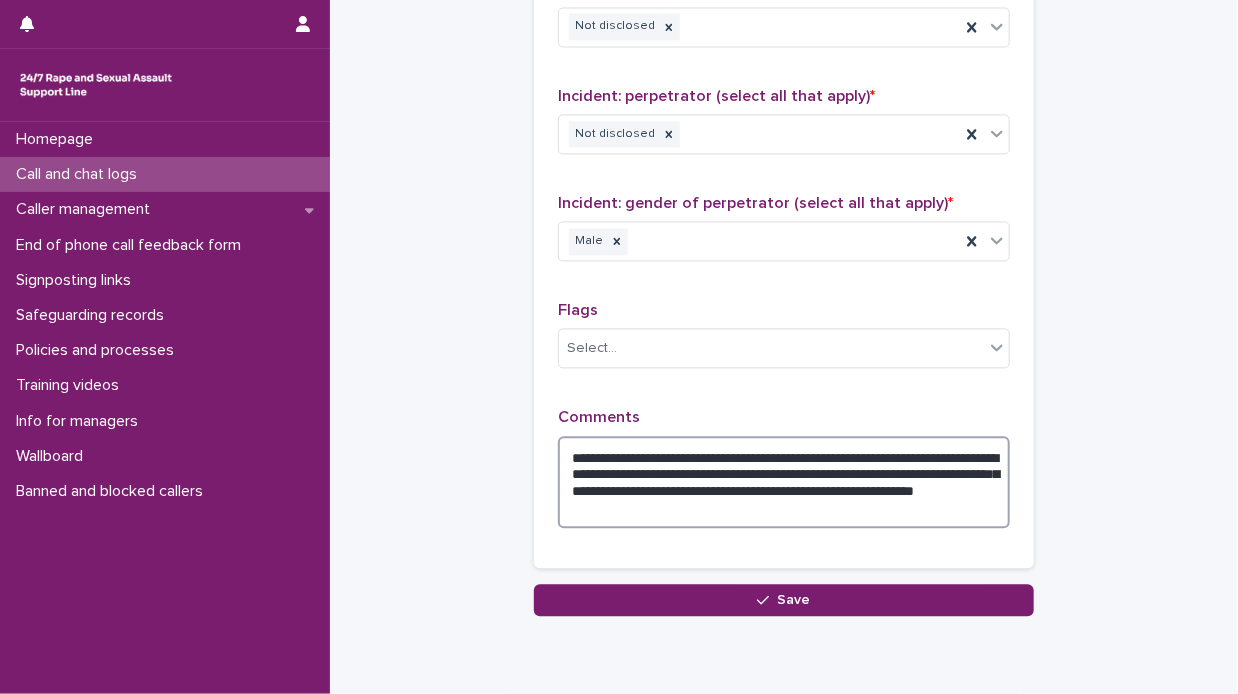 click on "**********" at bounding box center [784, 482] 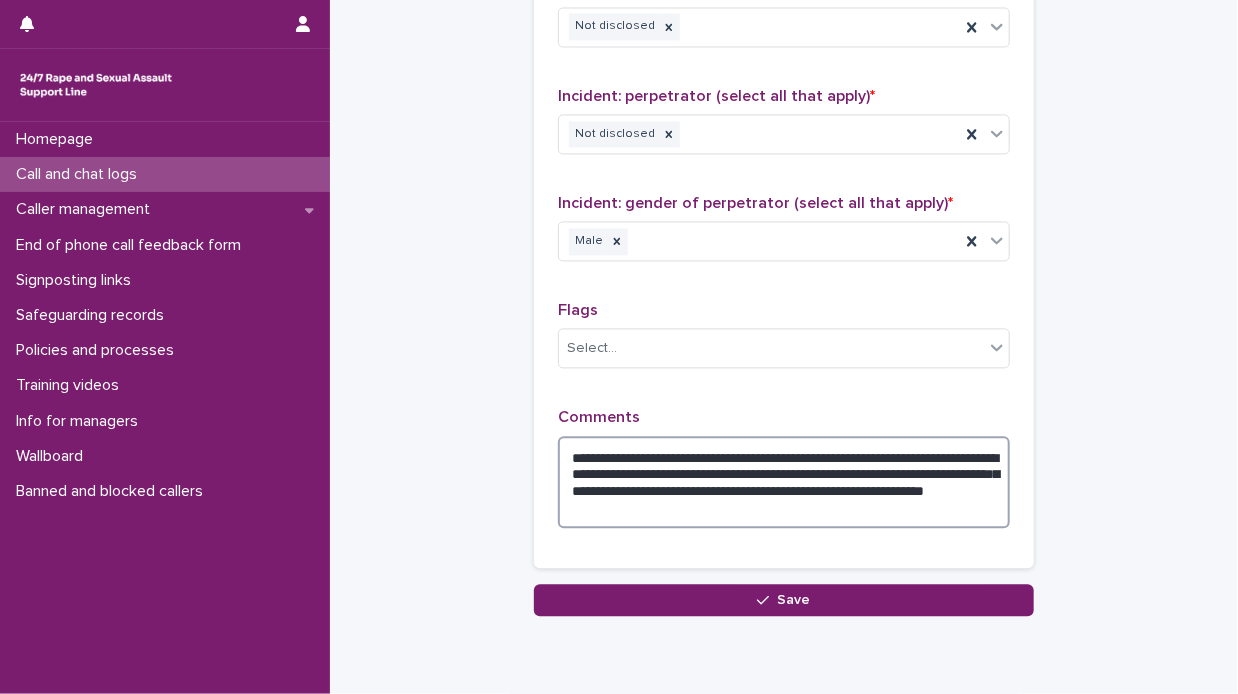 click on "**********" at bounding box center [784, 482] 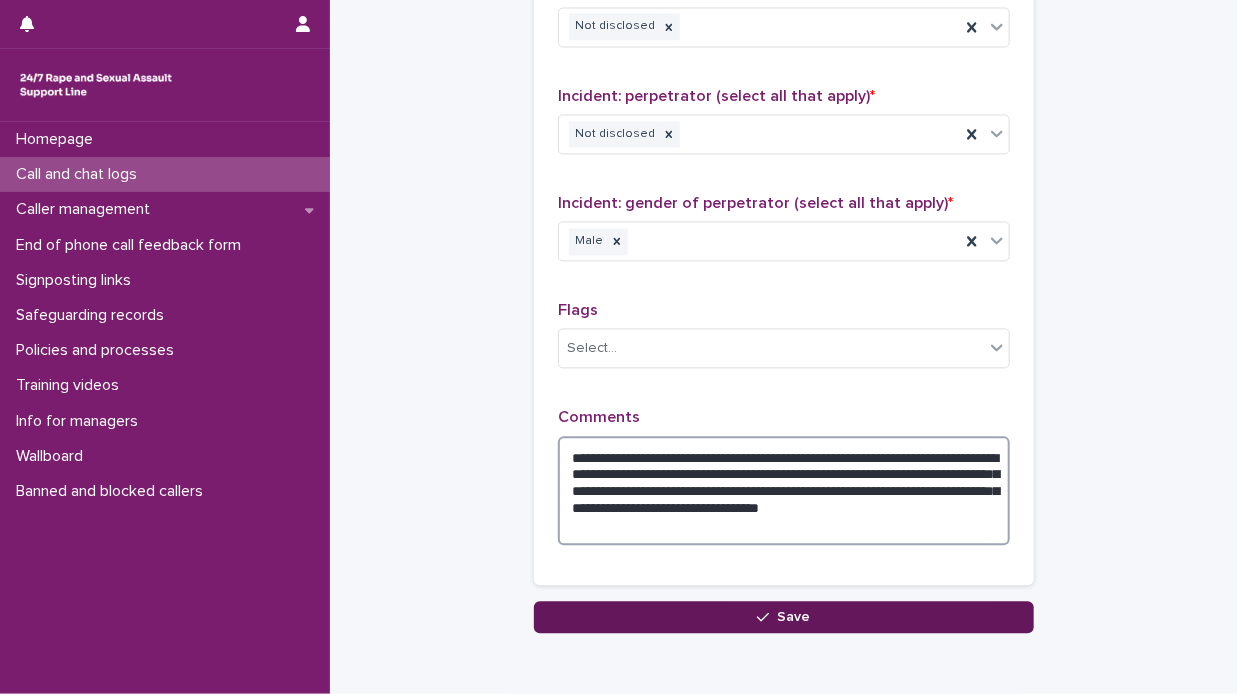 type on "**********" 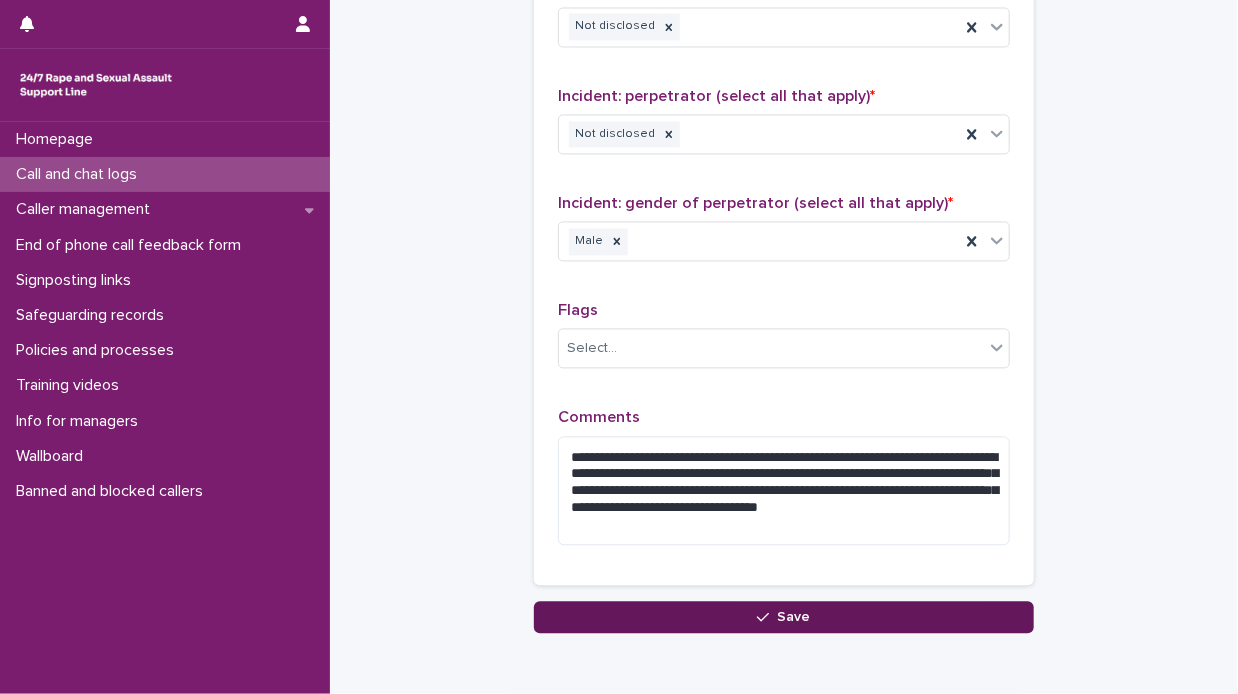 click on "Save" at bounding box center [794, 617] 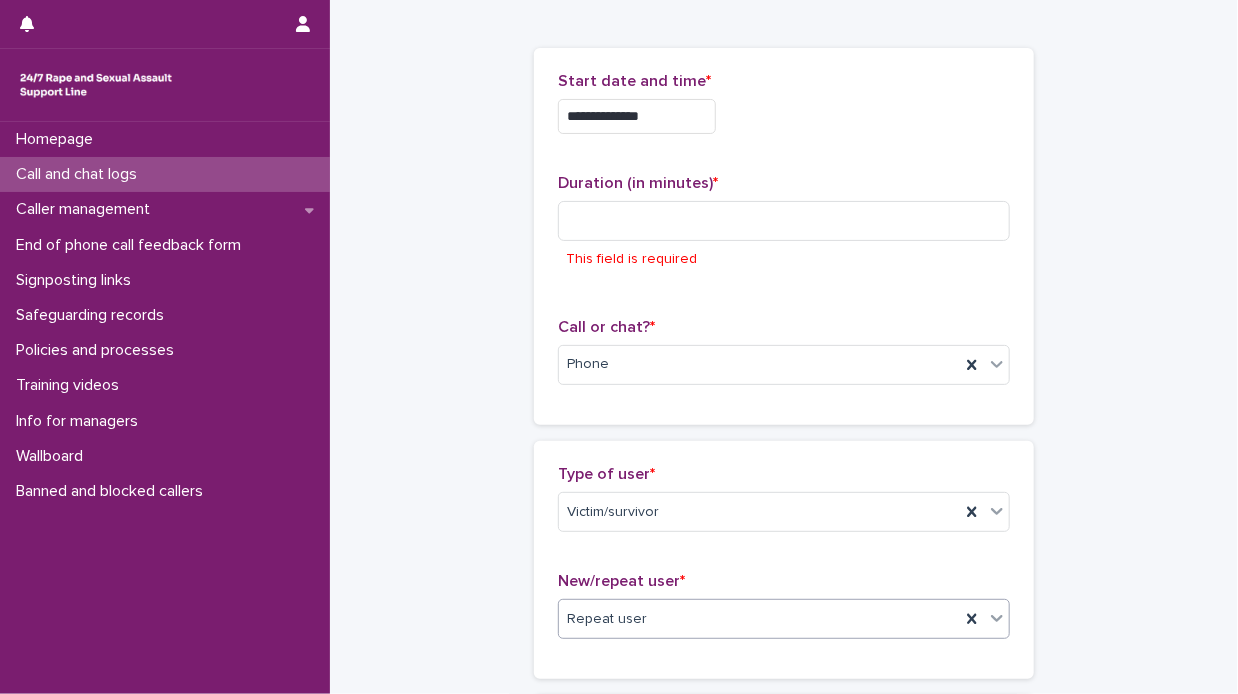scroll, scrollTop: 0, scrollLeft: 0, axis: both 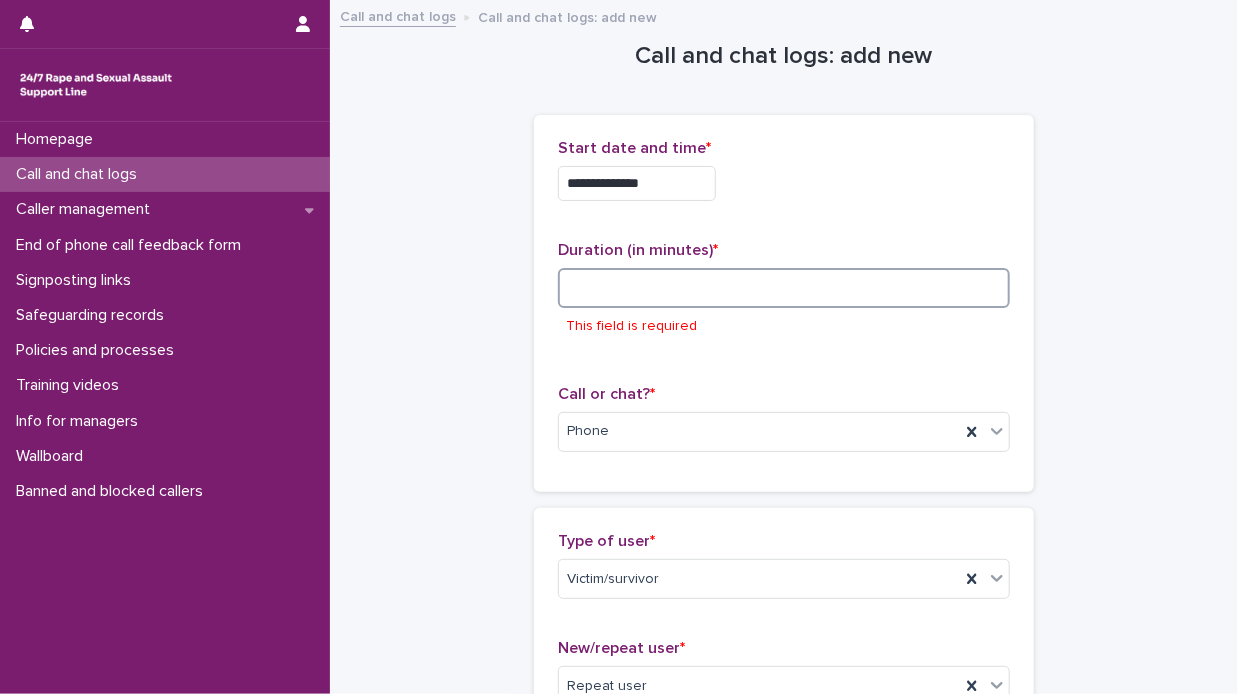 click at bounding box center (784, 288) 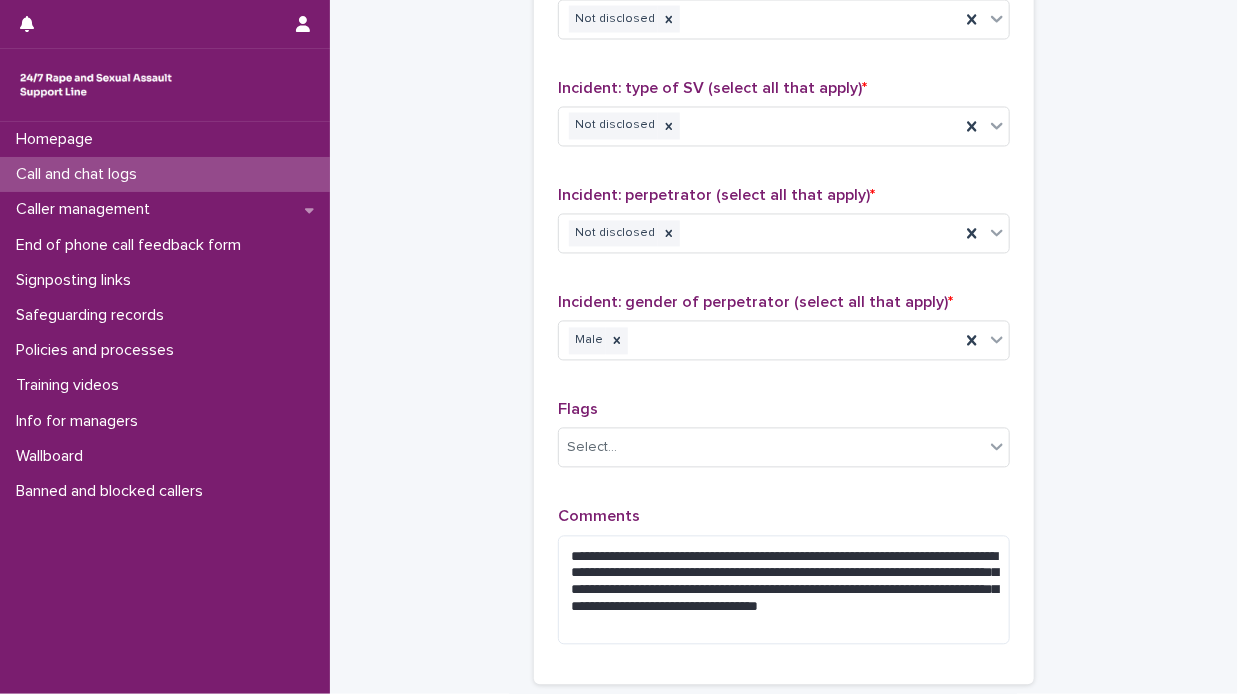 scroll, scrollTop: 1689, scrollLeft: 0, axis: vertical 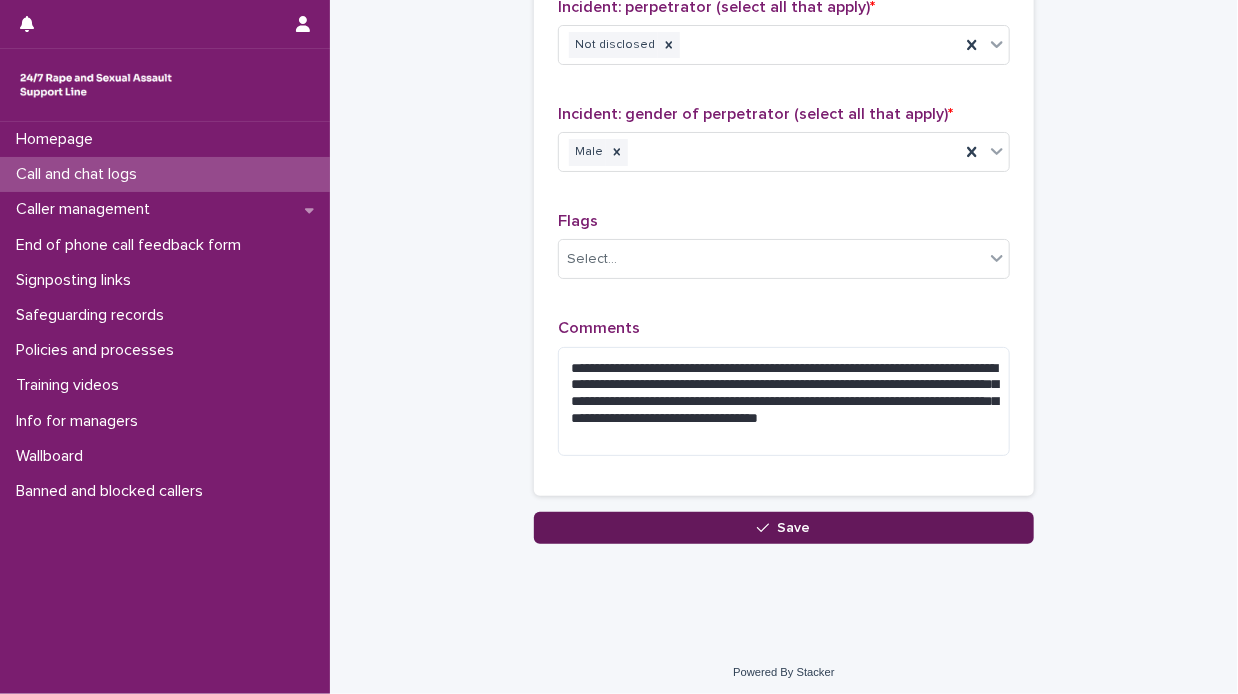 type on "**" 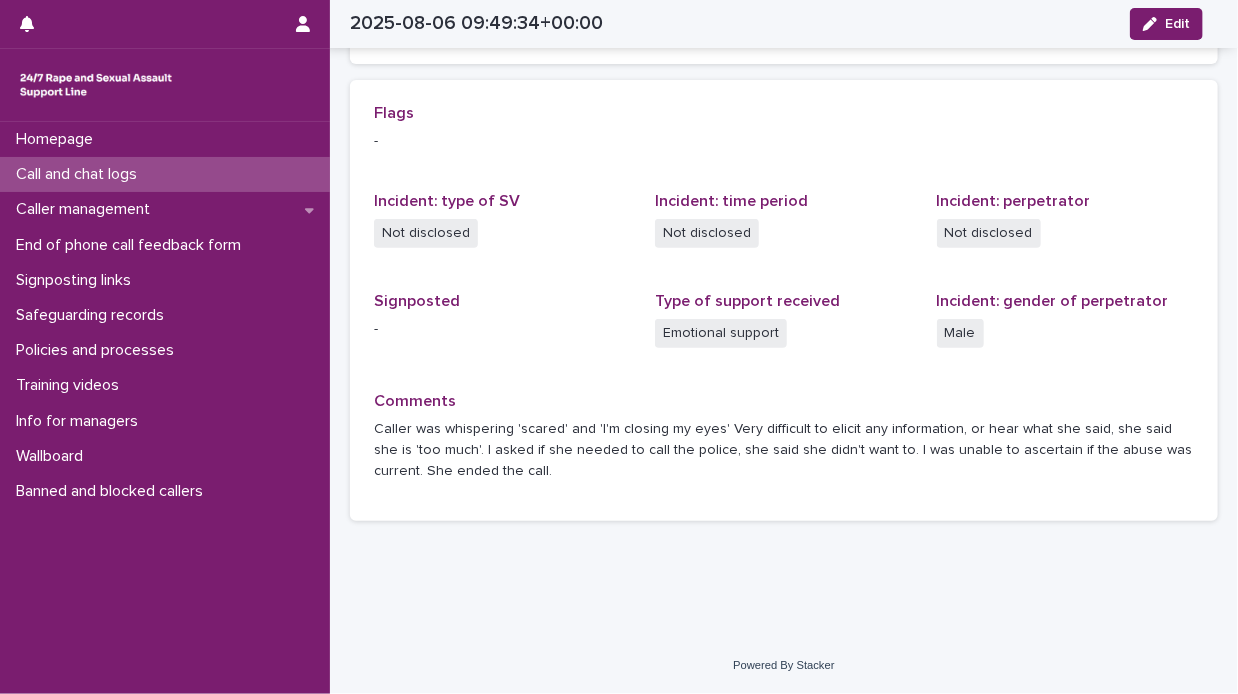 scroll, scrollTop: 409, scrollLeft: 0, axis: vertical 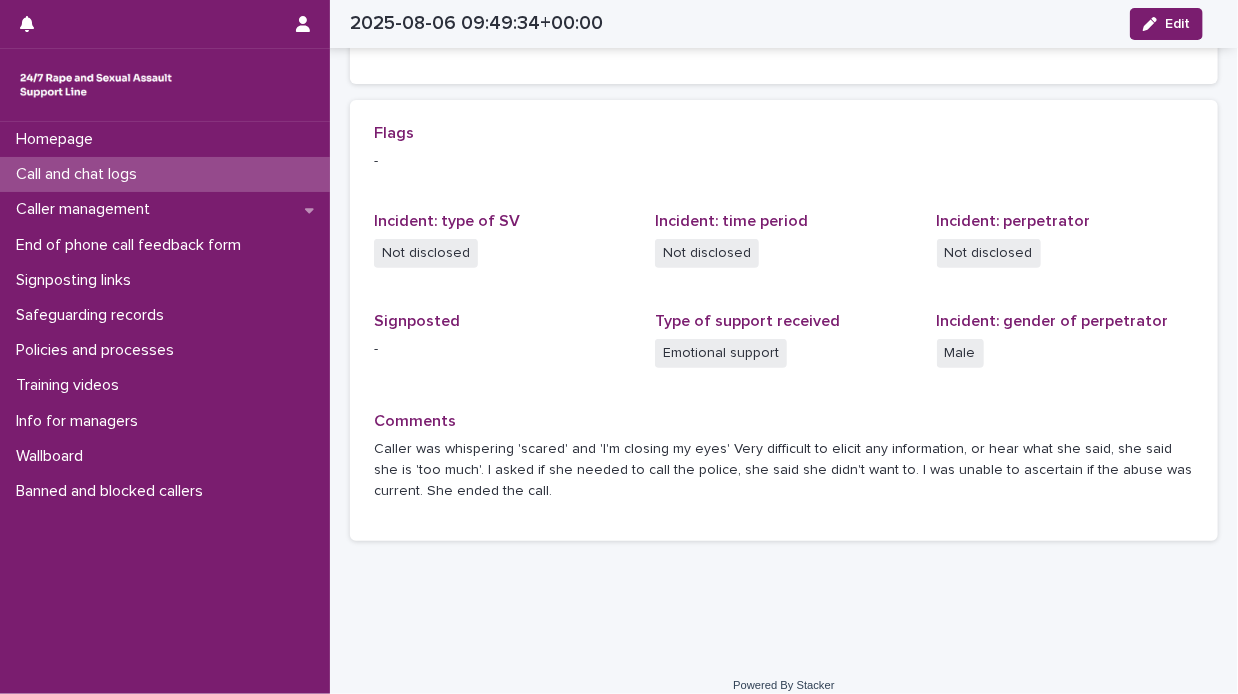 click on "Call and chat logs" at bounding box center [80, 174] 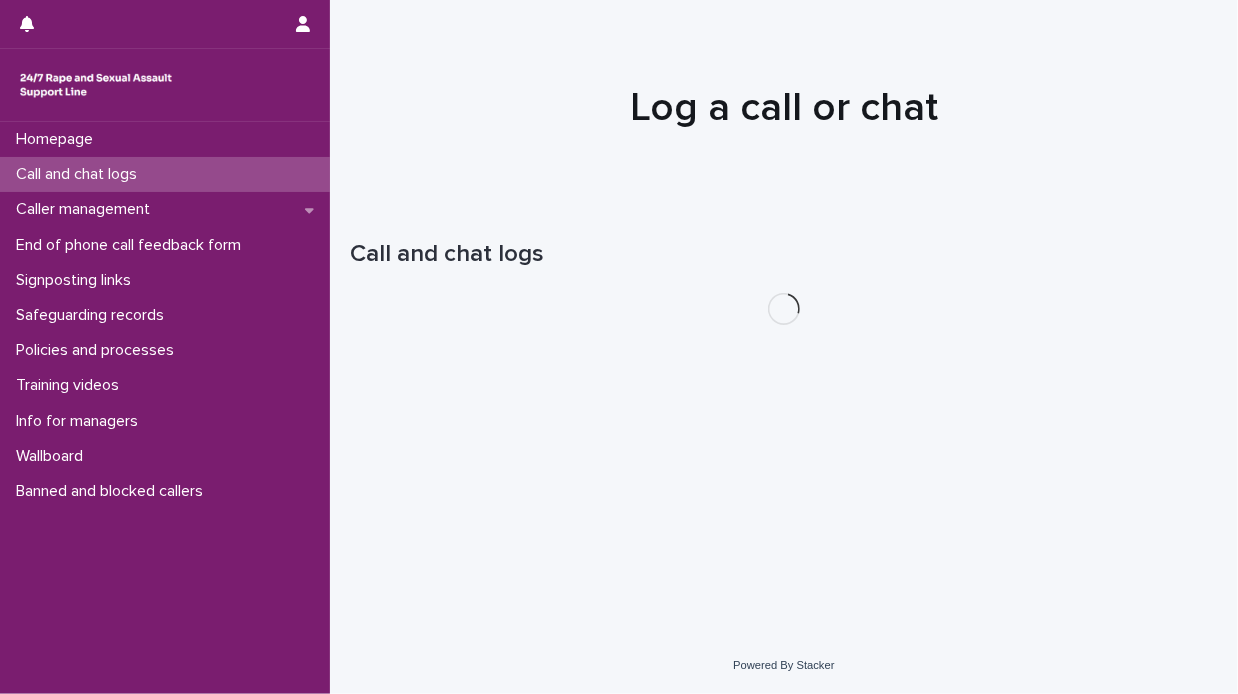 scroll, scrollTop: 0, scrollLeft: 0, axis: both 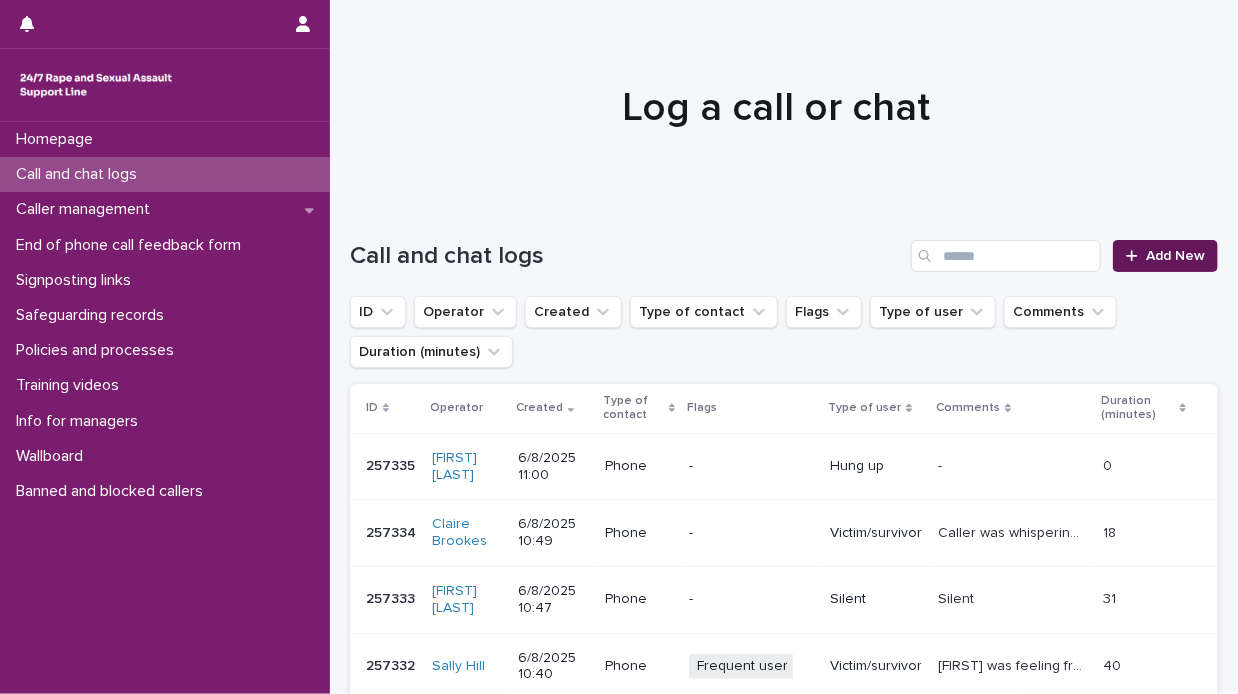 click on "Add New" at bounding box center [1175, 256] 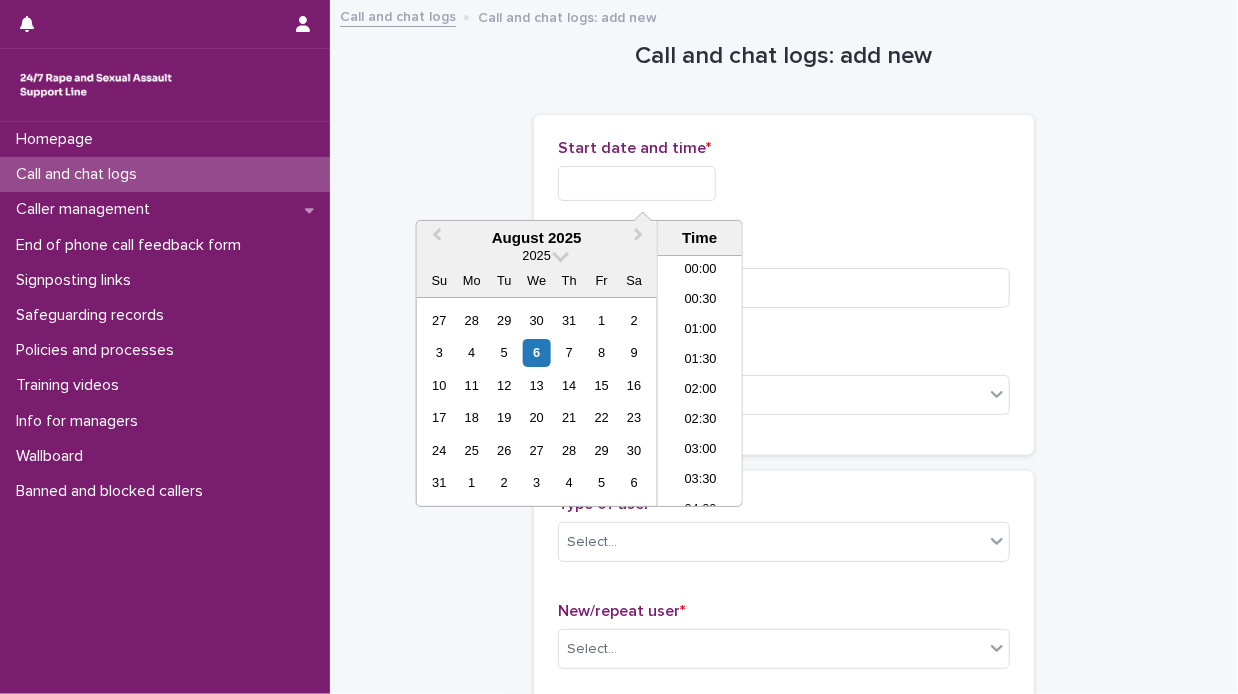 click at bounding box center (637, 183) 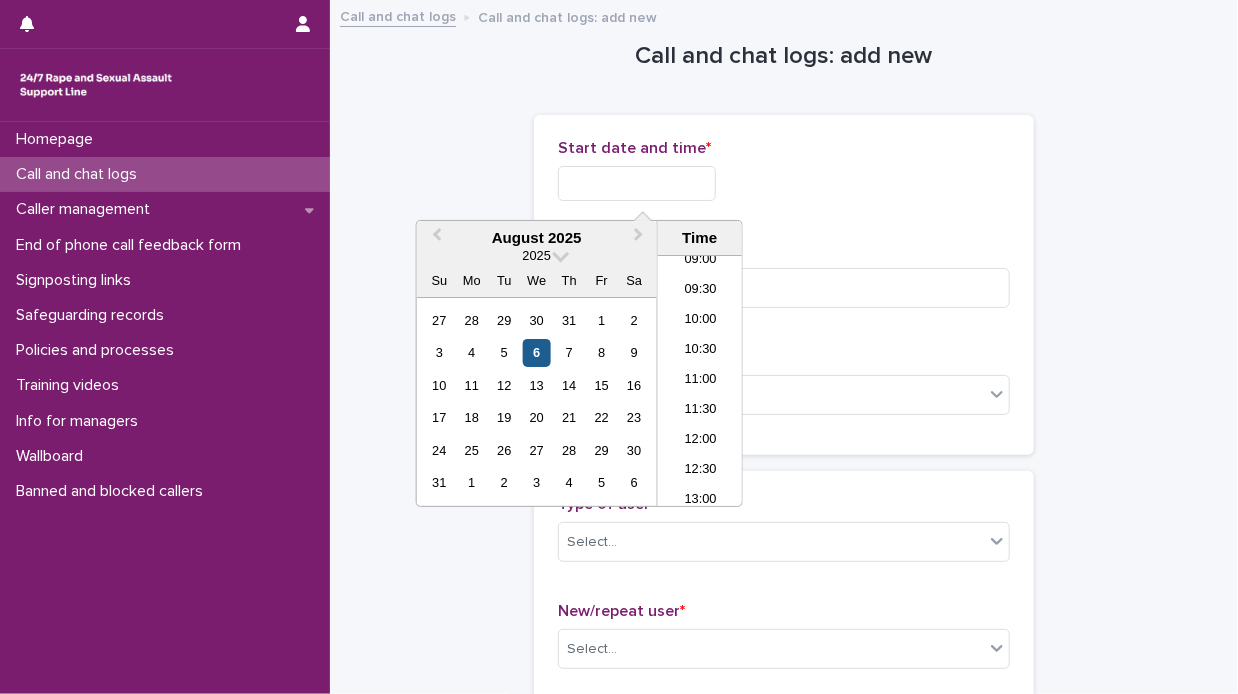 click on "6" at bounding box center (536, 352) 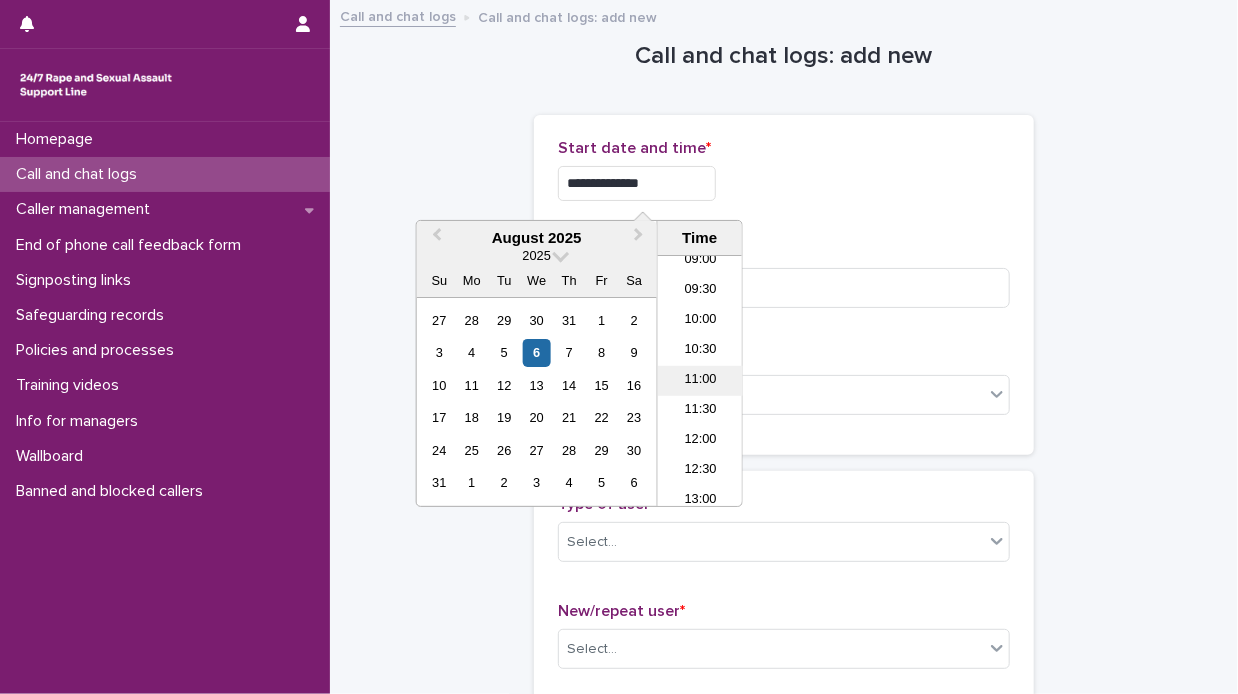 click on "11:00" at bounding box center [700, 381] 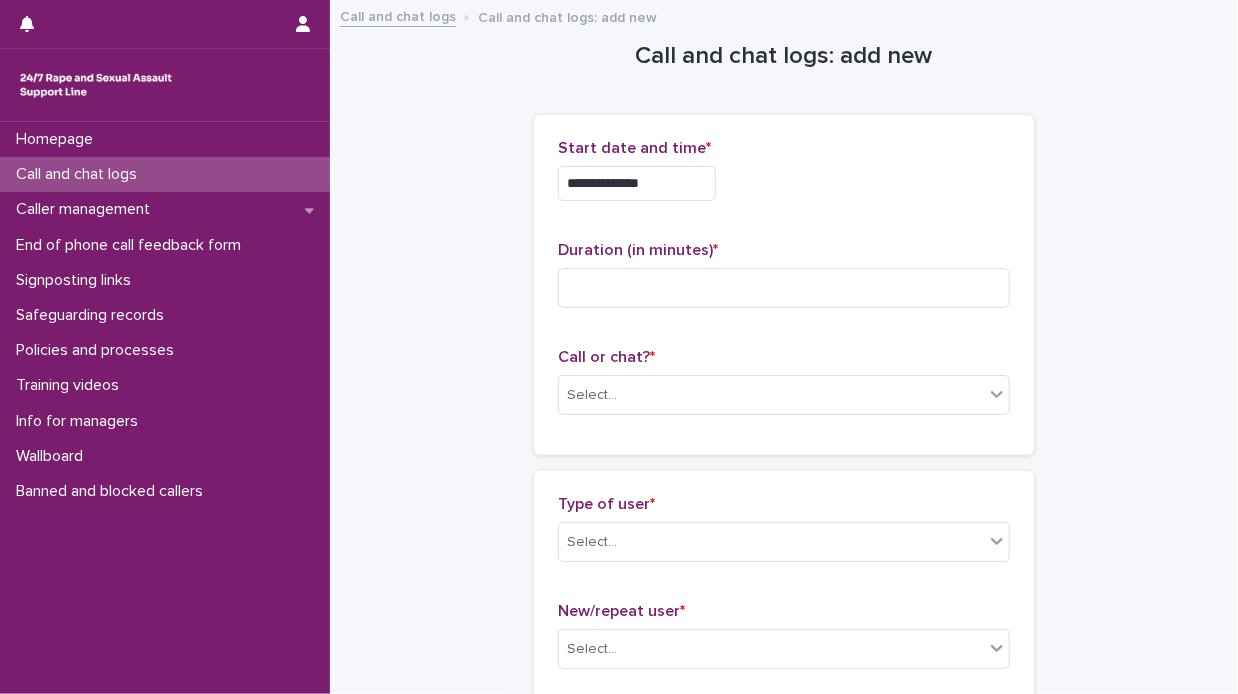 type on "**********" 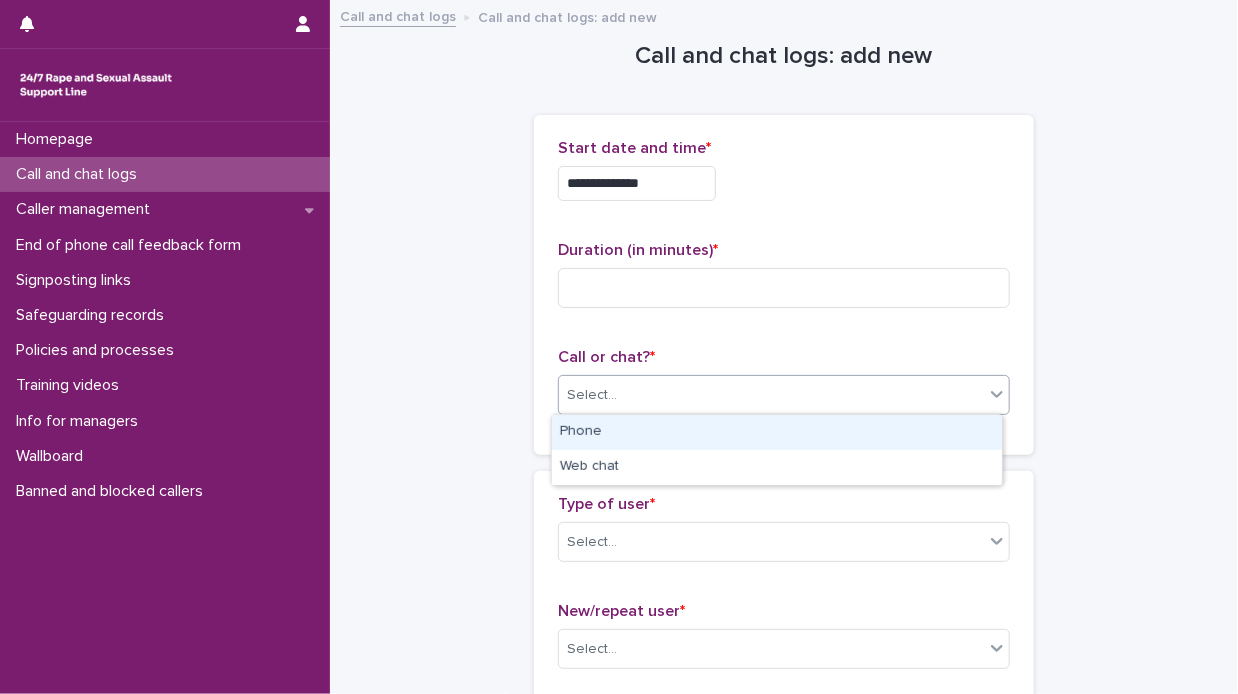 click 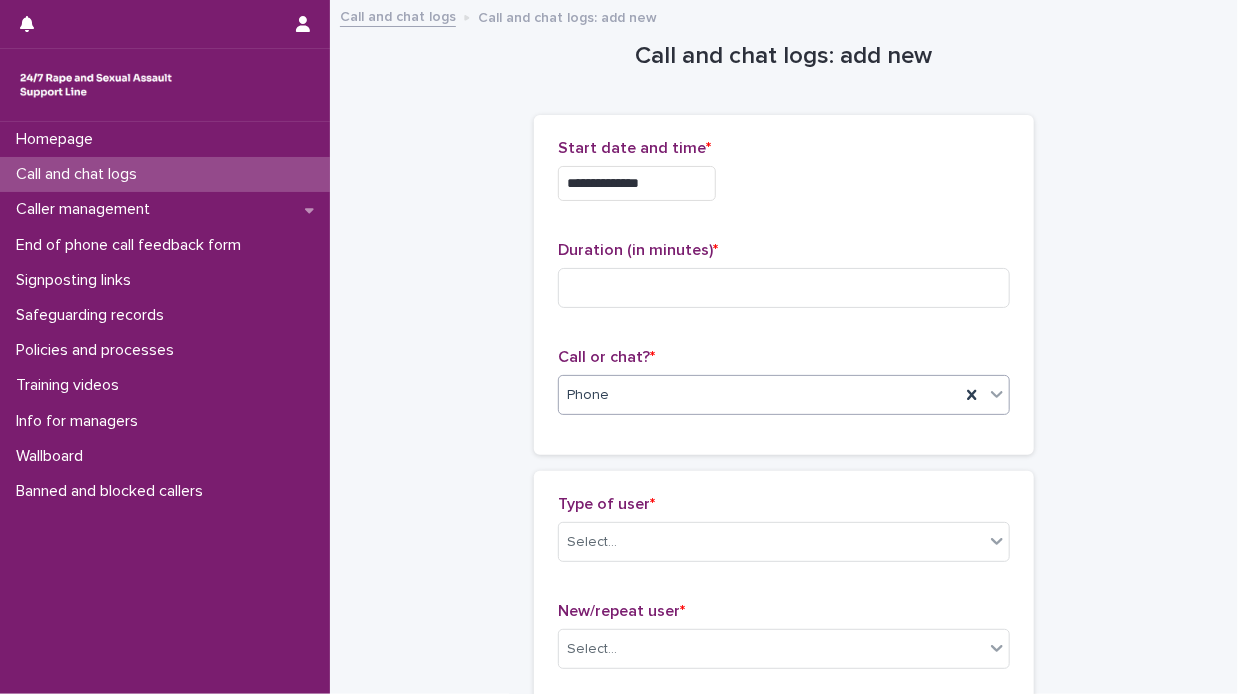 click on "**********" at bounding box center (637, 183) 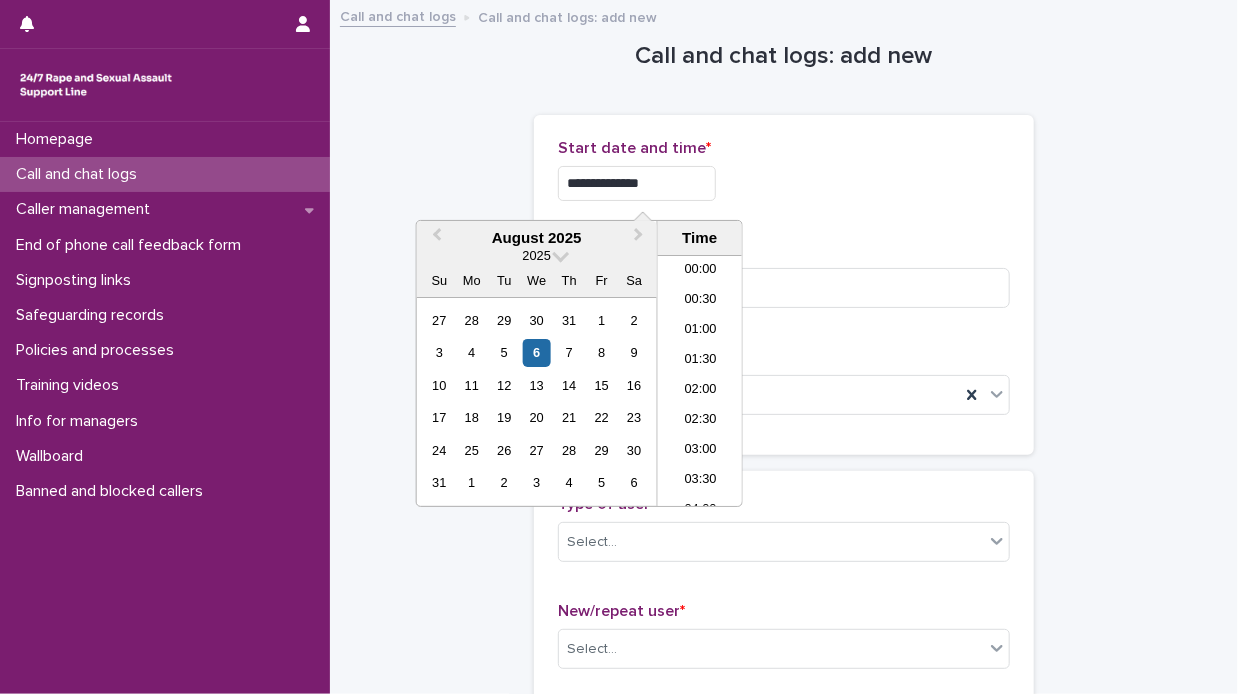 scroll, scrollTop: 550, scrollLeft: 0, axis: vertical 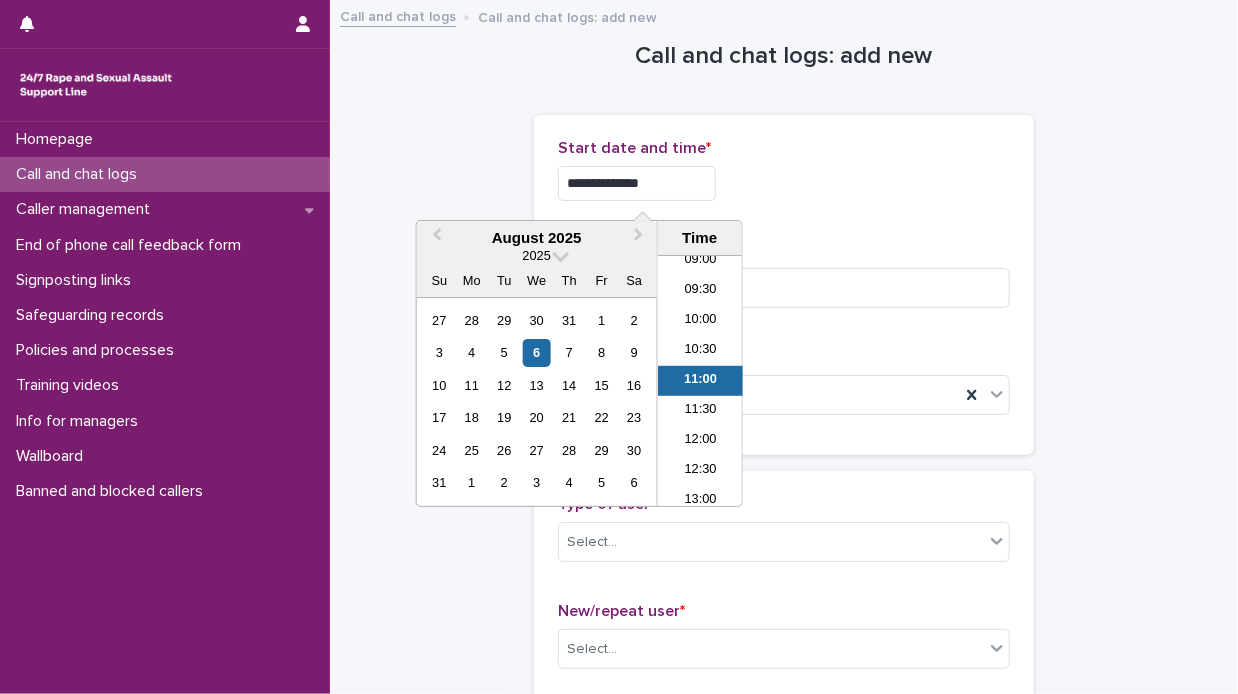 click on "**********" at bounding box center [784, 1084] 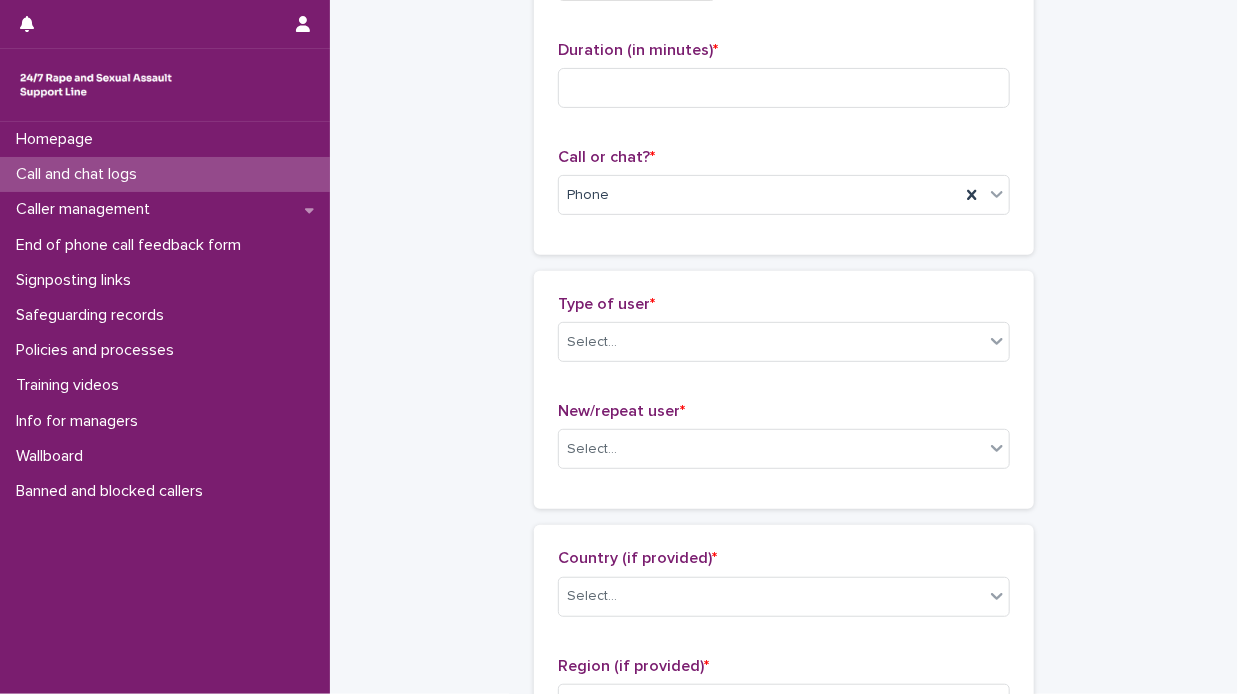 scroll, scrollTop: 300, scrollLeft: 0, axis: vertical 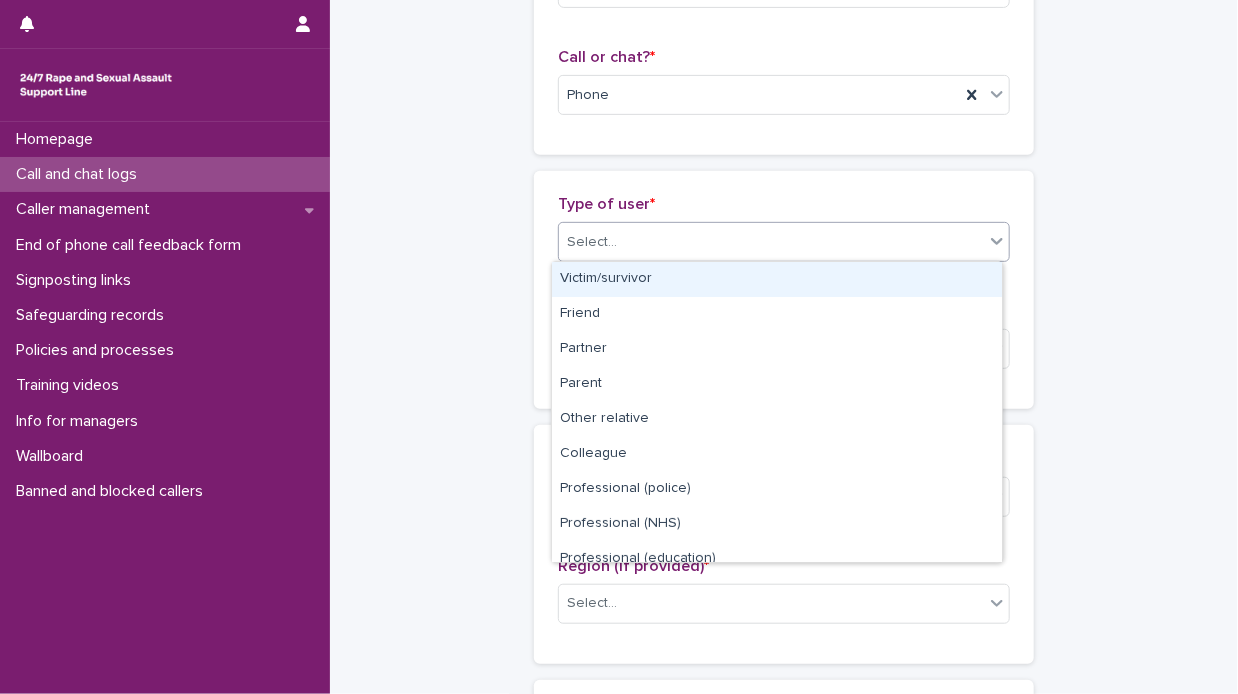 click 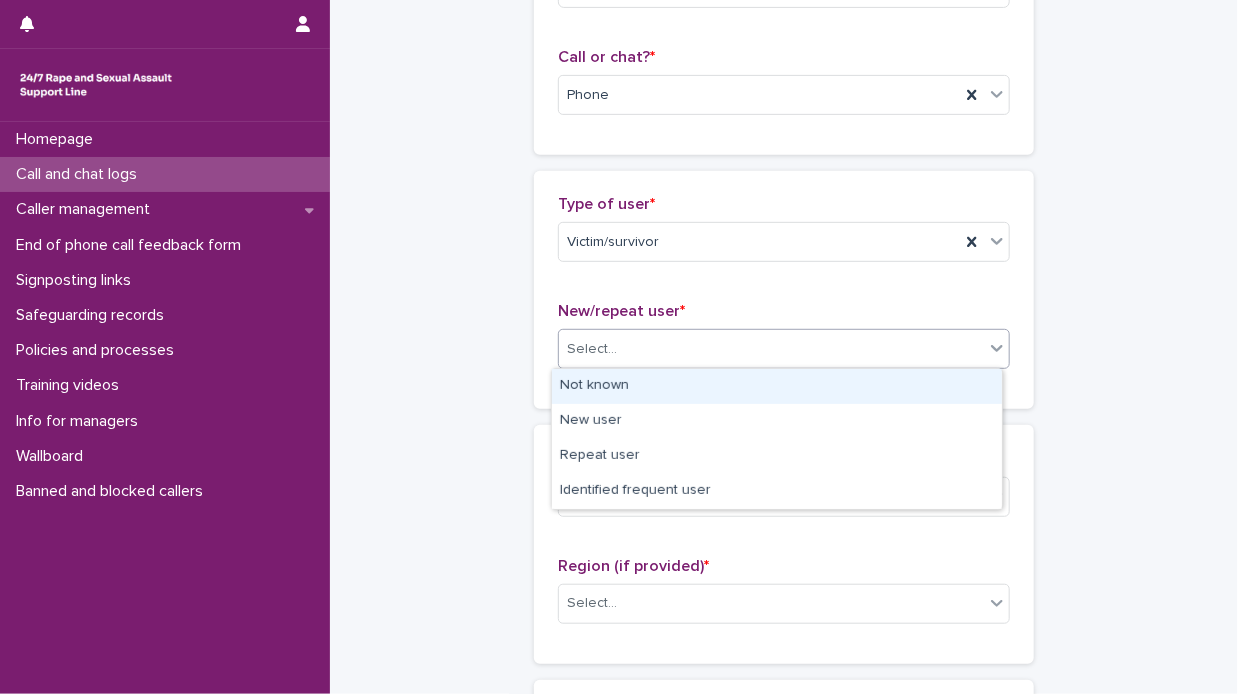 click 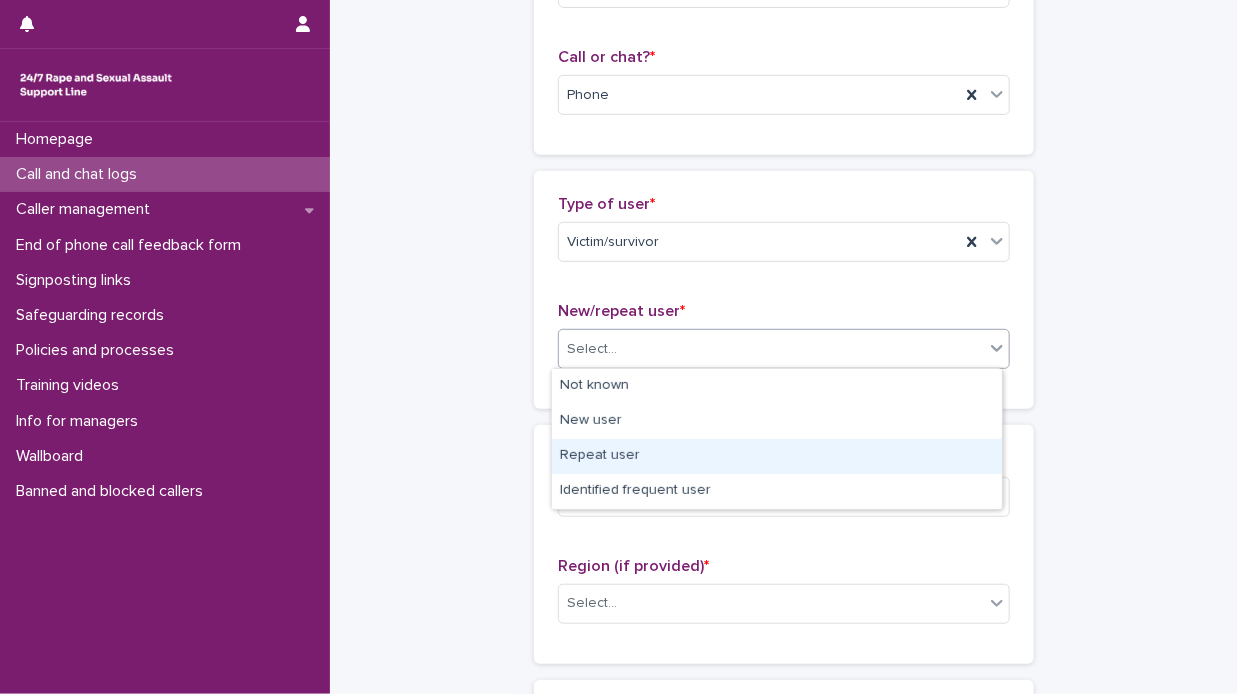 click on "Repeat user" at bounding box center (777, 456) 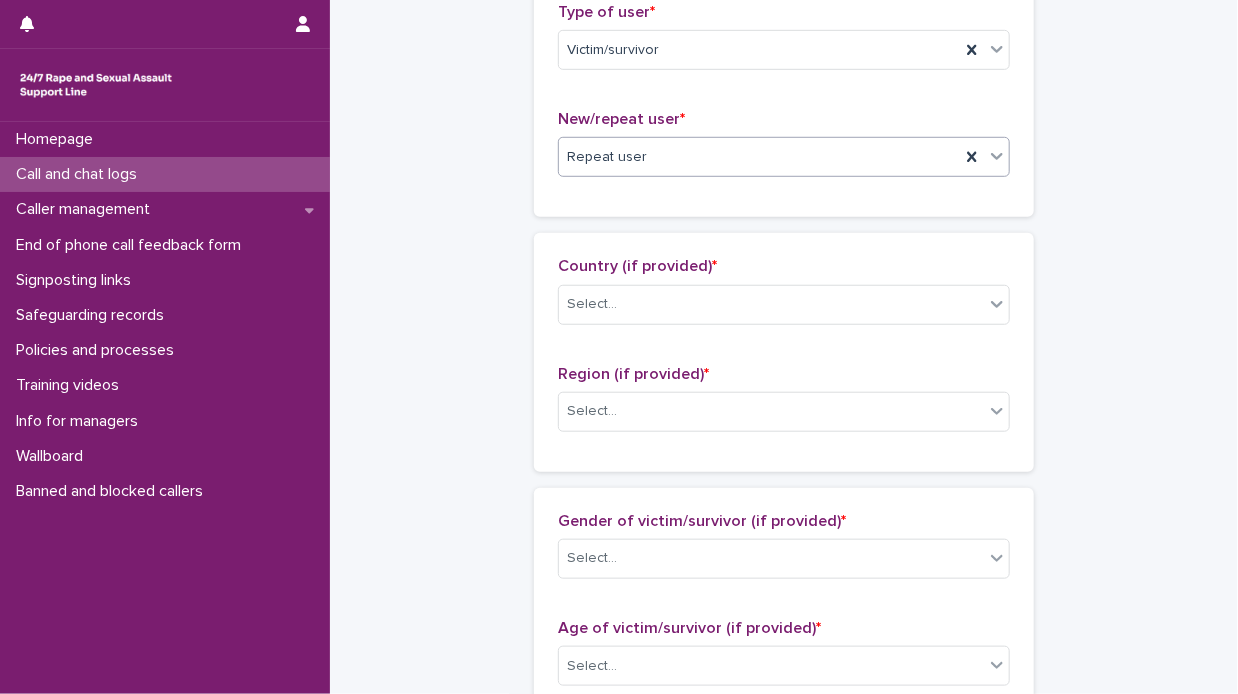 scroll, scrollTop: 500, scrollLeft: 0, axis: vertical 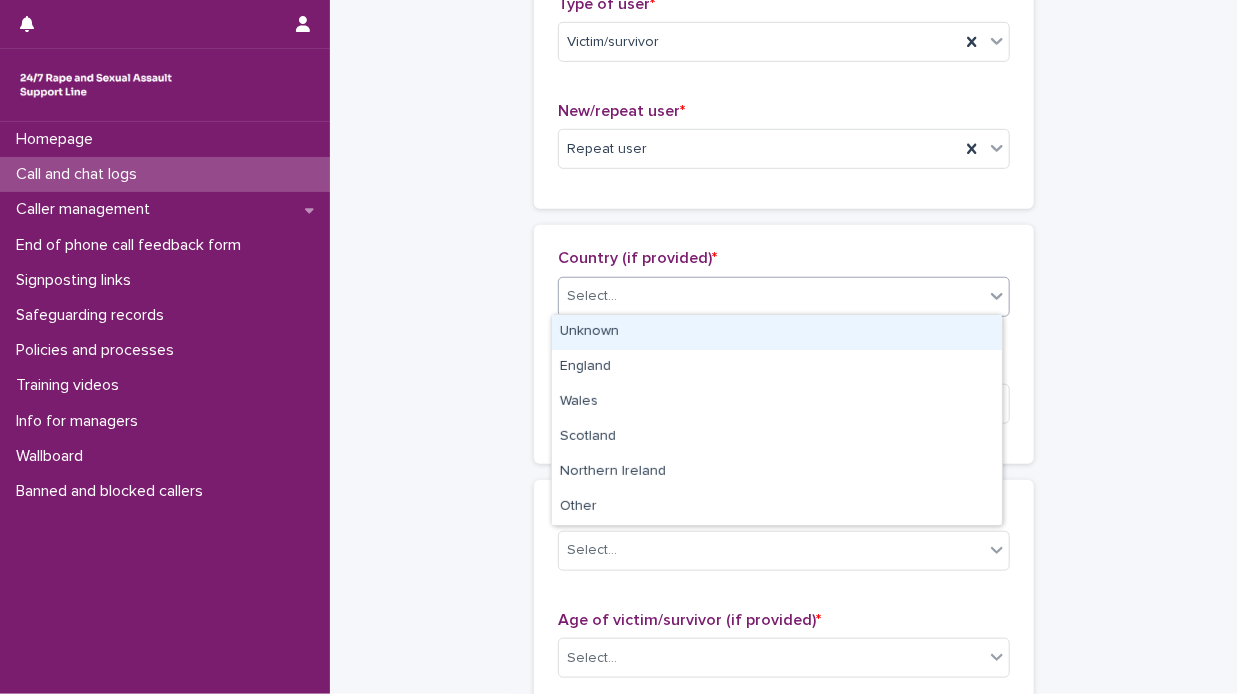 click 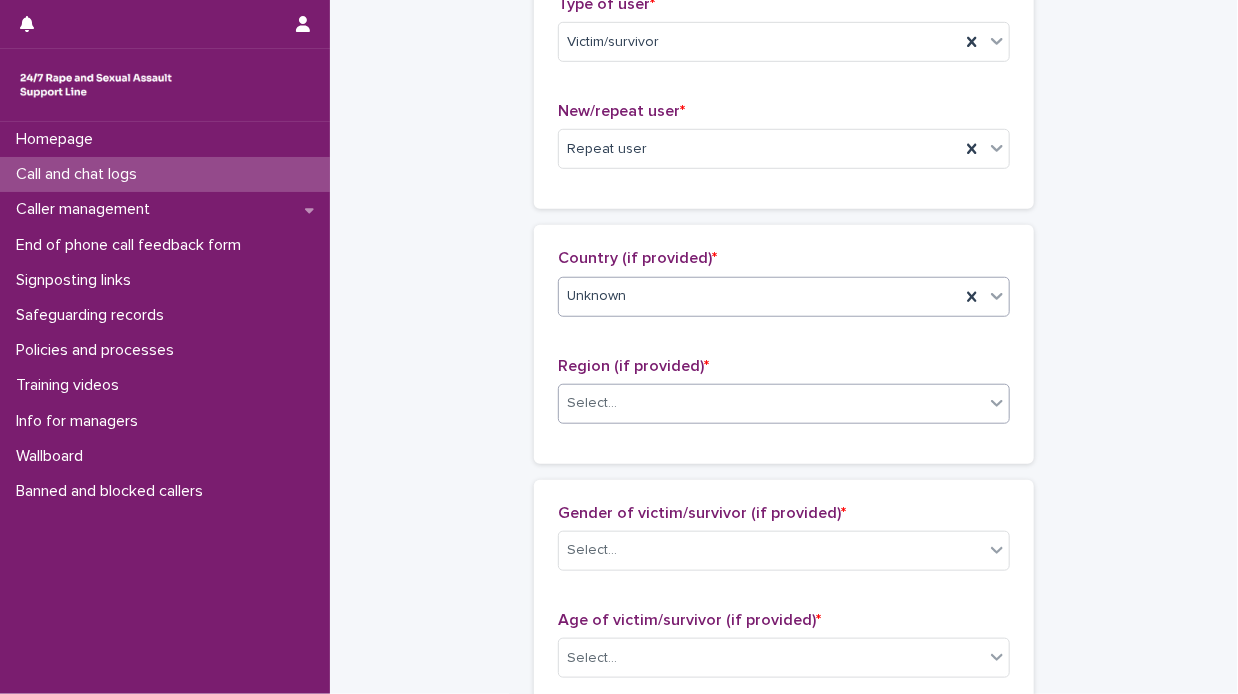 click 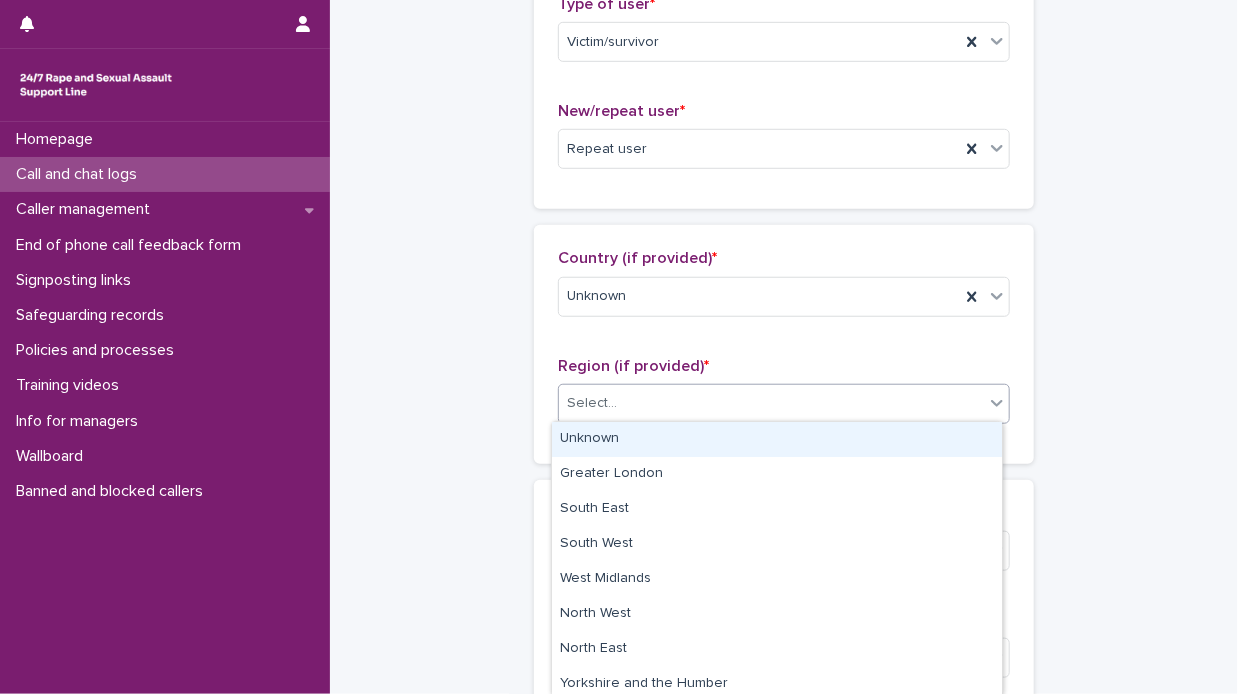 click on "Unknown" at bounding box center [777, 439] 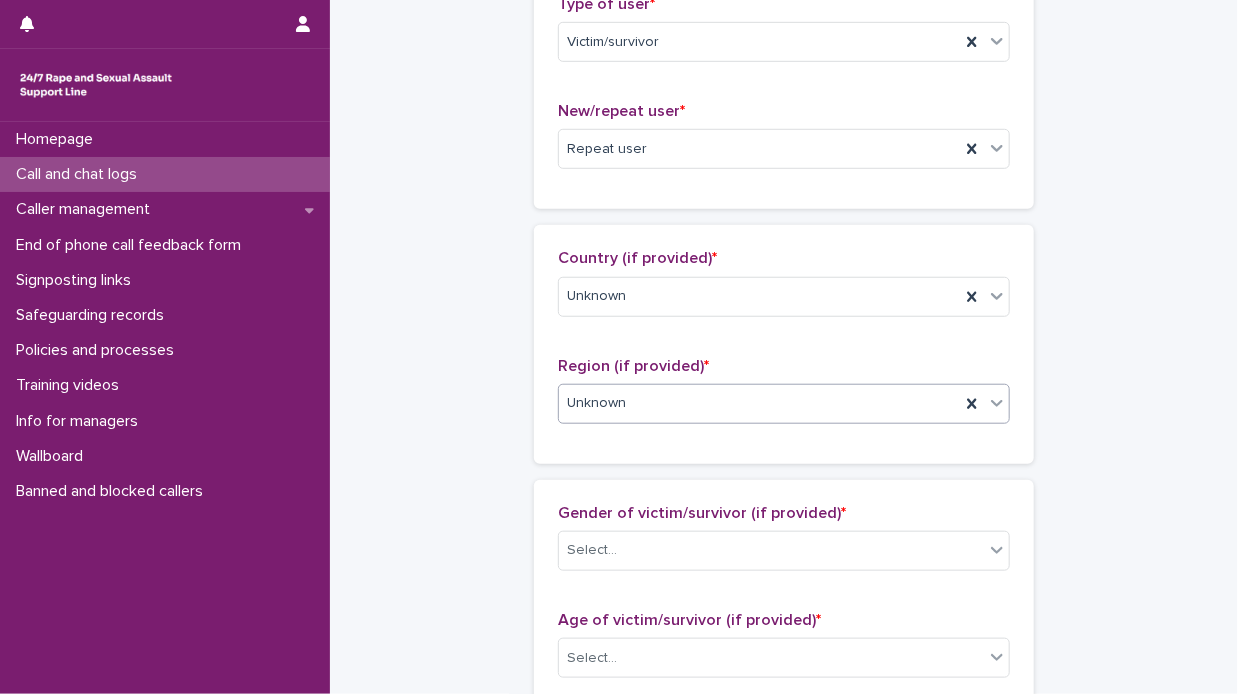 scroll, scrollTop: 700, scrollLeft: 0, axis: vertical 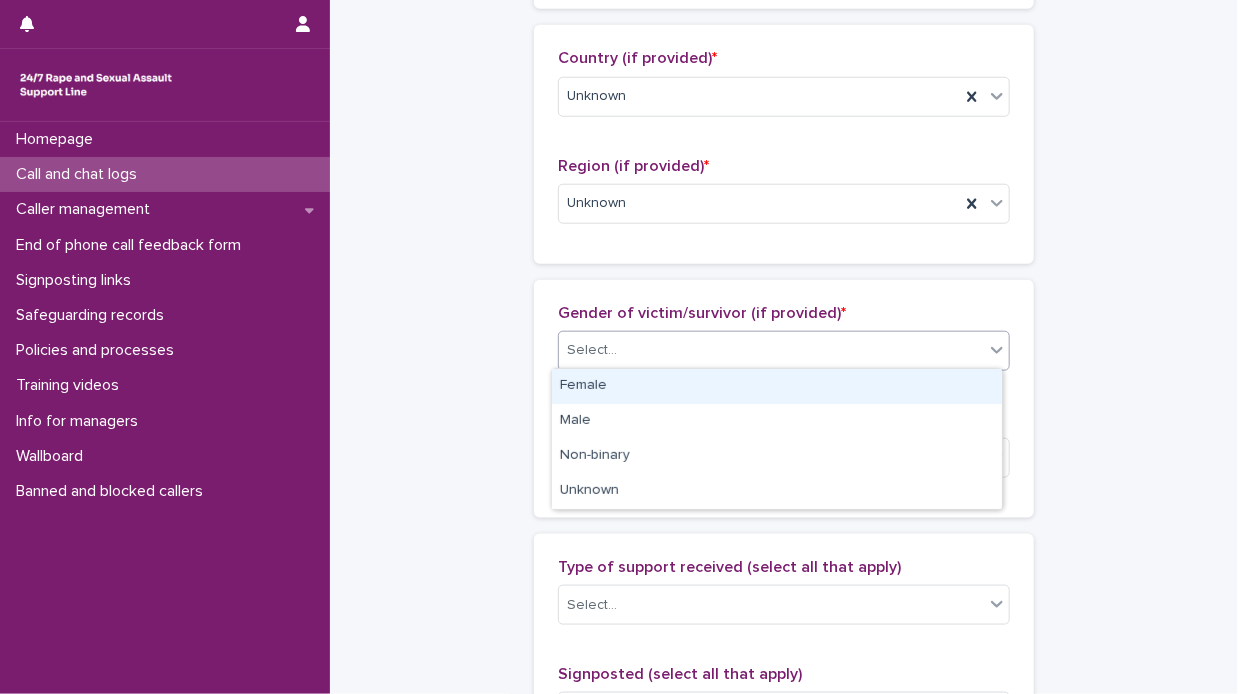 click 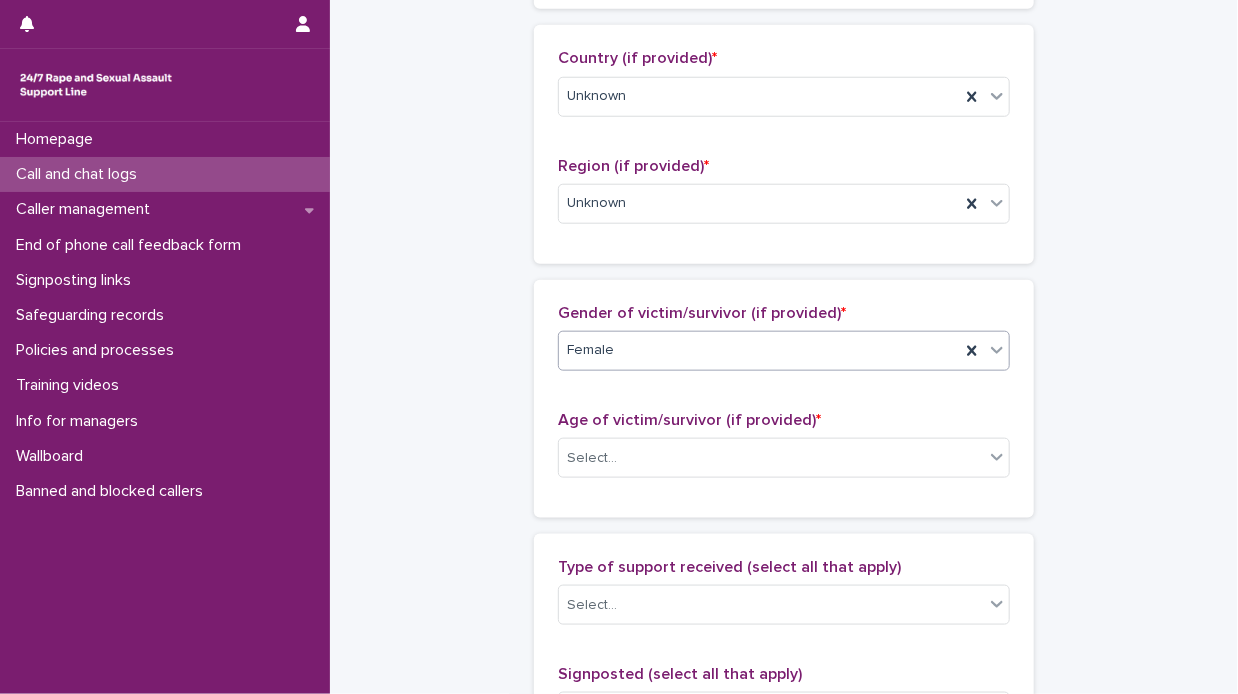 scroll, scrollTop: 800, scrollLeft: 0, axis: vertical 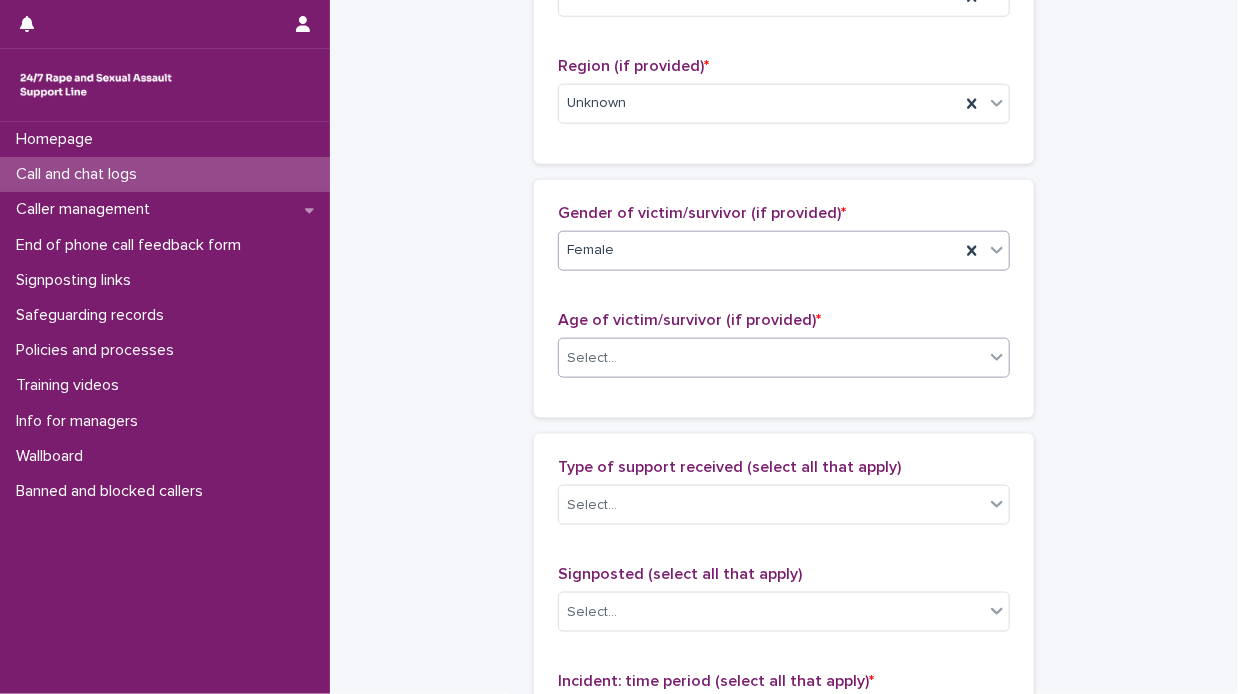 click 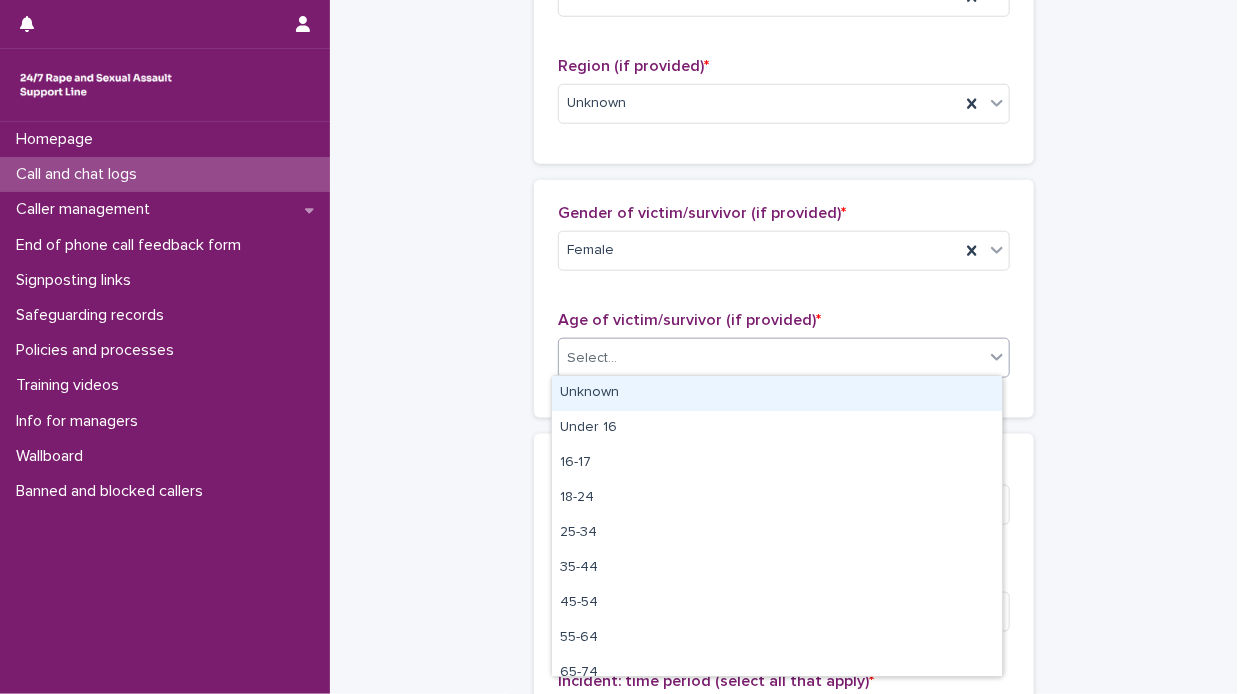 click on "Unknown" at bounding box center [777, 393] 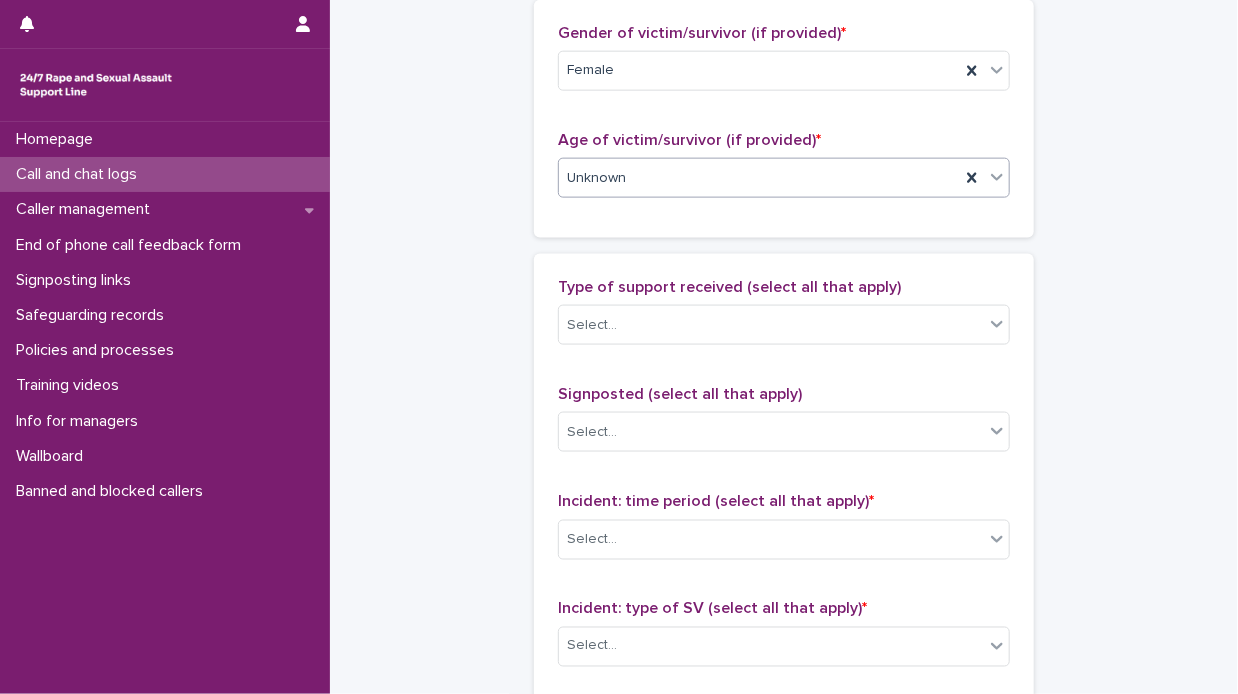 scroll, scrollTop: 1000, scrollLeft: 0, axis: vertical 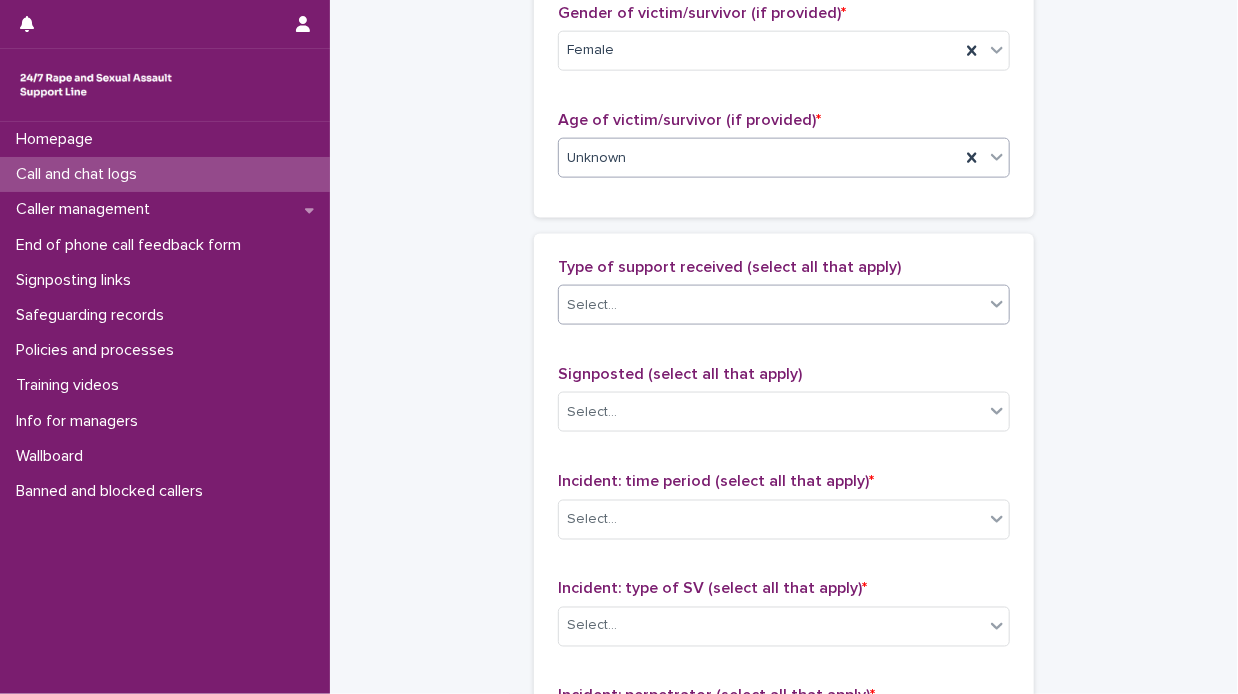 click 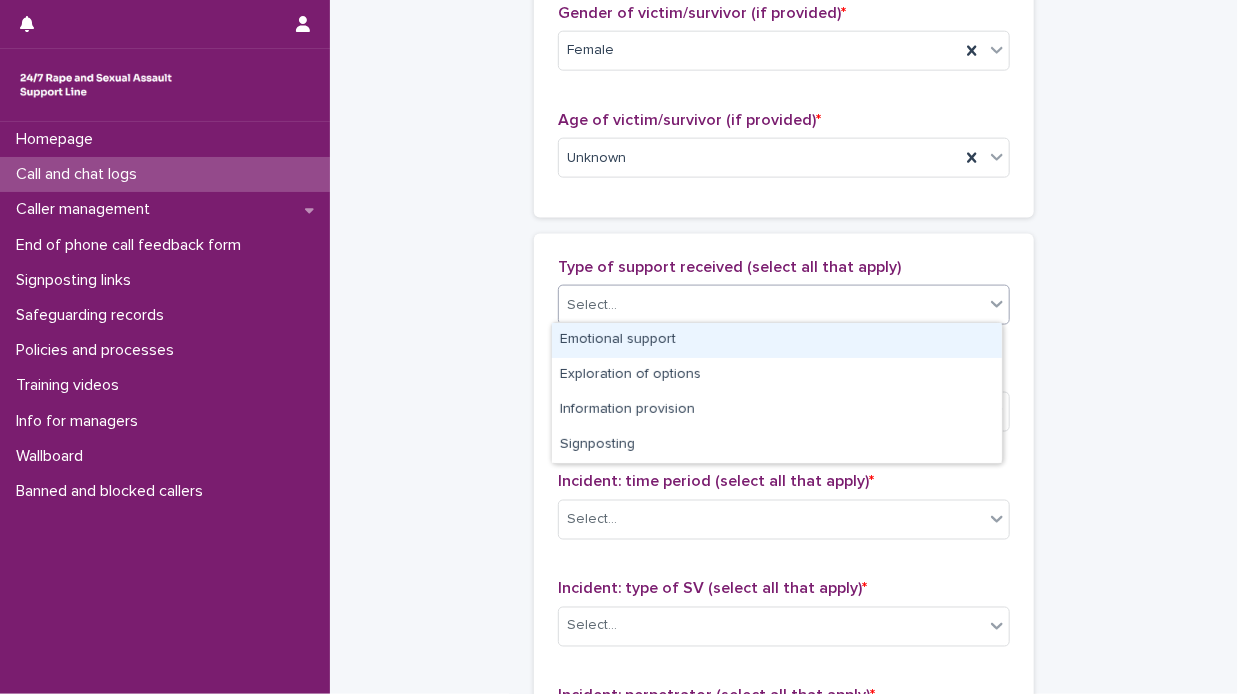 click on "Emotional support" at bounding box center [777, 340] 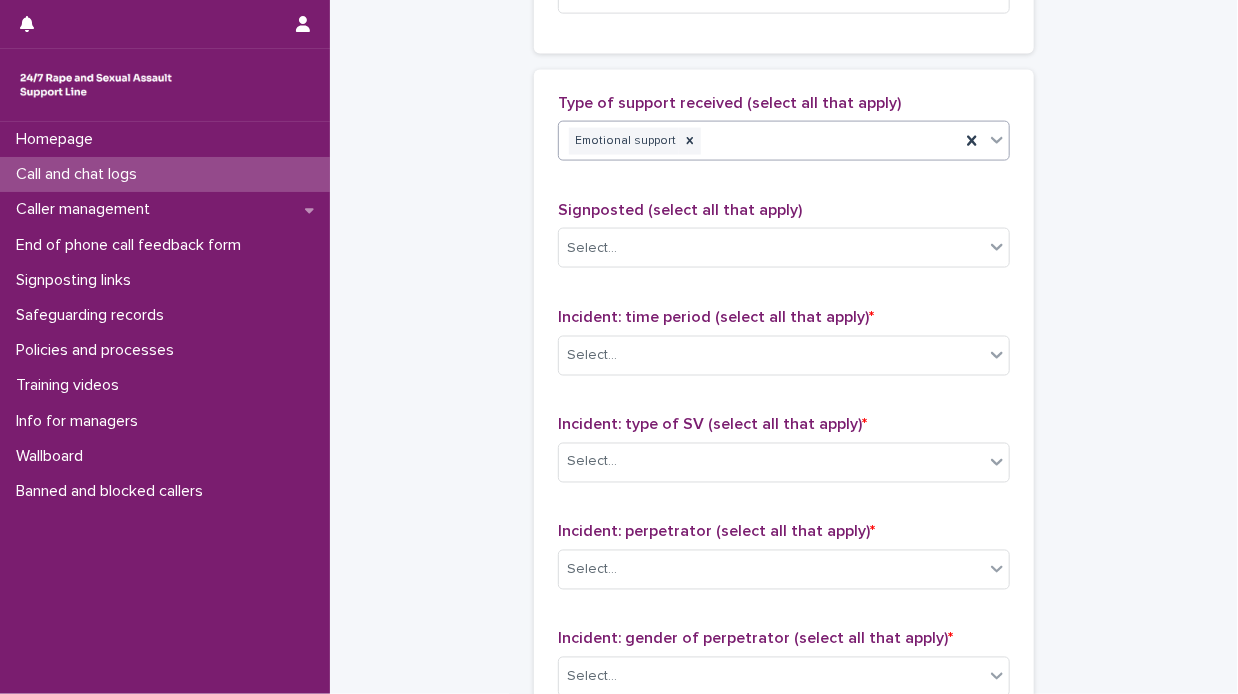 scroll, scrollTop: 1200, scrollLeft: 0, axis: vertical 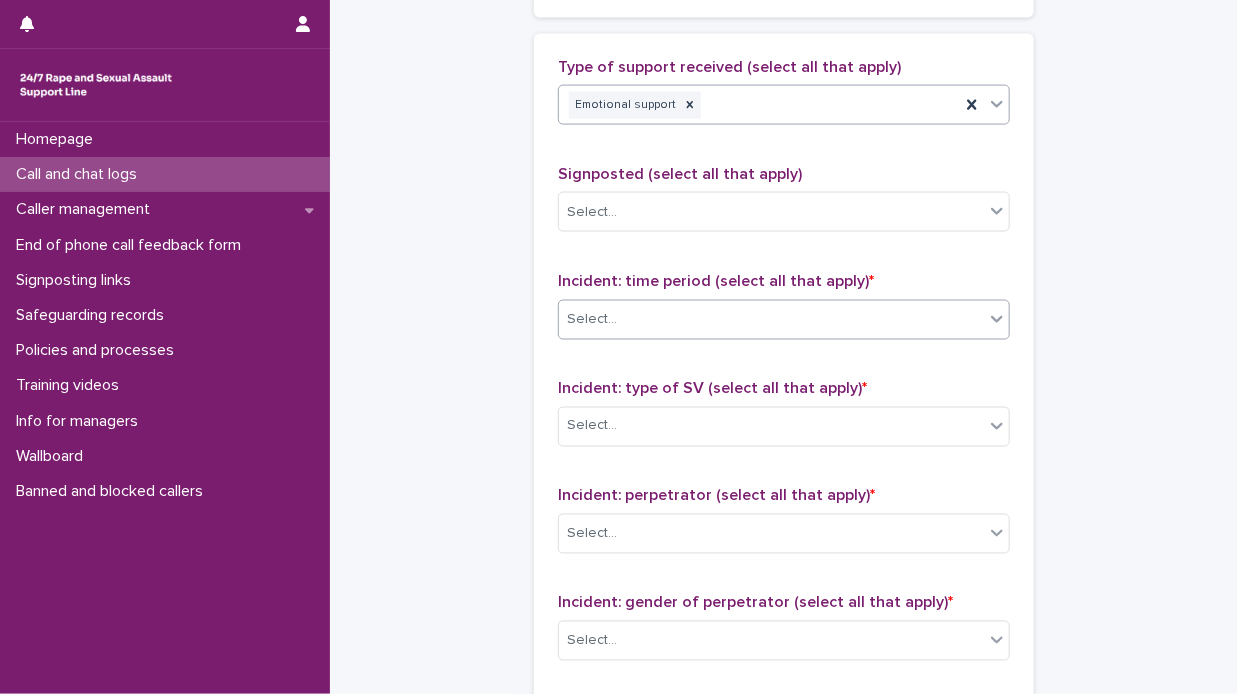 click 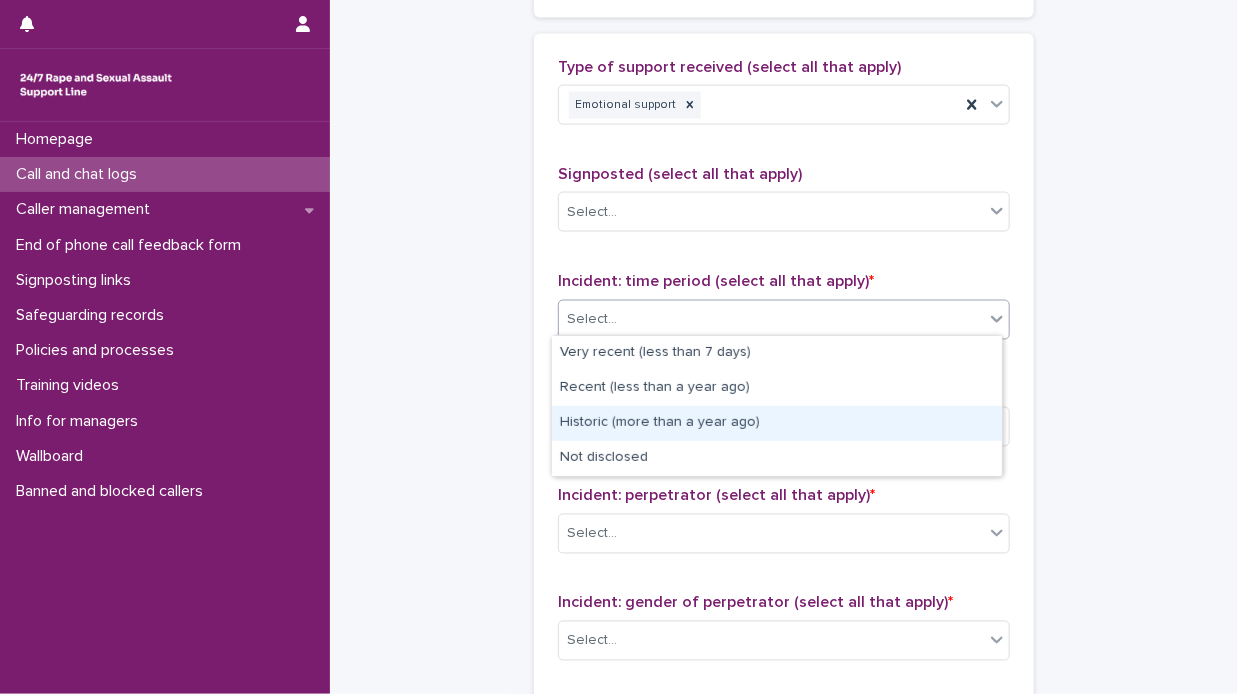click on "Historic (more than a year ago)" at bounding box center [777, 423] 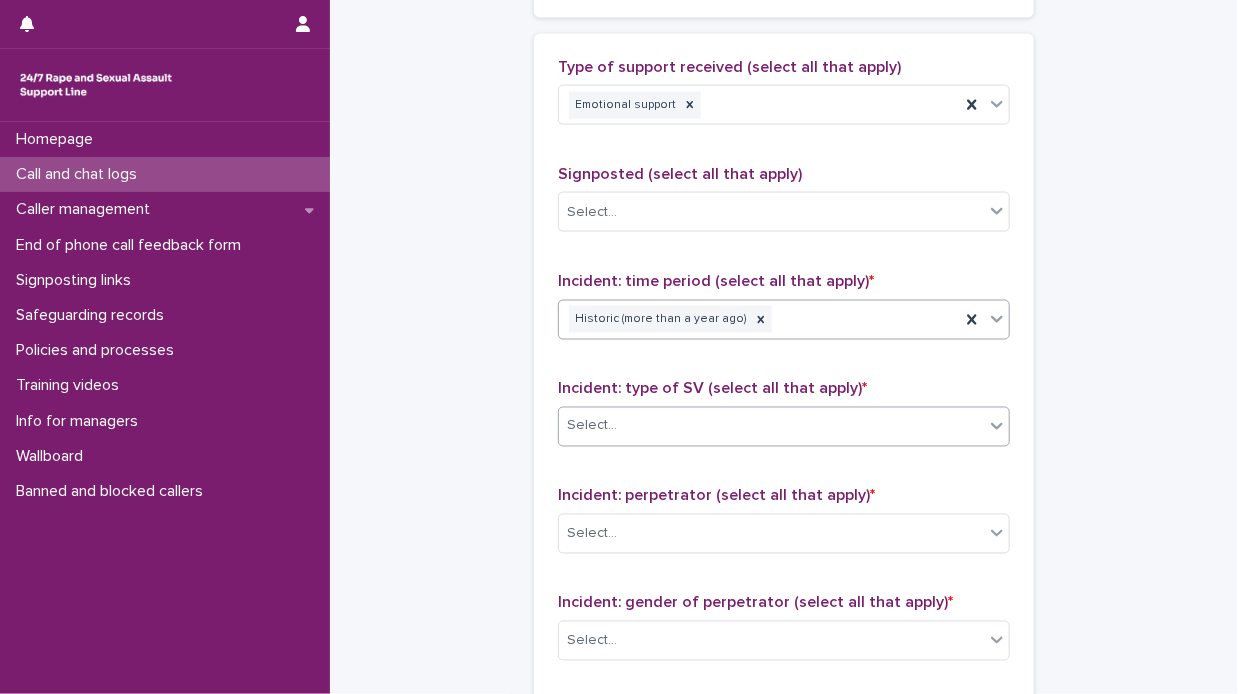 click 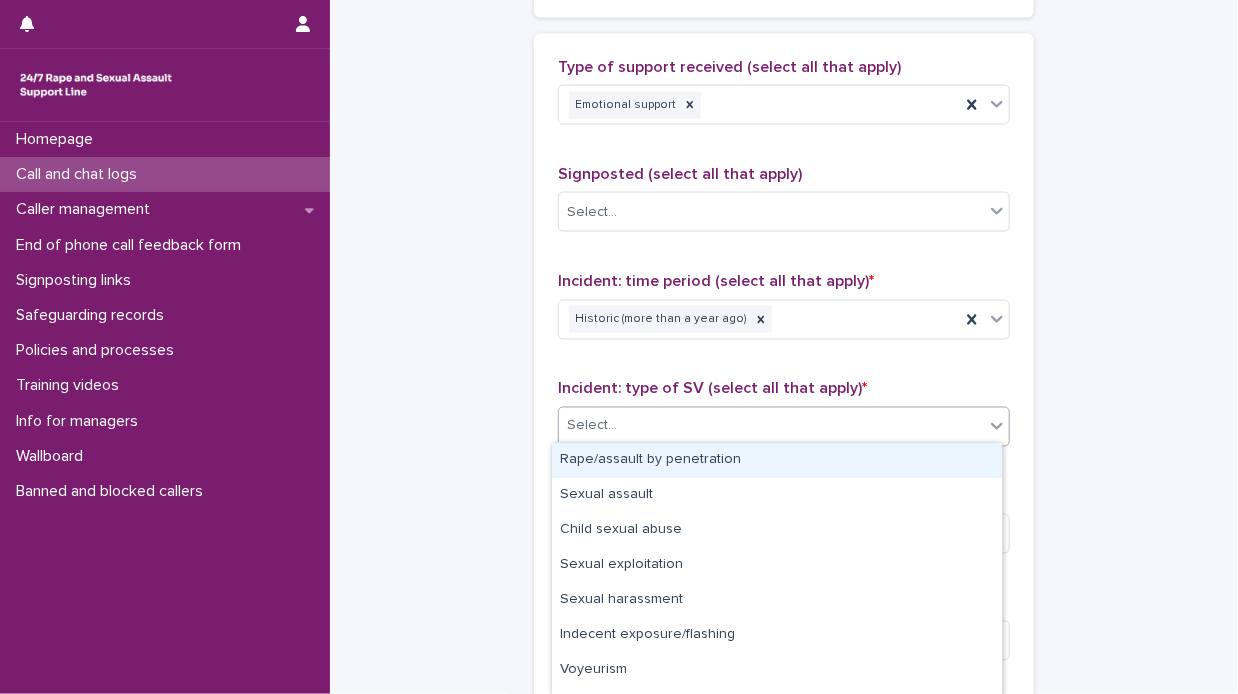 click on "Rape/assault by penetration" at bounding box center [777, 460] 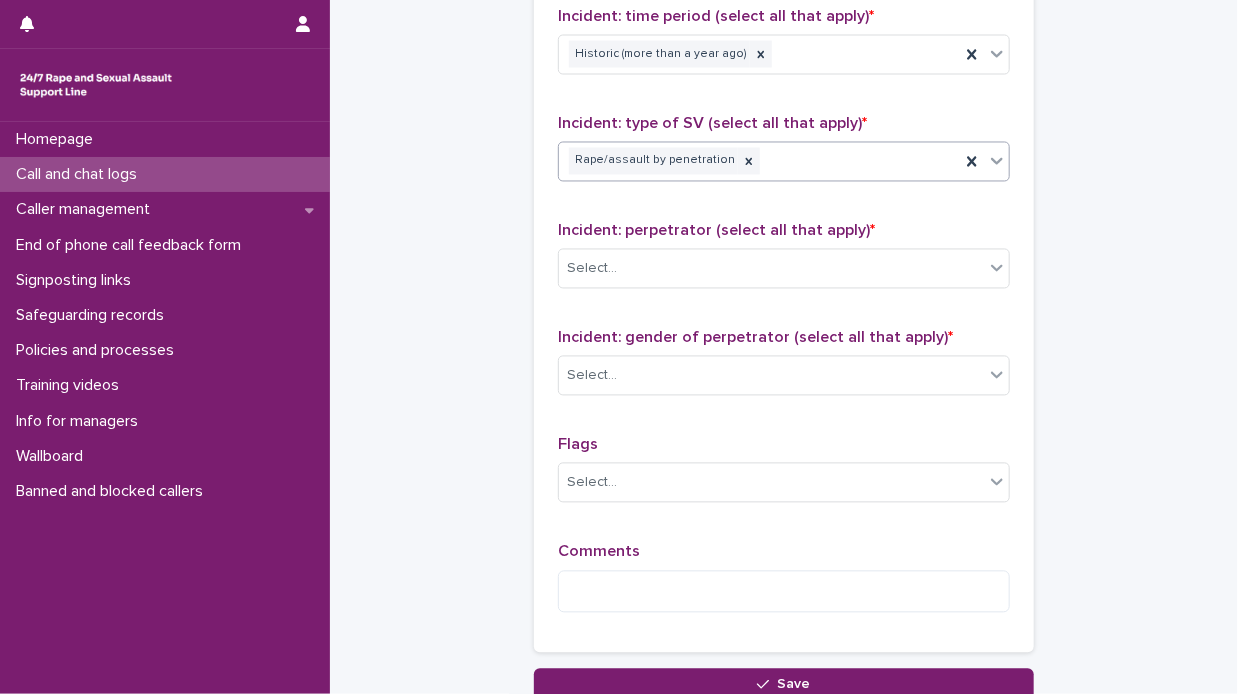scroll, scrollTop: 1500, scrollLeft: 0, axis: vertical 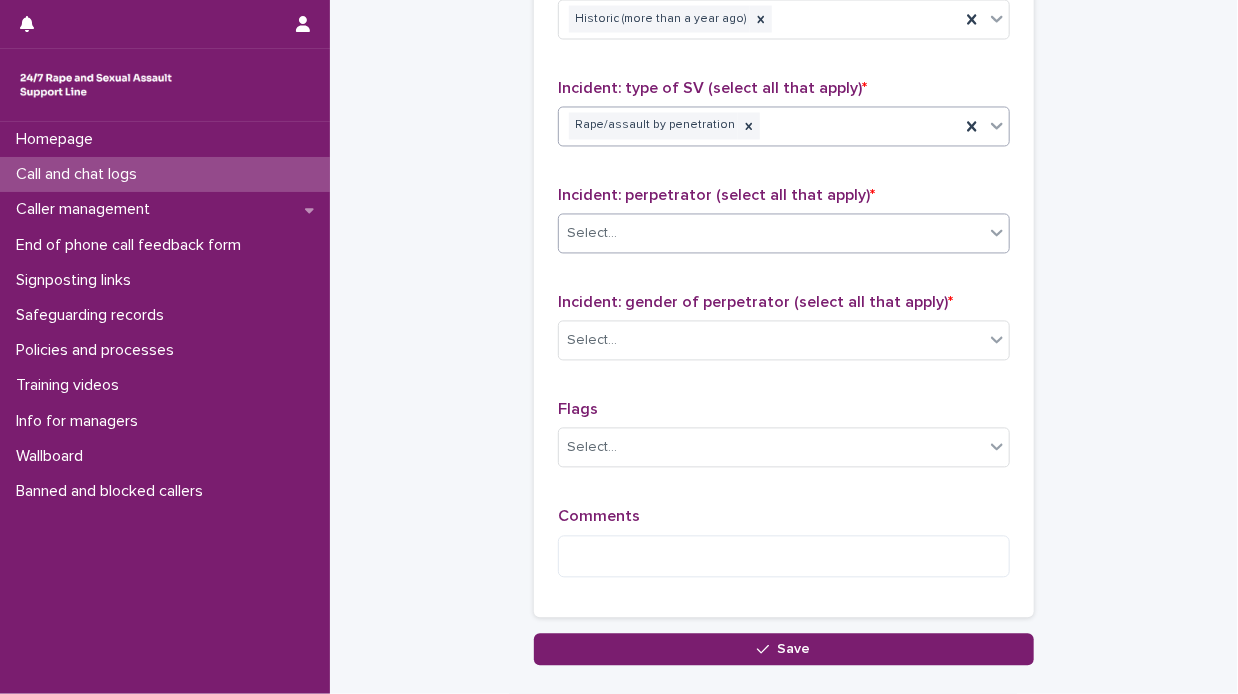 click 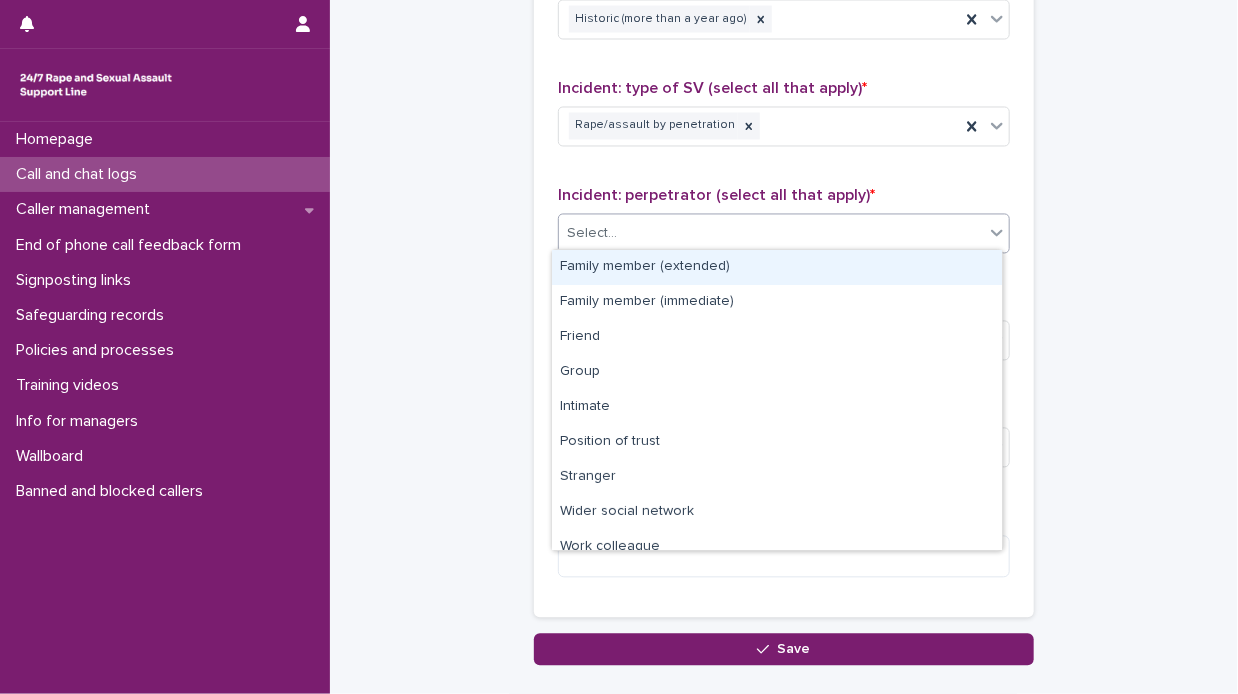 scroll, scrollTop: 84, scrollLeft: 0, axis: vertical 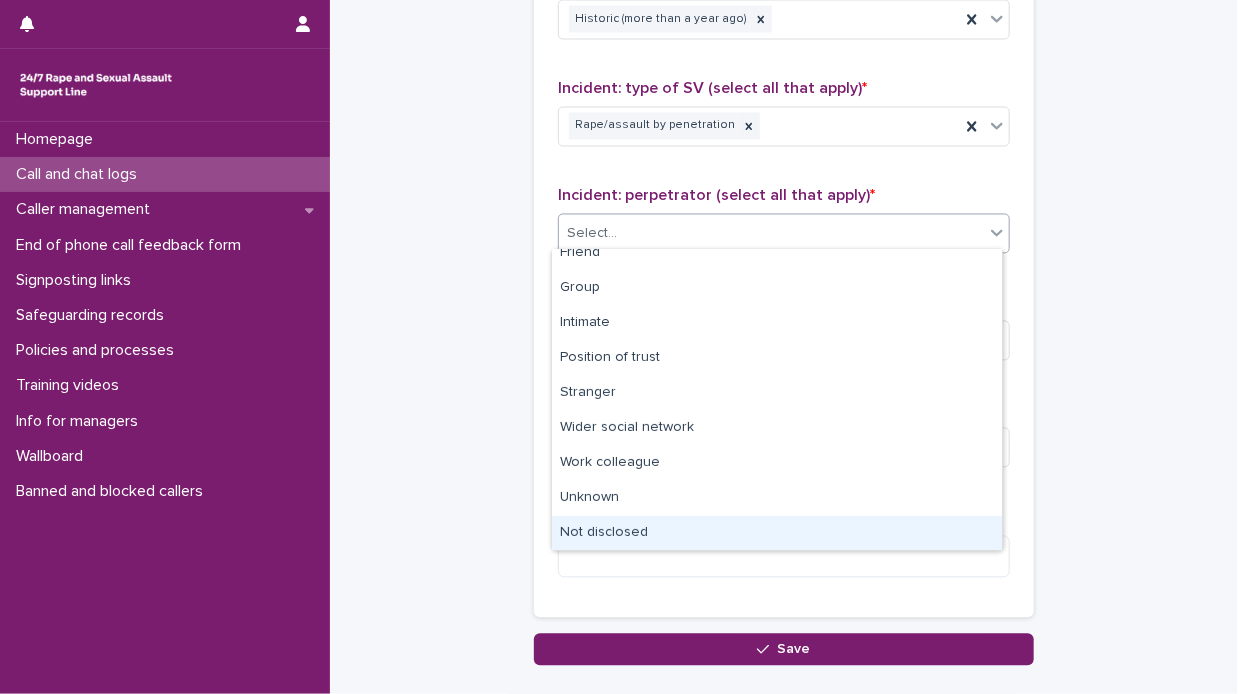 click on "Not disclosed" at bounding box center [777, 533] 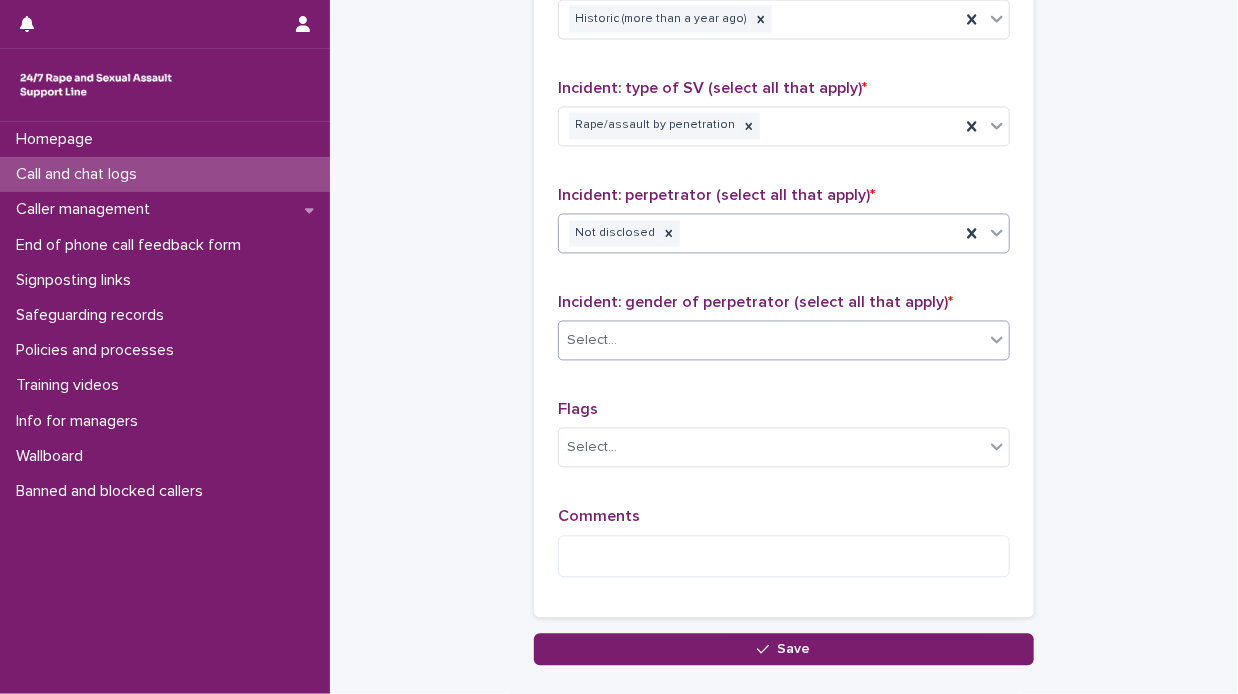 click 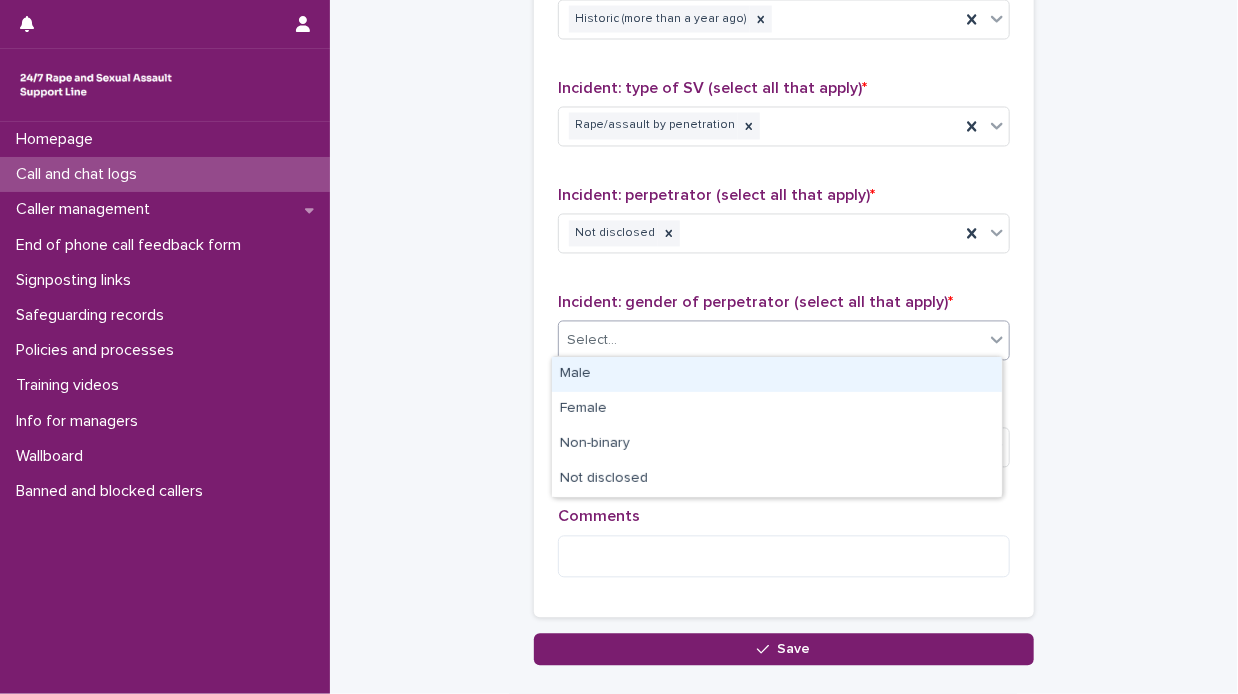 click on "Male" at bounding box center [777, 374] 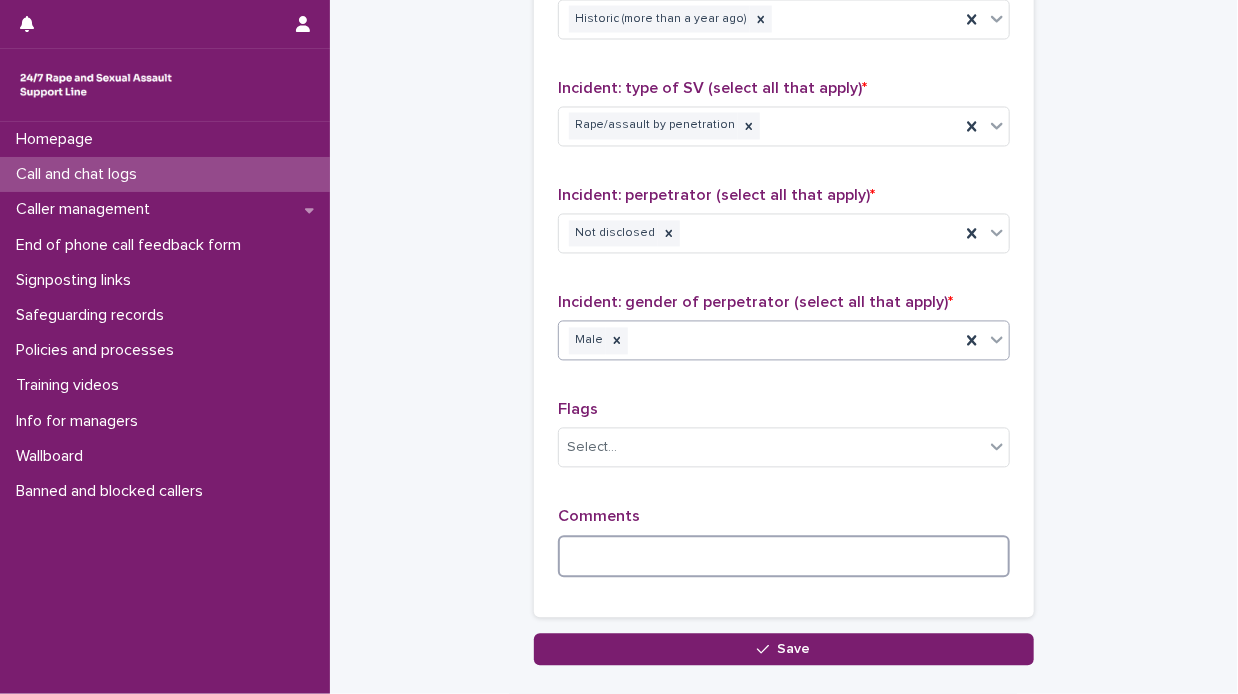 click at bounding box center (784, 557) 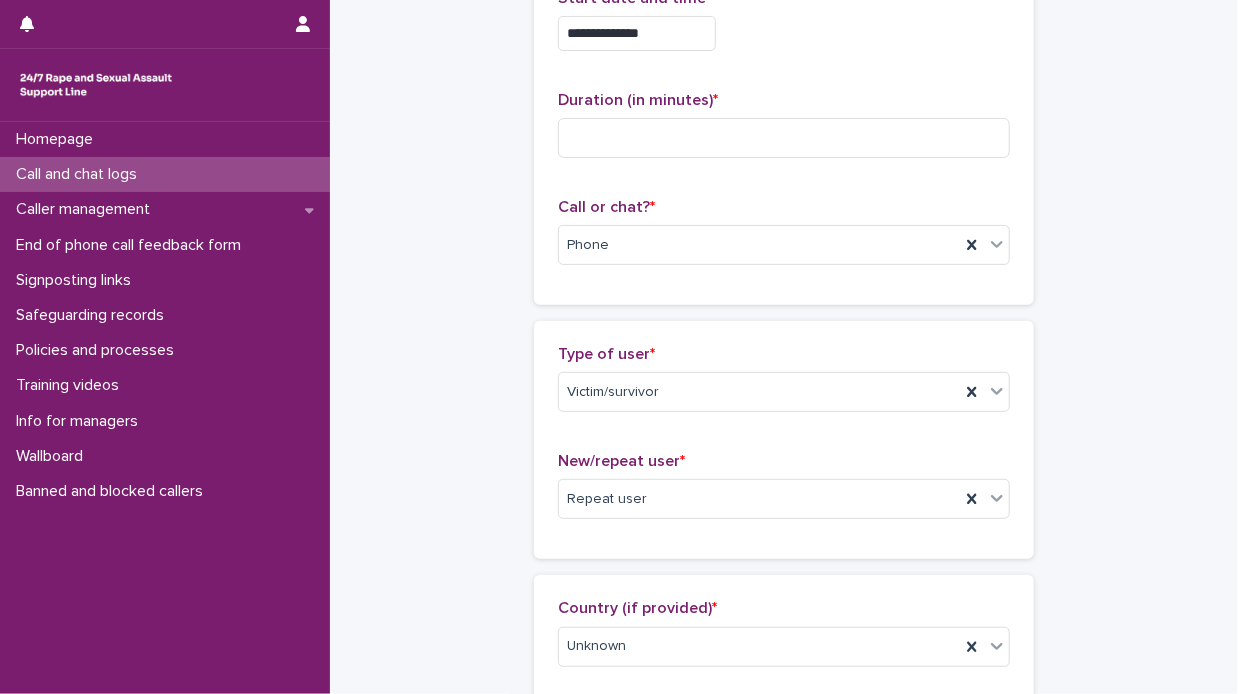 scroll, scrollTop: 0, scrollLeft: 0, axis: both 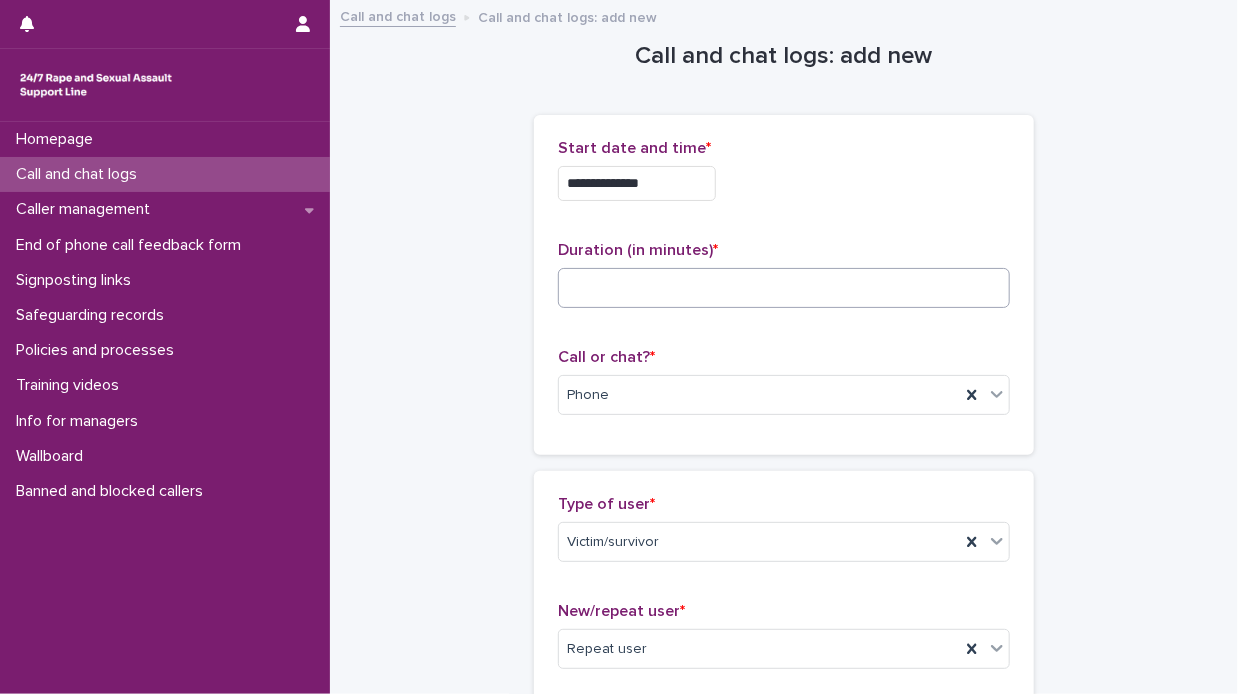 type on "**********" 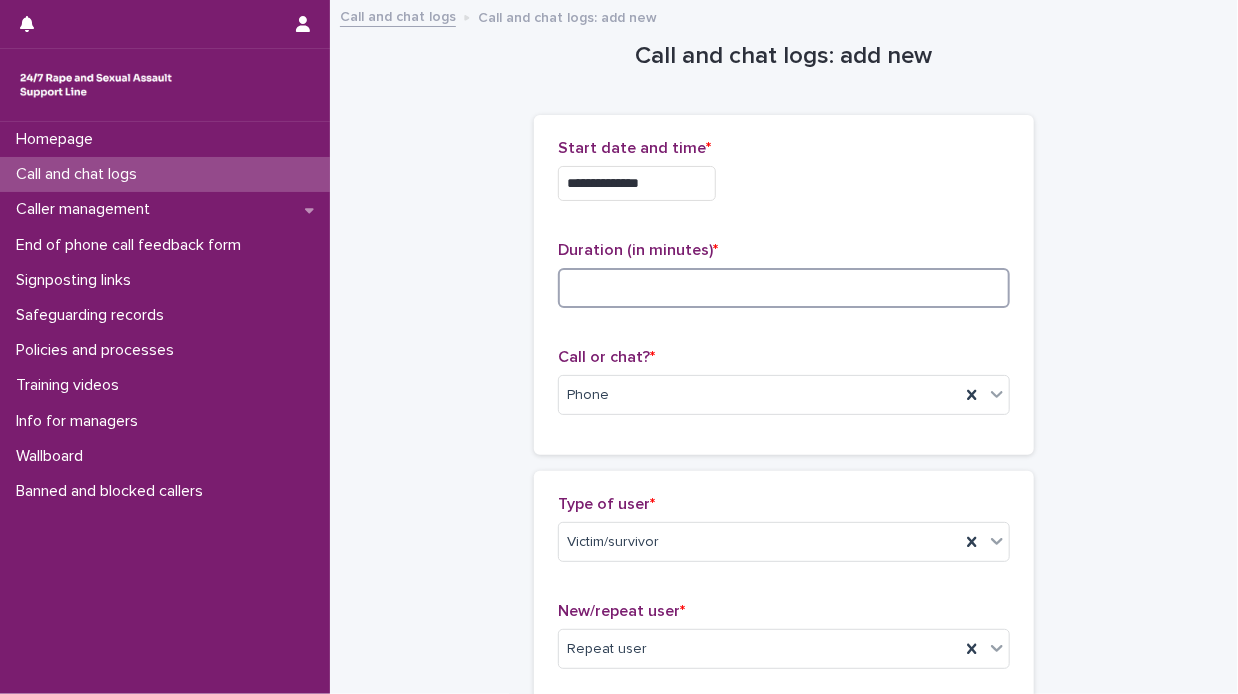 click at bounding box center [784, 288] 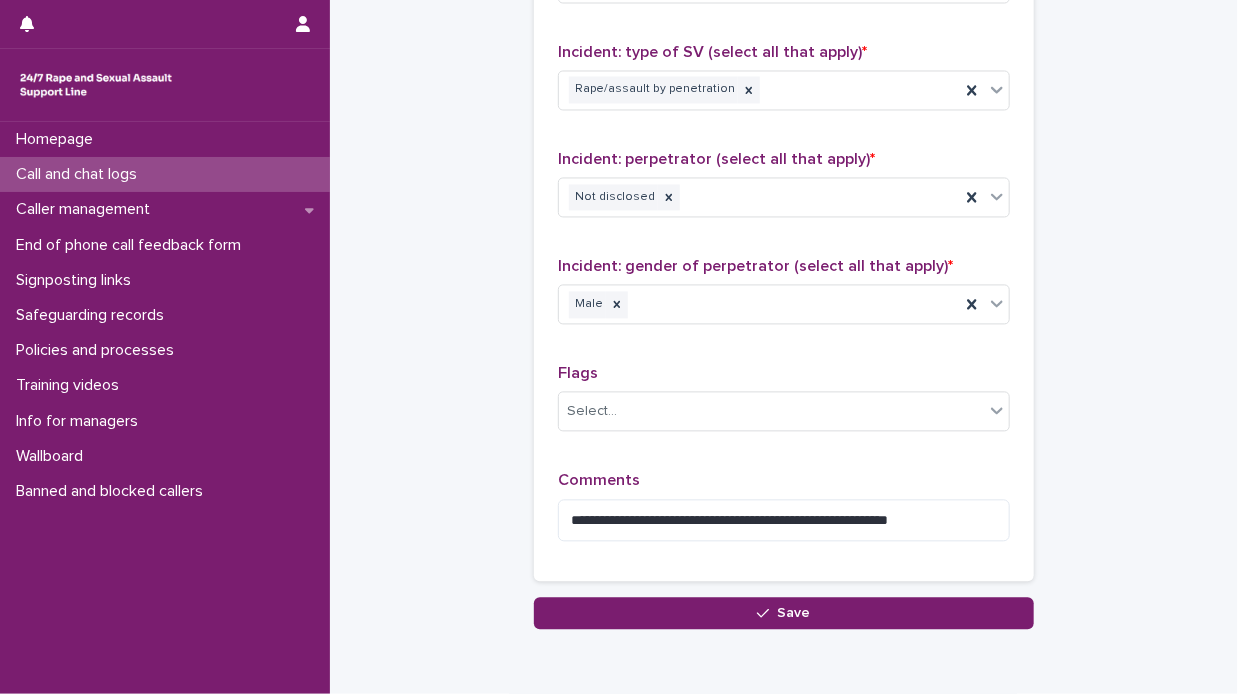 scroll, scrollTop: 1600, scrollLeft: 0, axis: vertical 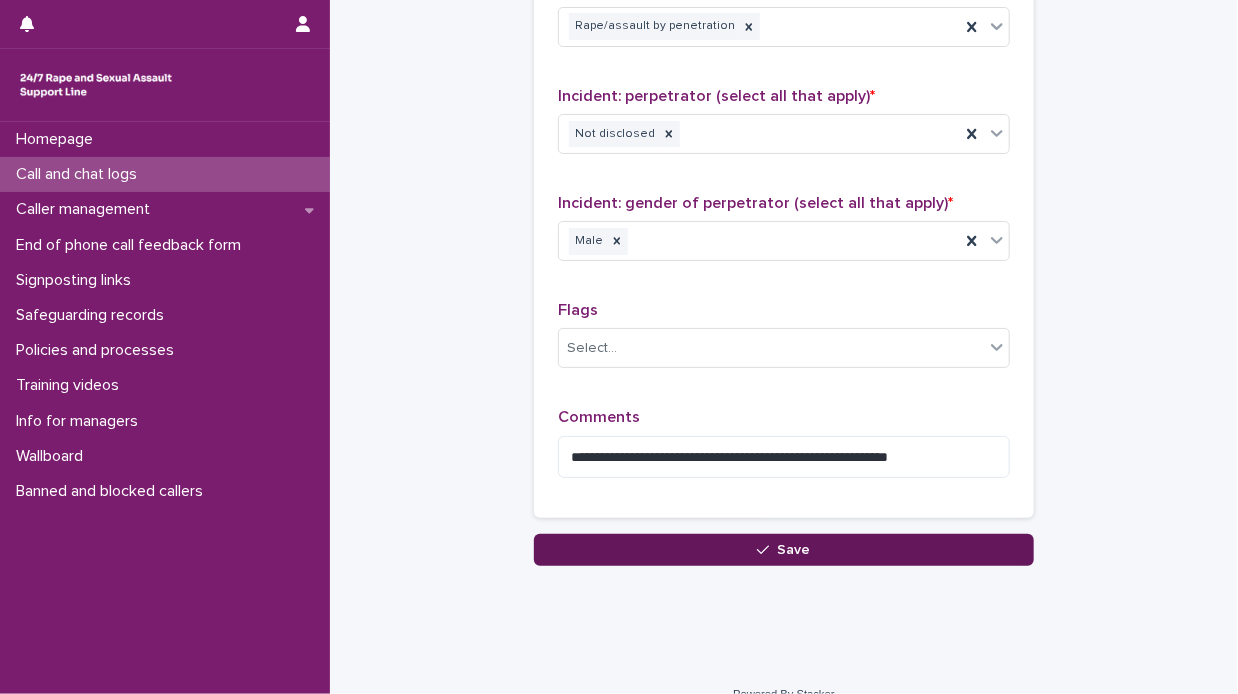 type on "*" 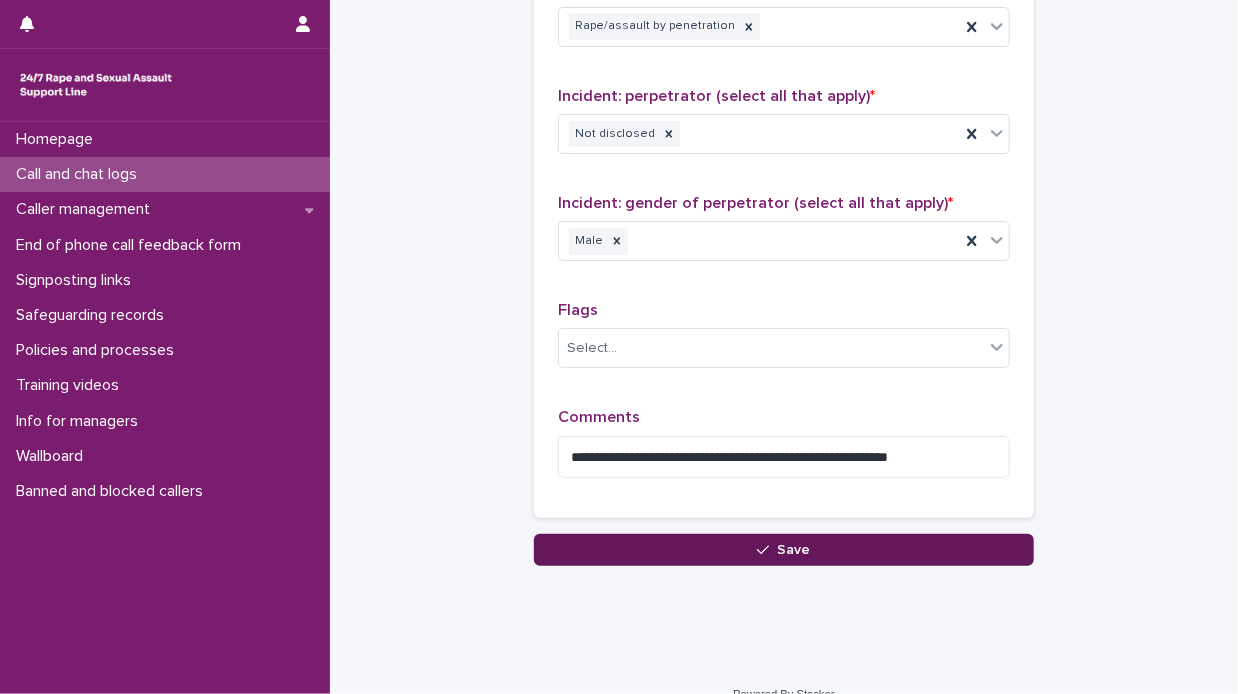 click on "Save" at bounding box center [794, 550] 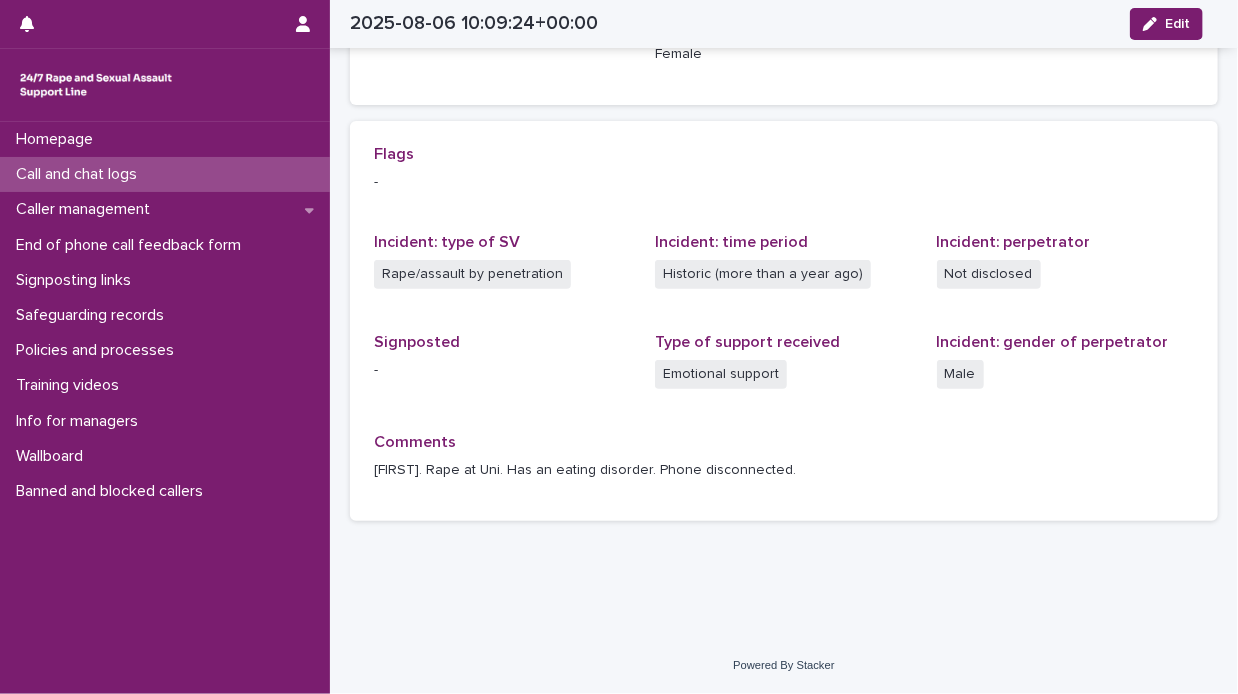 scroll, scrollTop: 368, scrollLeft: 0, axis: vertical 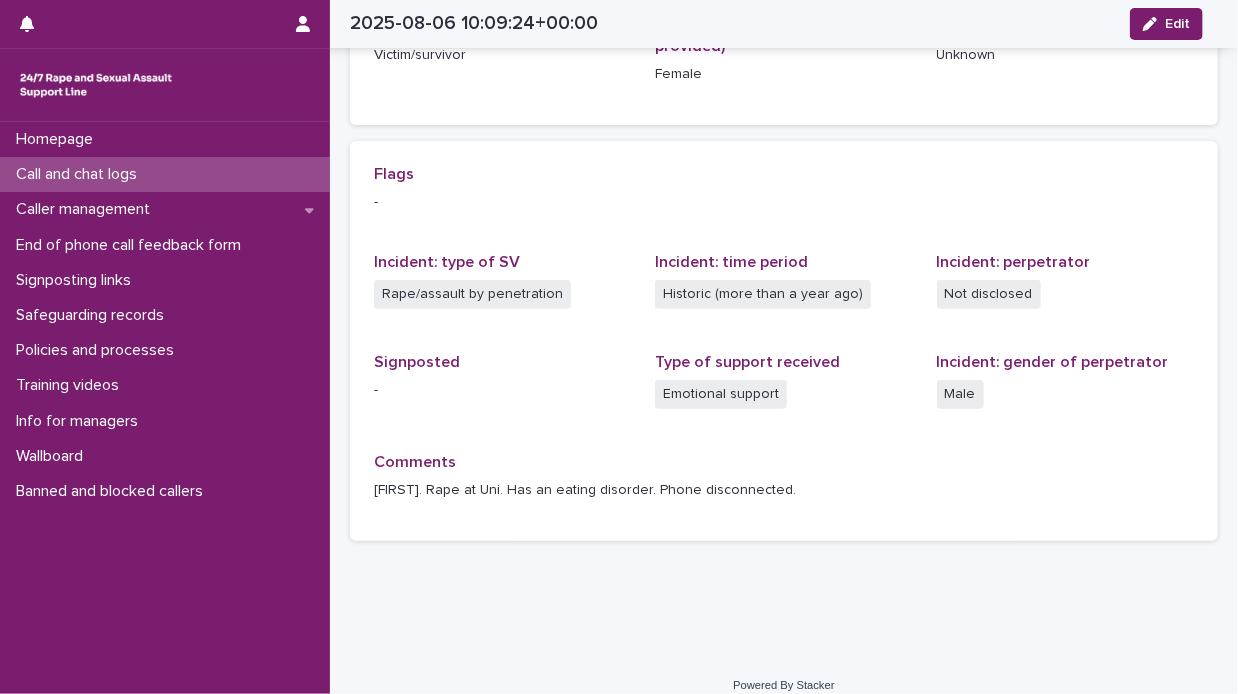 click on "Call and chat logs" at bounding box center (165, 174) 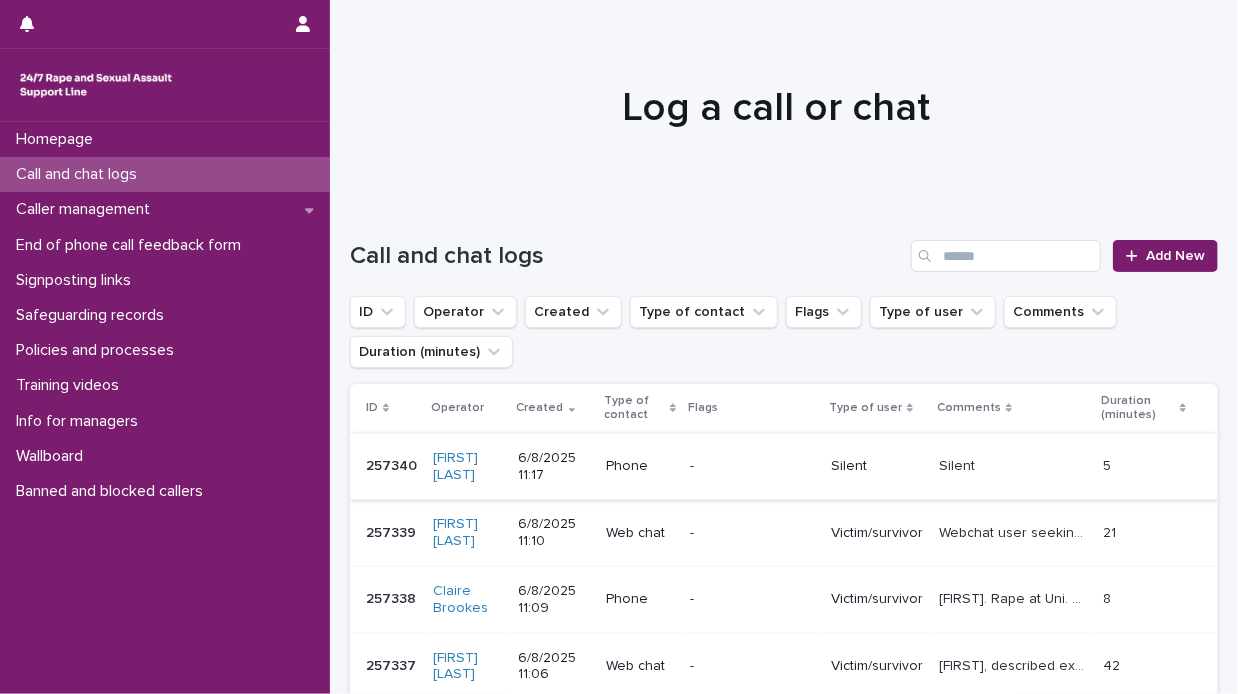 scroll, scrollTop: 100, scrollLeft: 0, axis: vertical 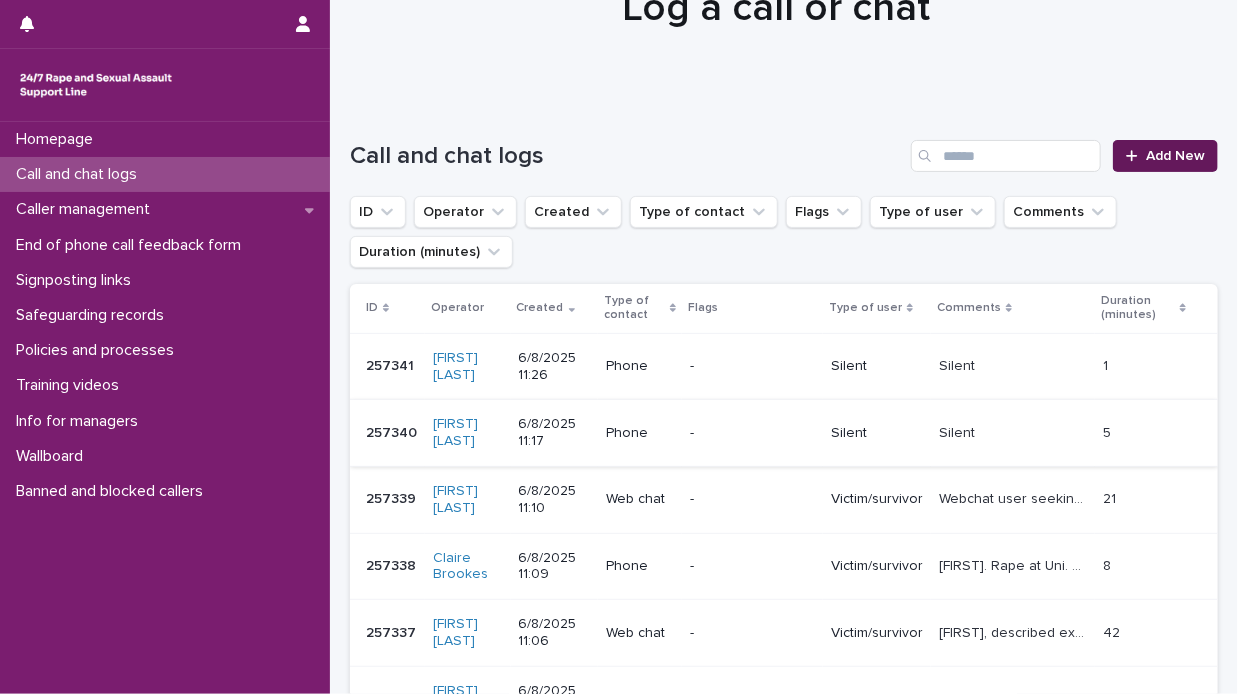 click on "Add New" at bounding box center (1175, 156) 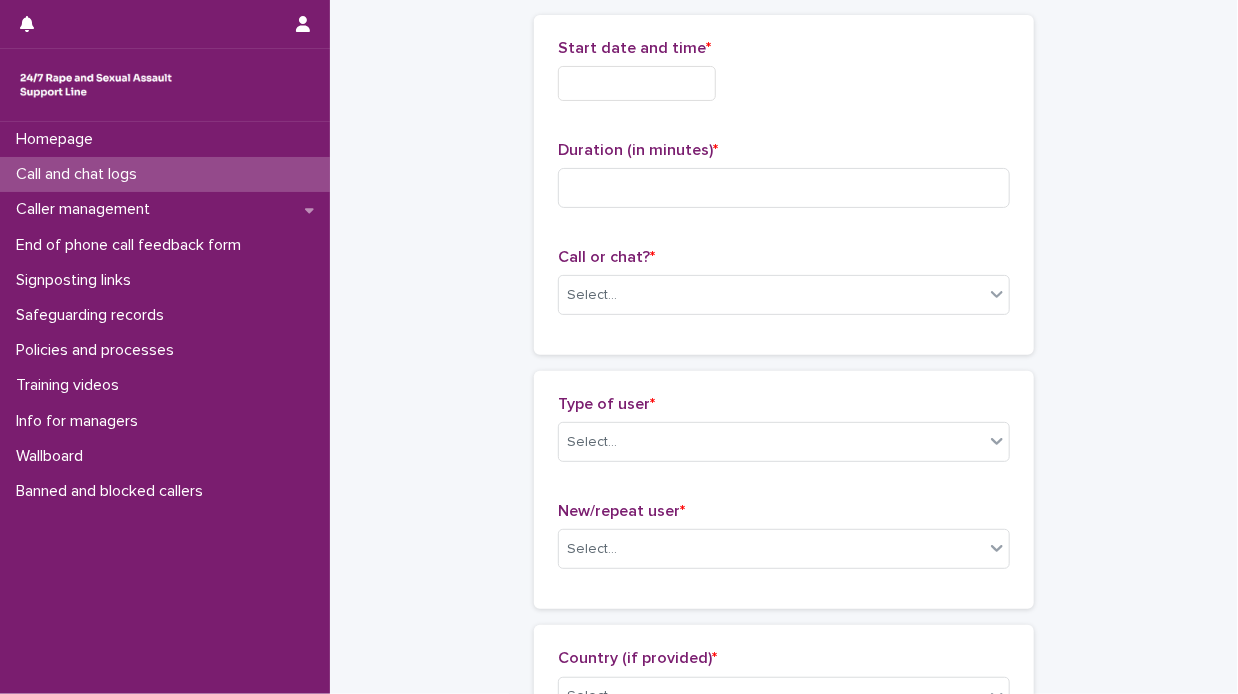 scroll, scrollTop: 101, scrollLeft: 0, axis: vertical 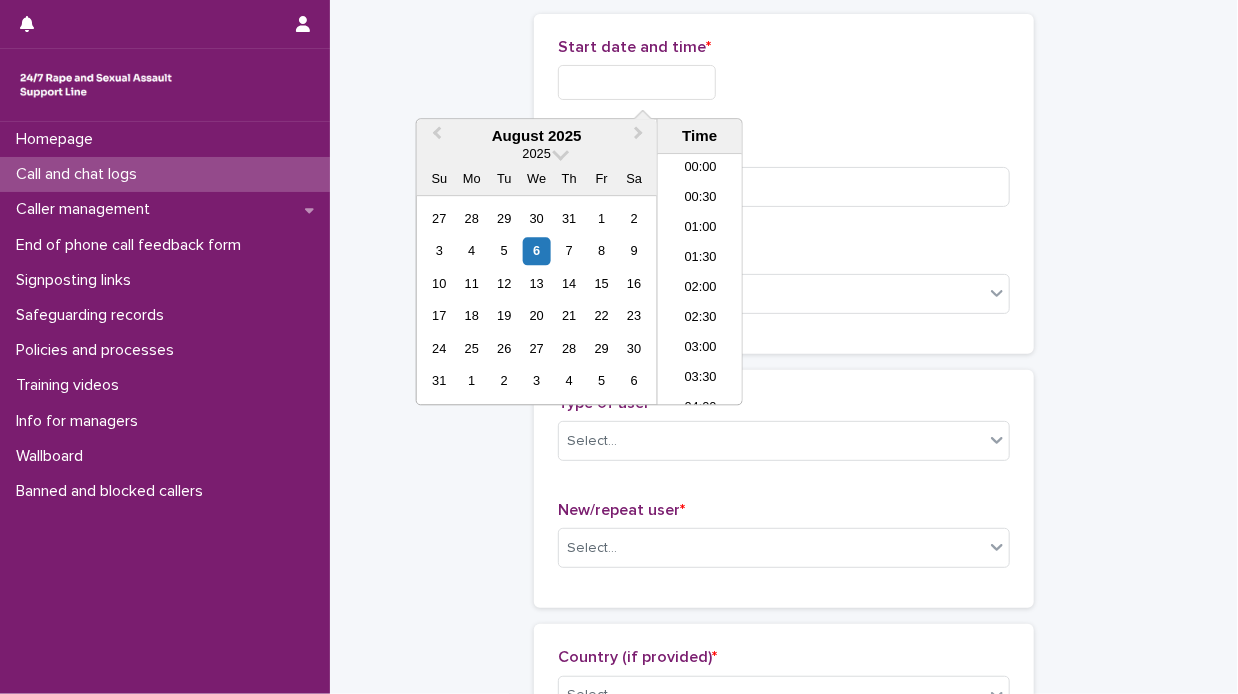 click at bounding box center (637, 82) 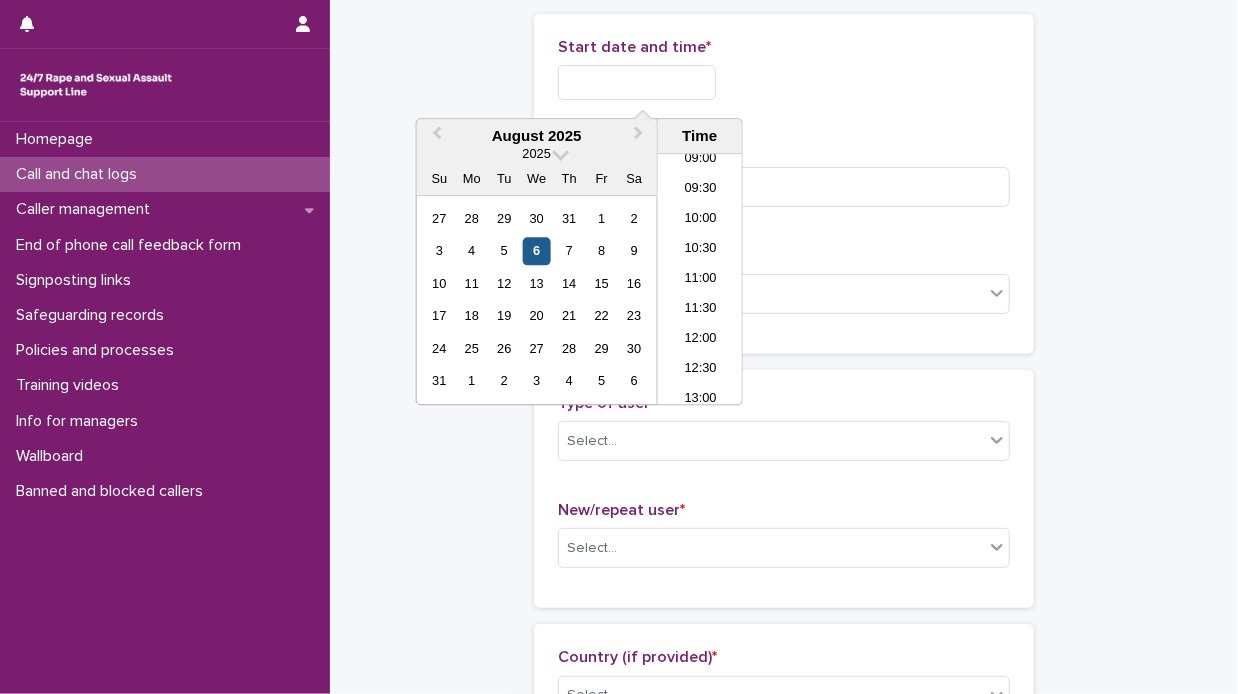 click on "6" at bounding box center [536, 251] 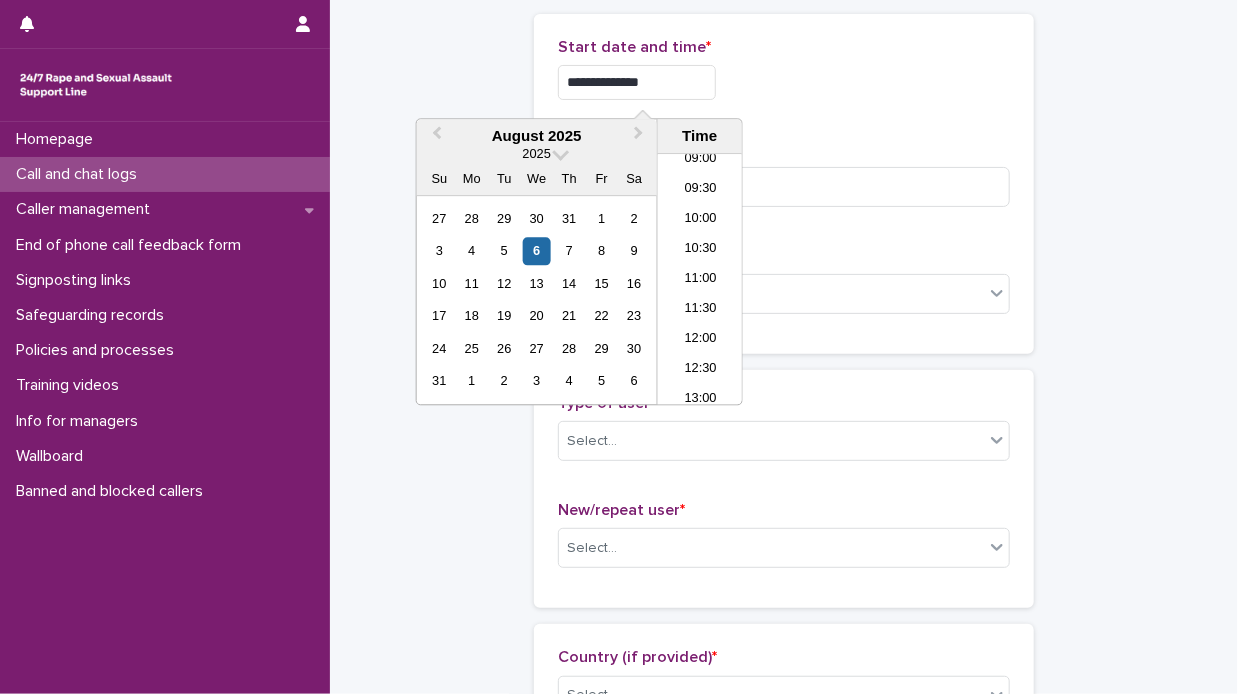 drag, startPoint x: 712, startPoint y: 278, endPoint x: 707, endPoint y: 265, distance: 13.928389 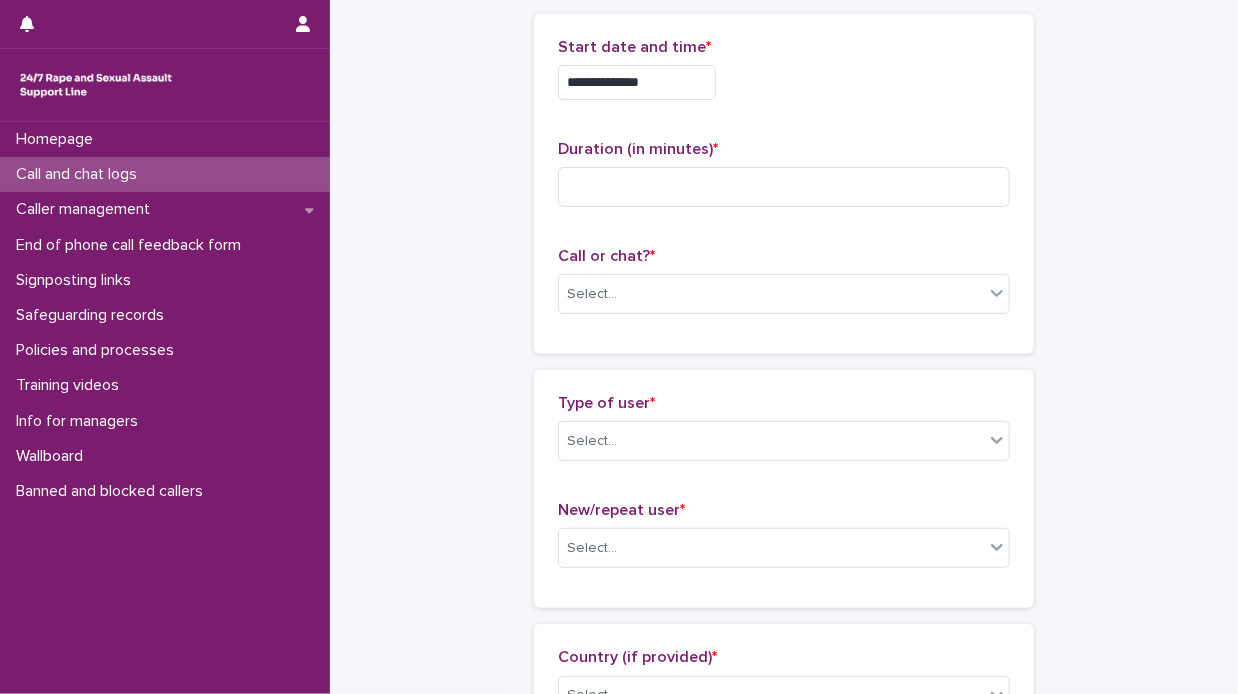 click on "**********" at bounding box center [637, 82] 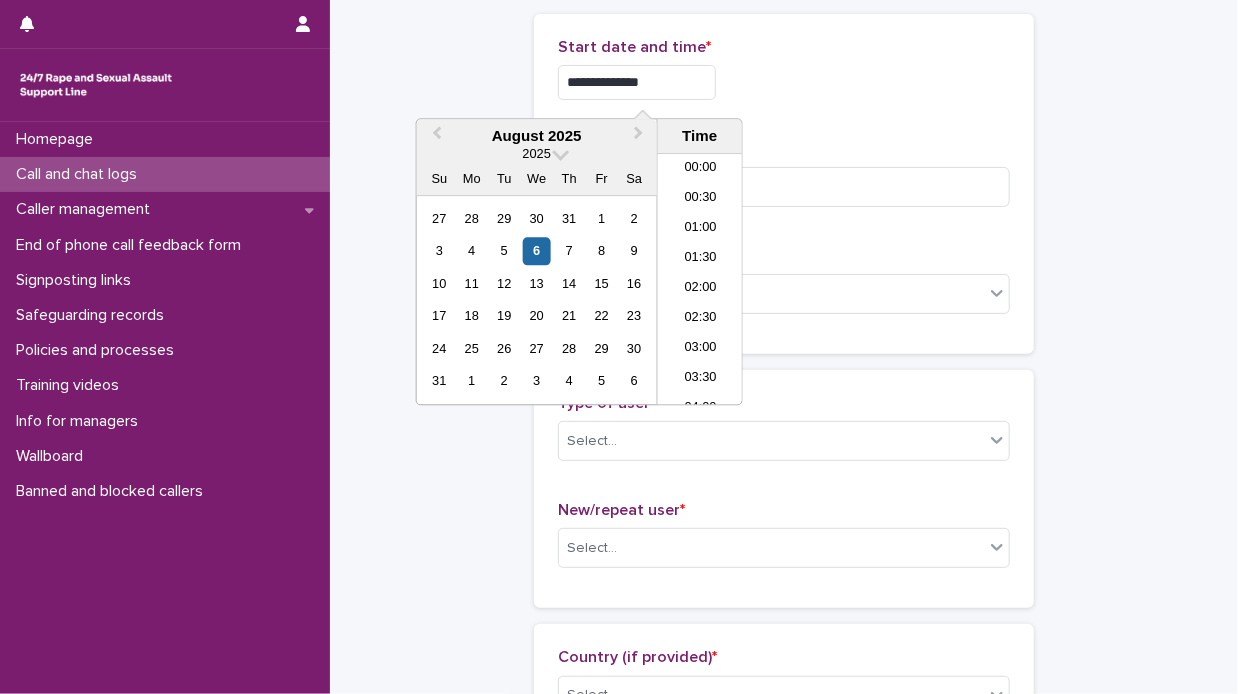 scroll, scrollTop: 550, scrollLeft: 0, axis: vertical 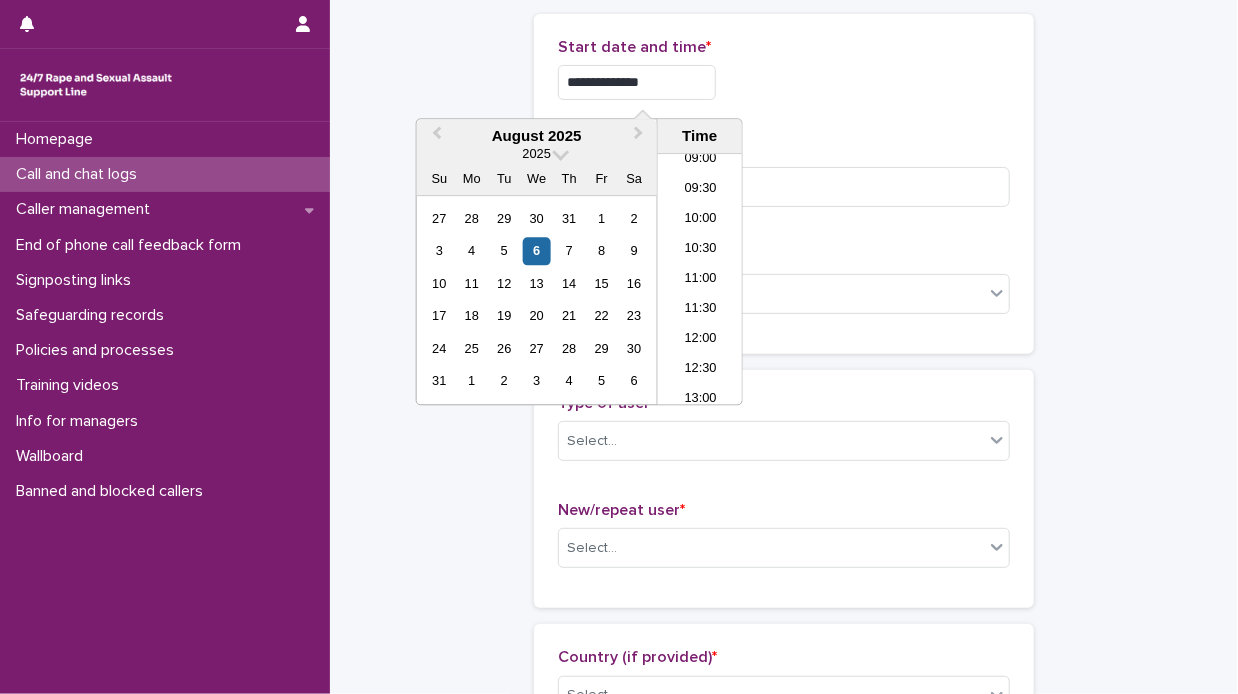 type on "**********" 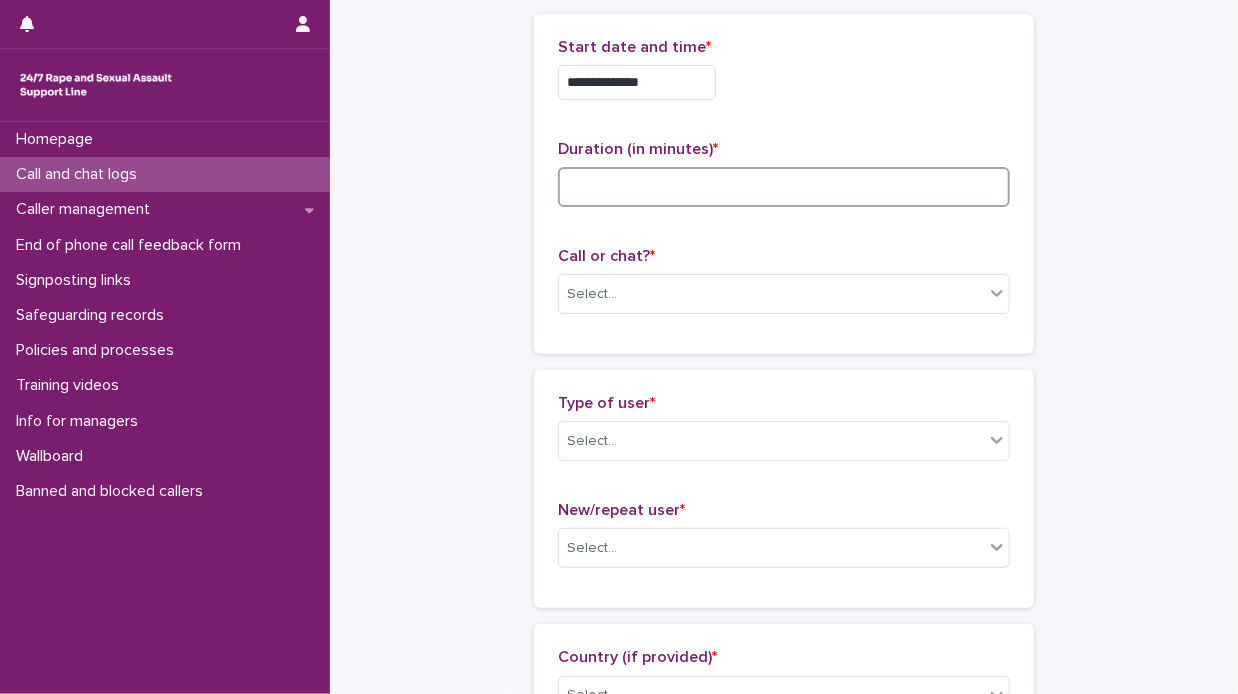 click at bounding box center (784, 187) 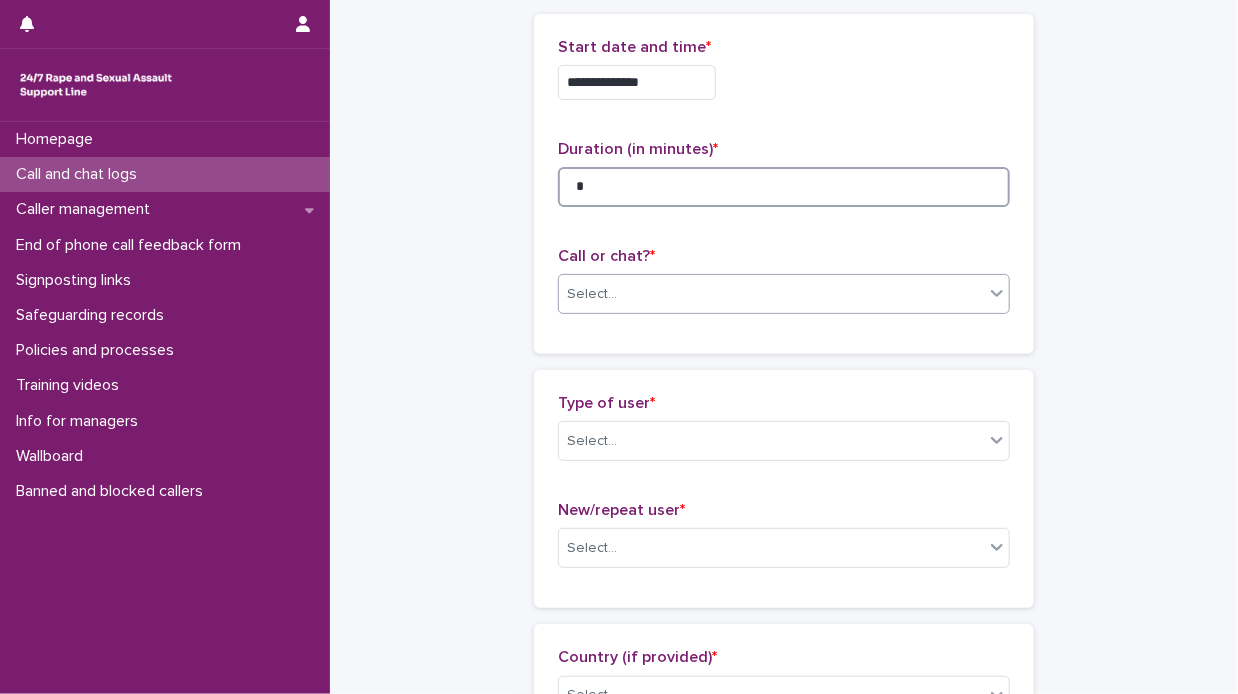 type on "*" 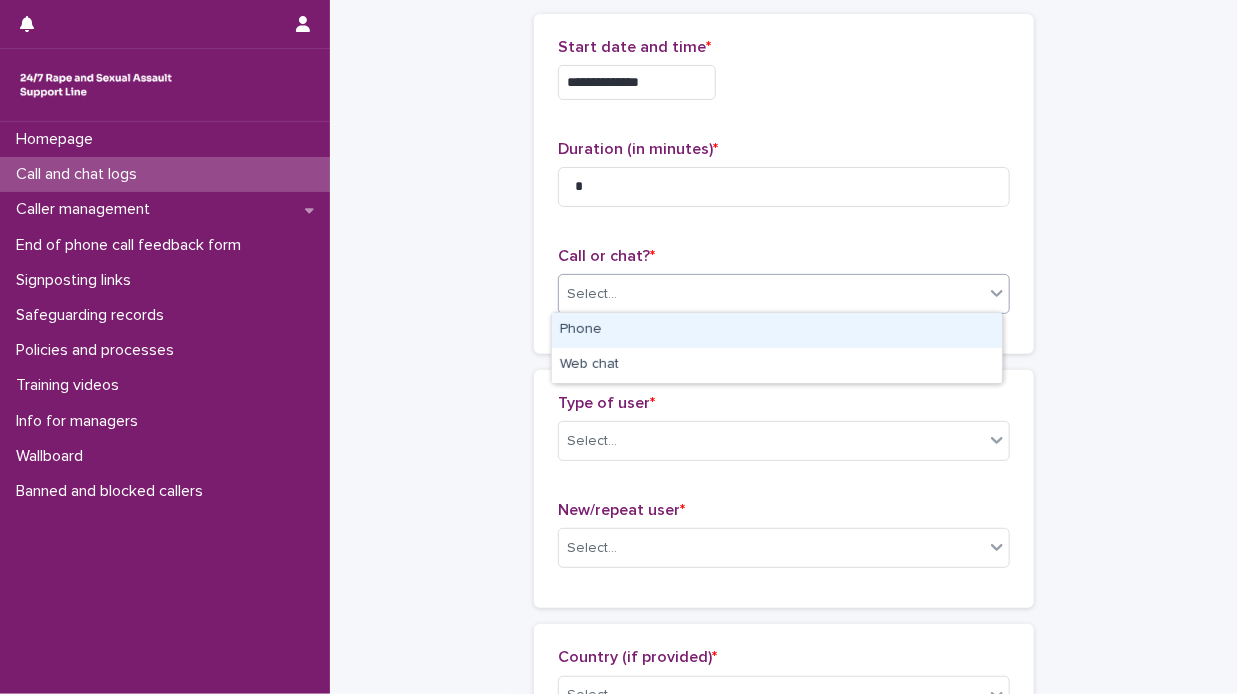 click 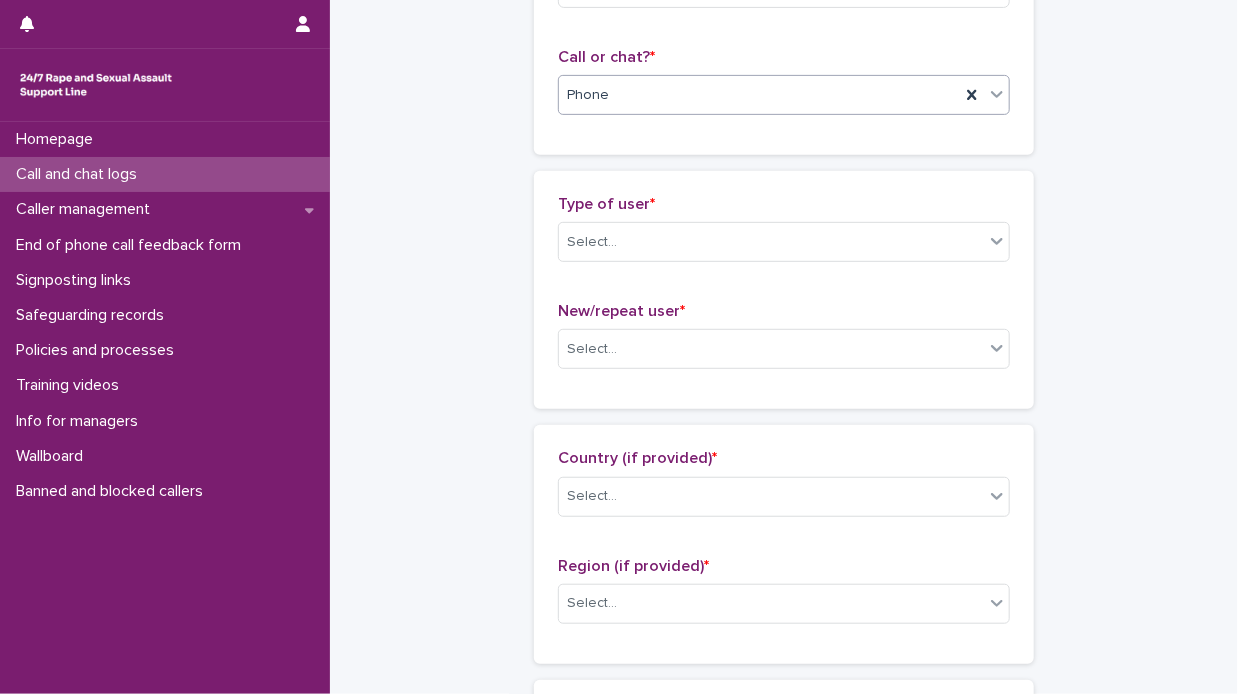 scroll, scrollTop: 301, scrollLeft: 0, axis: vertical 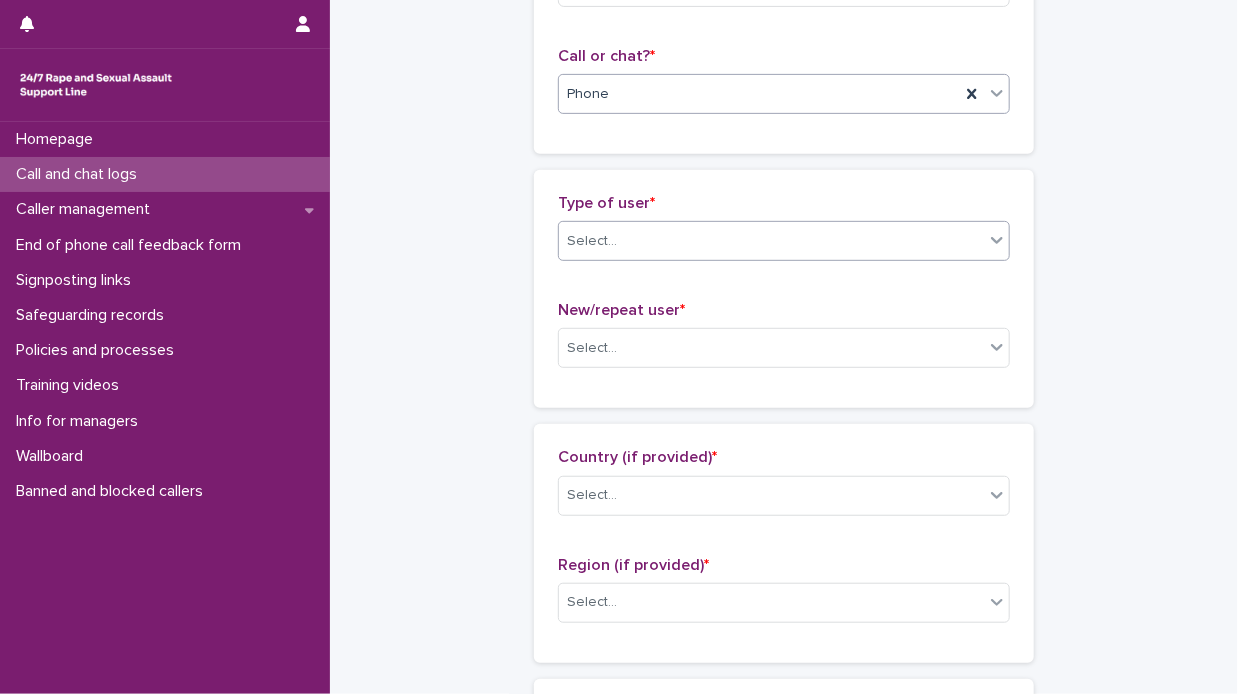 click 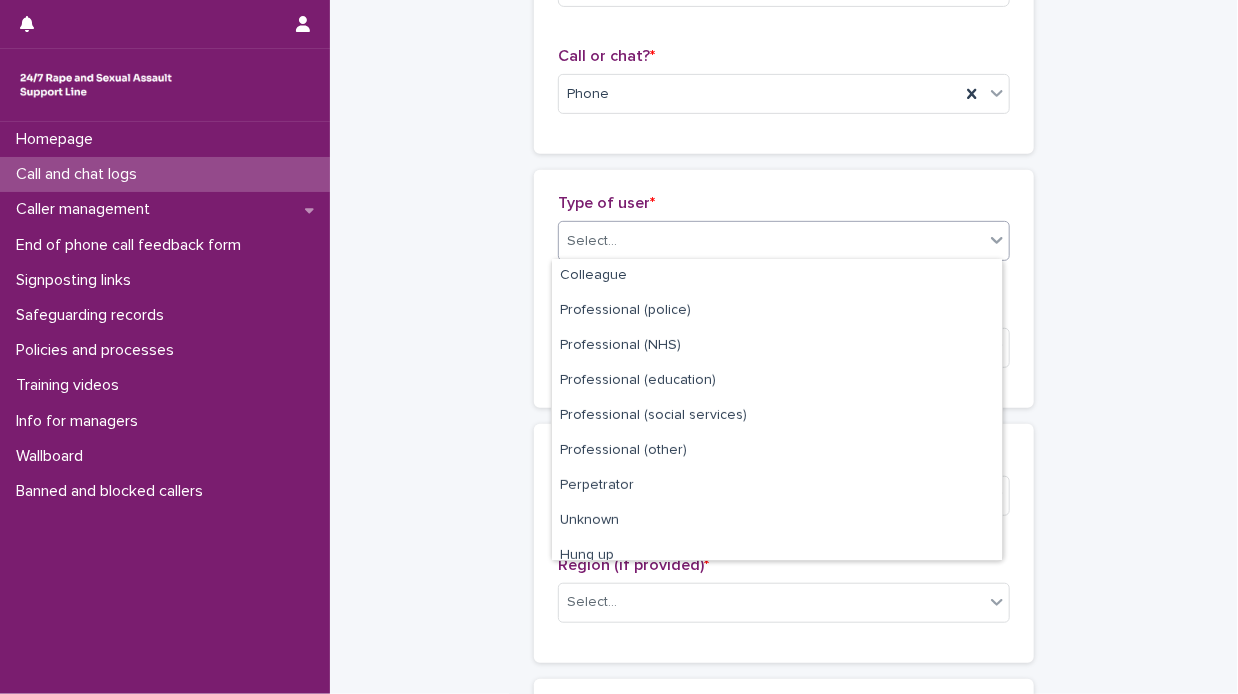 scroll, scrollTop: 224, scrollLeft: 0, axis: vertical 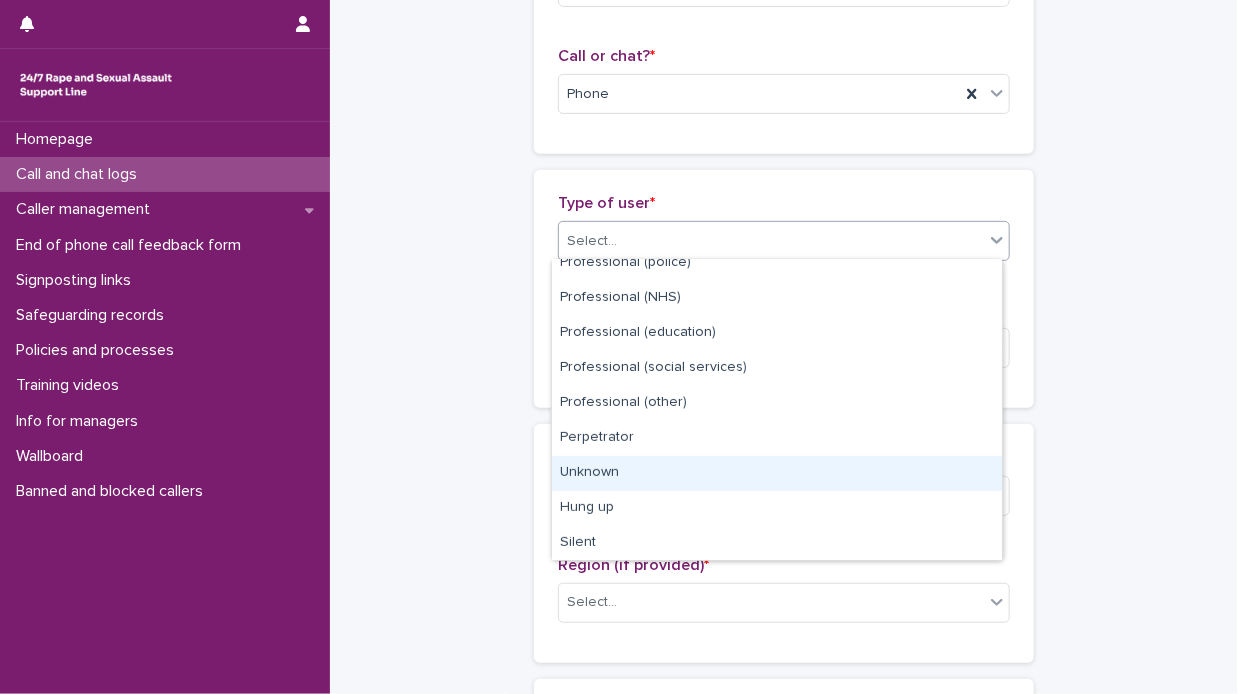 click on "Unknown" at bounding box center (777, 473) 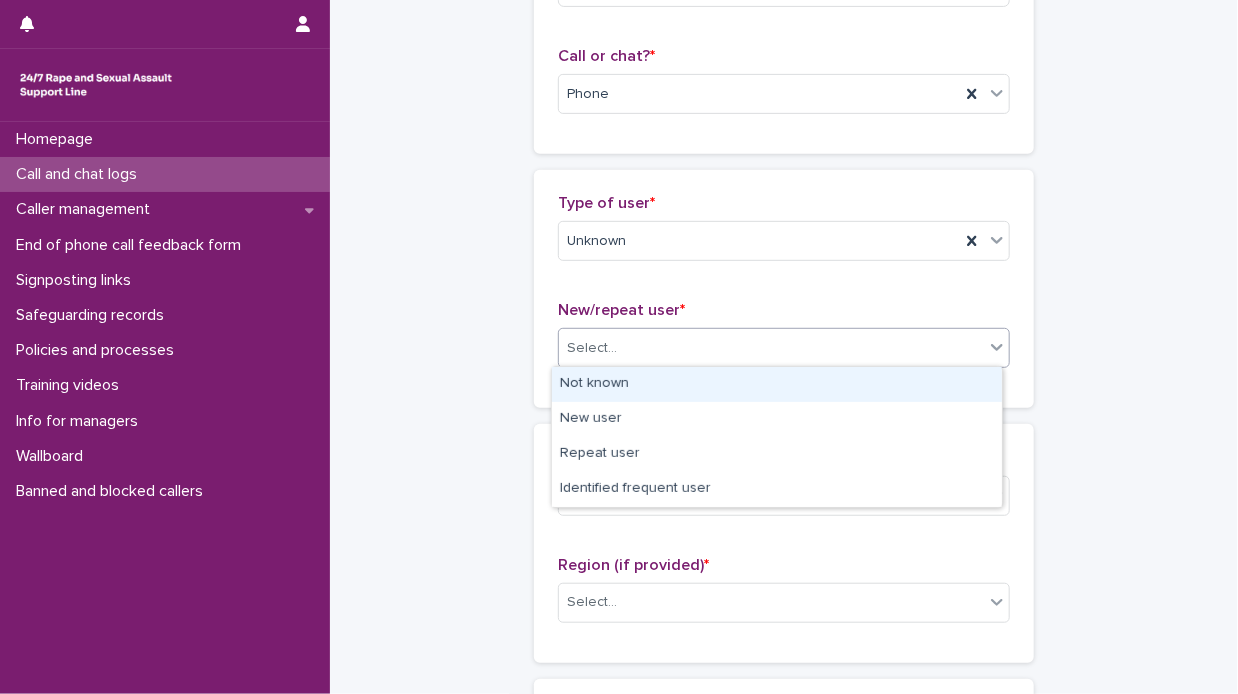 click 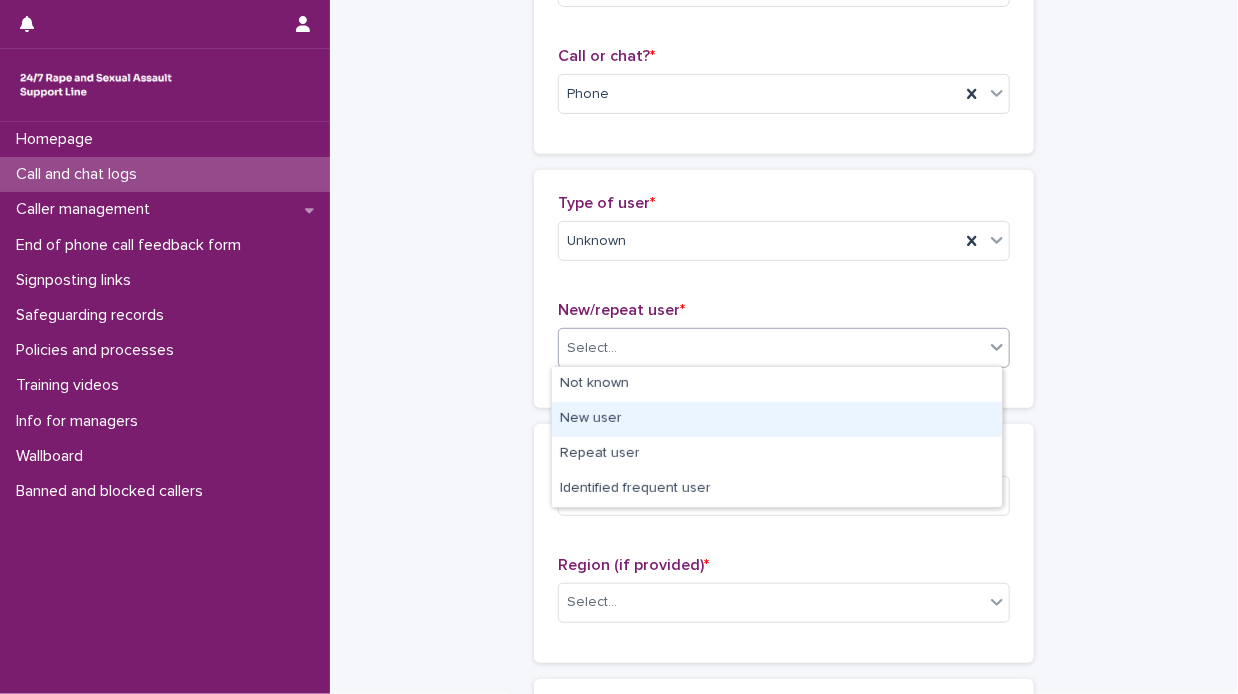click on "New user" at bounding box center [777, 419] 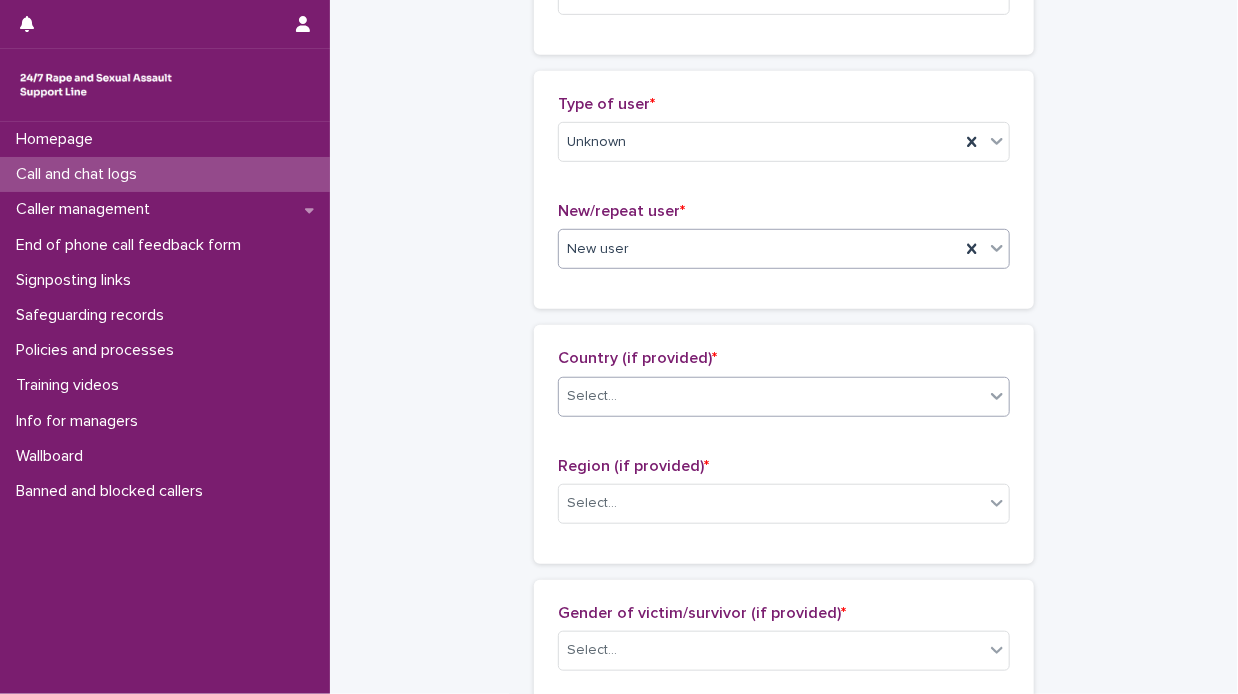 scroll, scrollTop: 401, scrollLeft: 0, axis: vertical 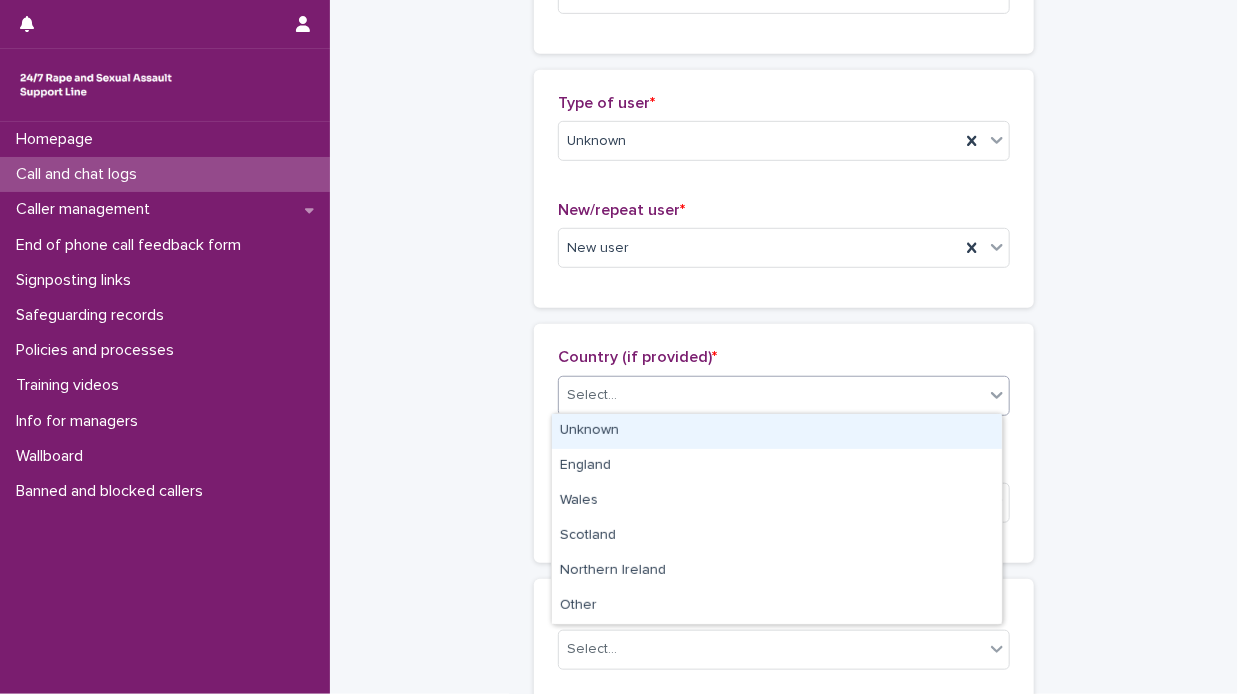 click 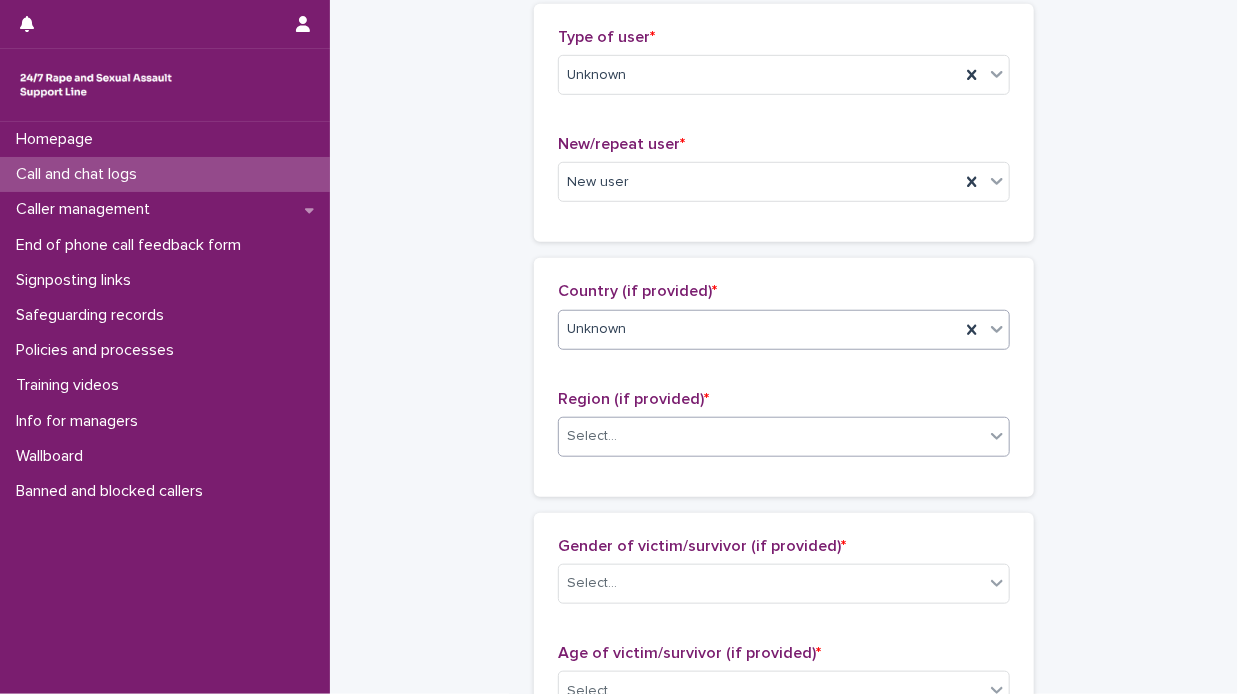 scroll, scrollTop: 501, scrollLeft: 0, axis: vertical 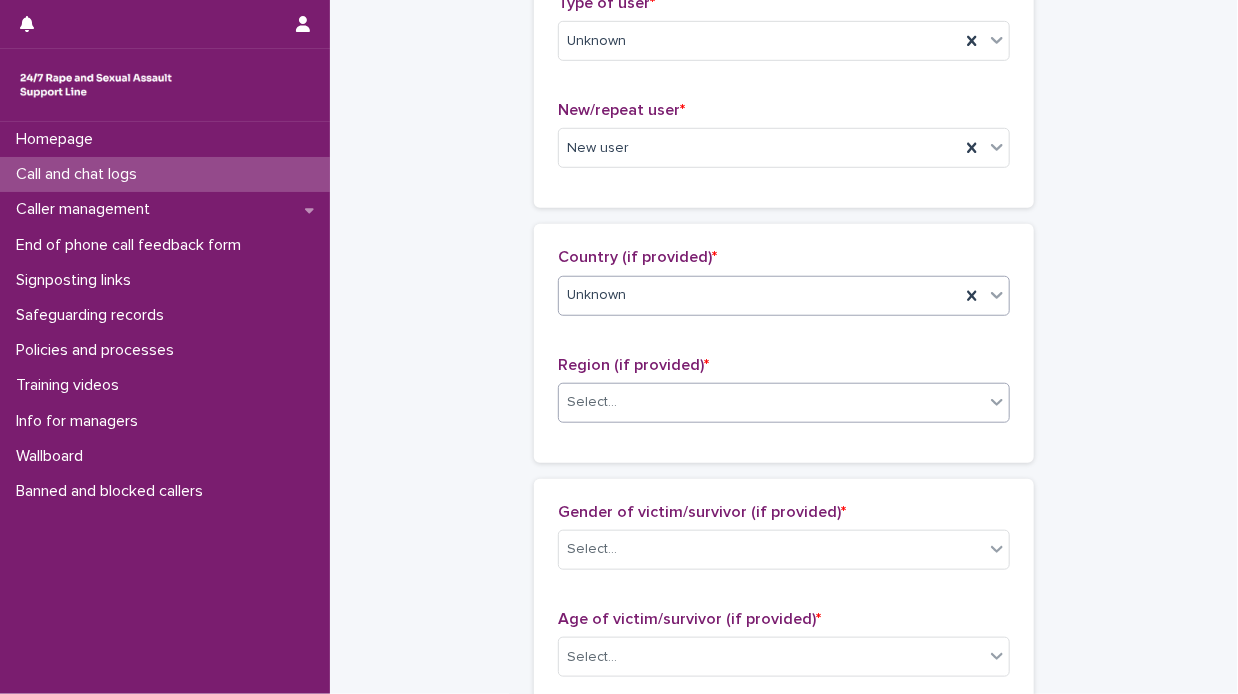 click 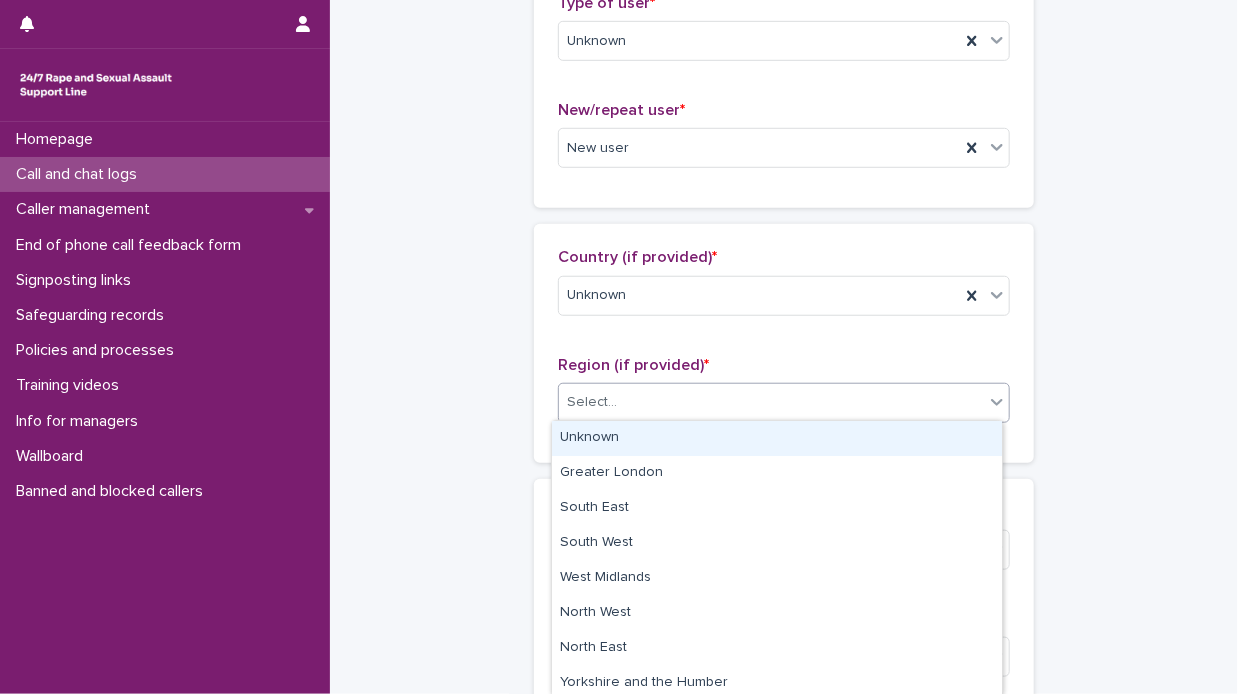 click on "Unknown" at bounding box center (777, 438) 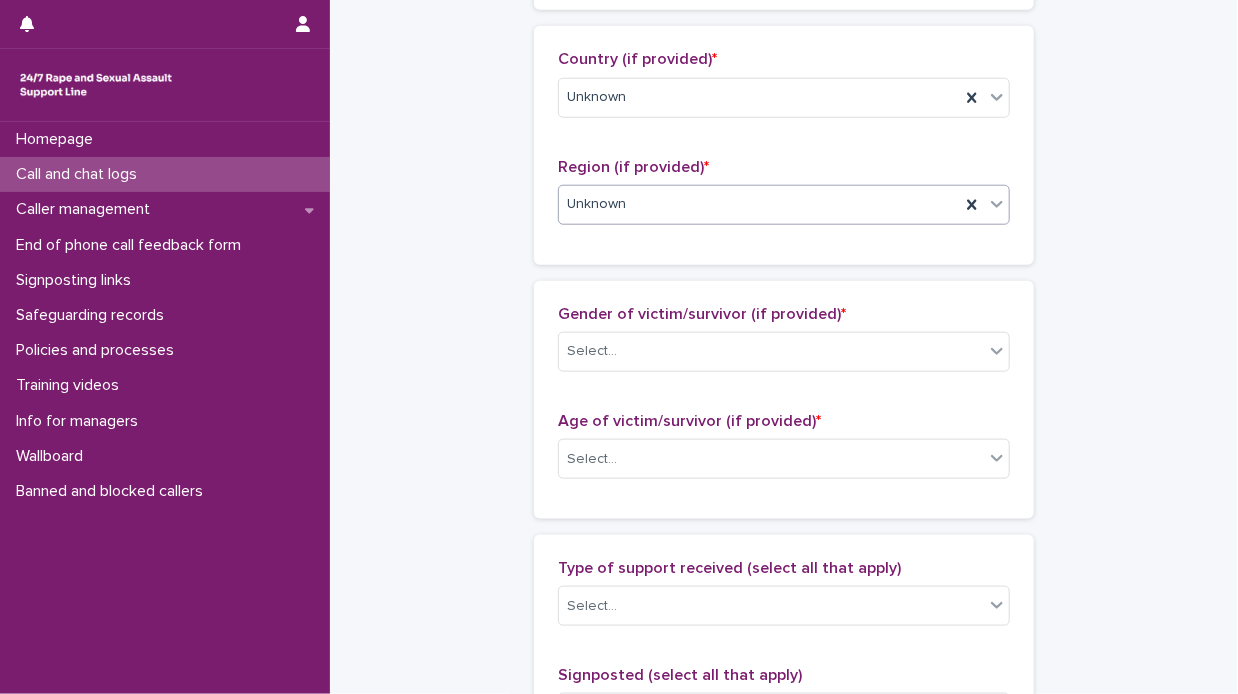 scroll, scrollTop: 701, scrollLeft: 0, axis: vertical 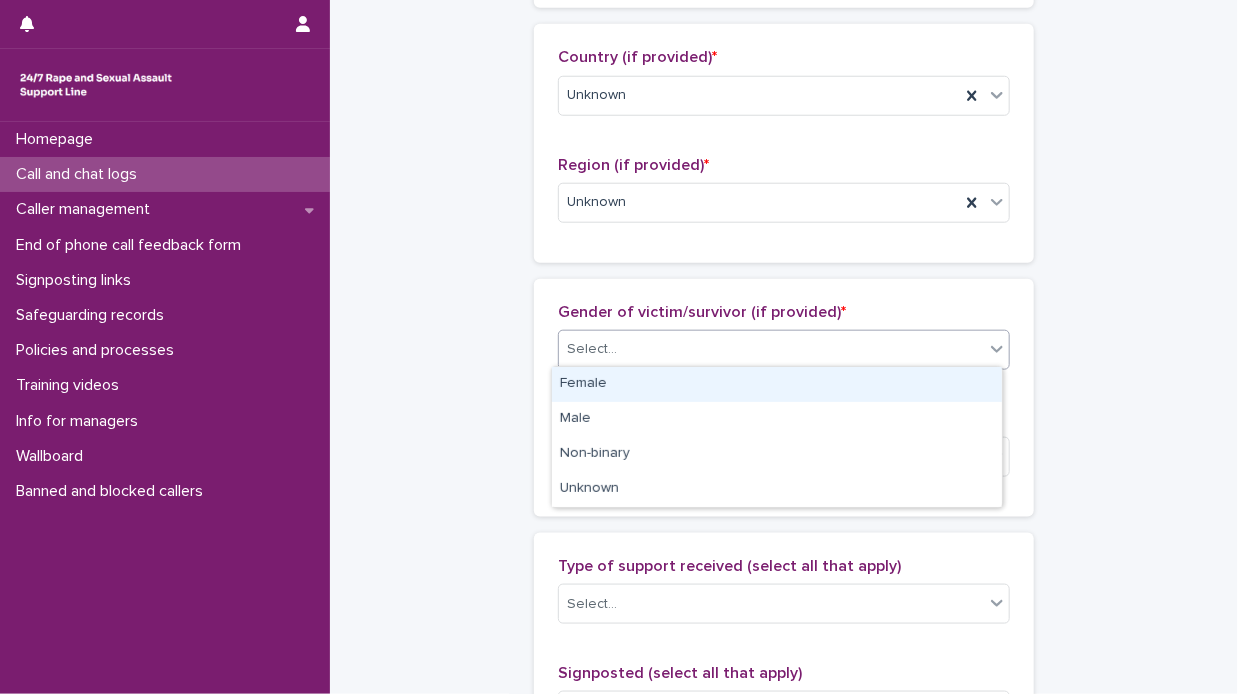 click 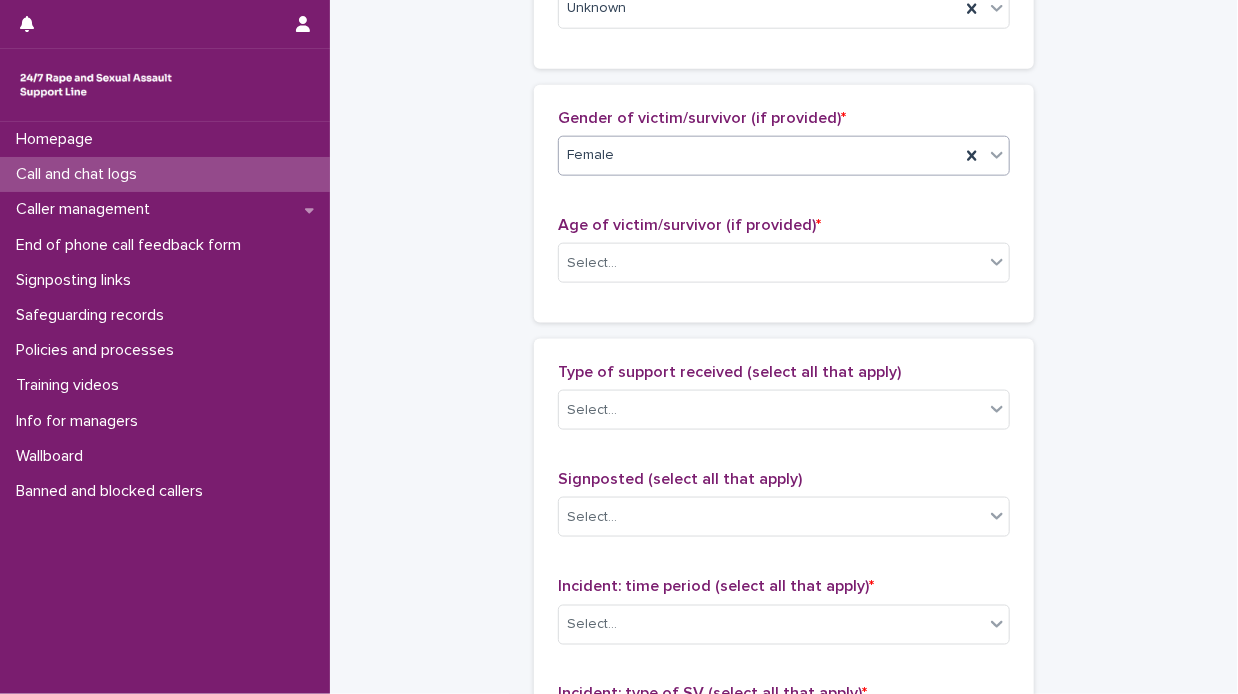 scroll, scrollTop: 901, scrollLeft: 0, axis: vertical 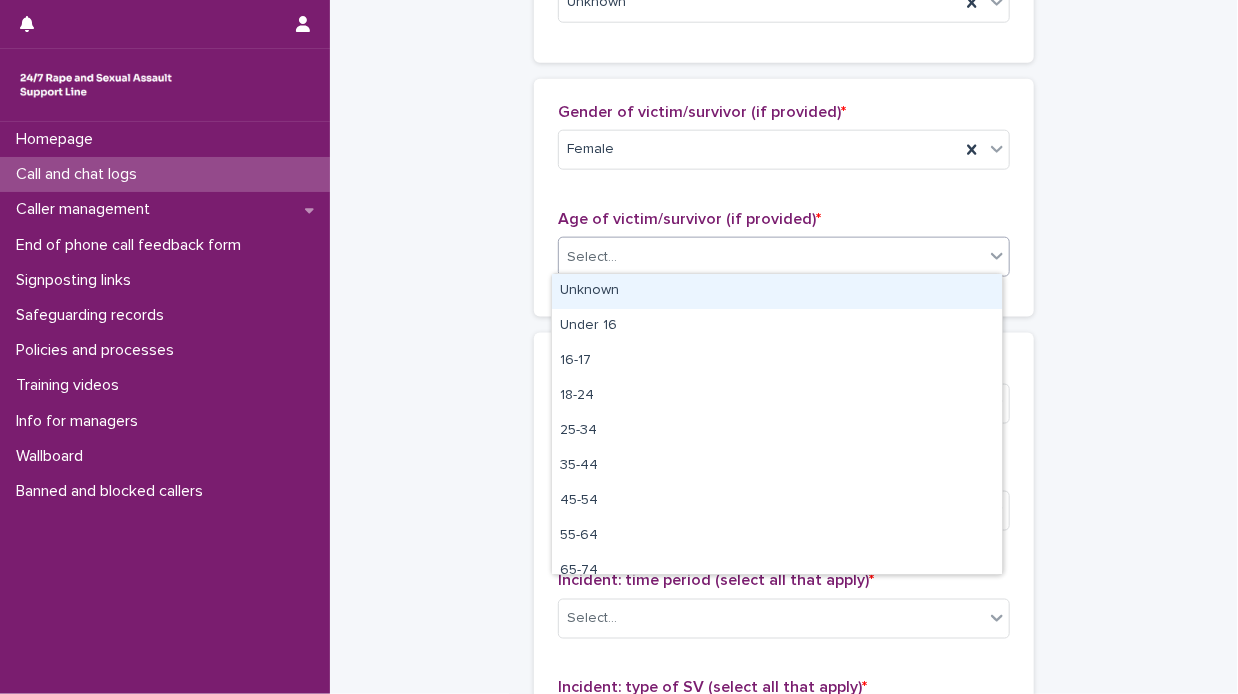 click 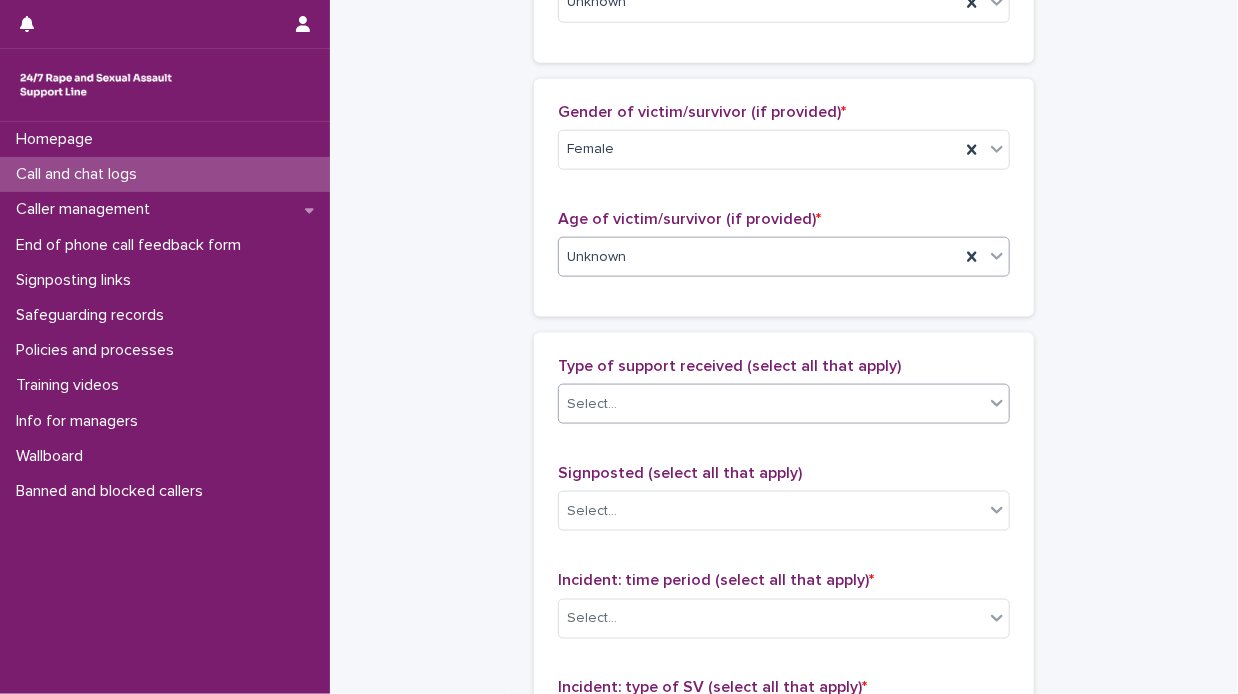 click 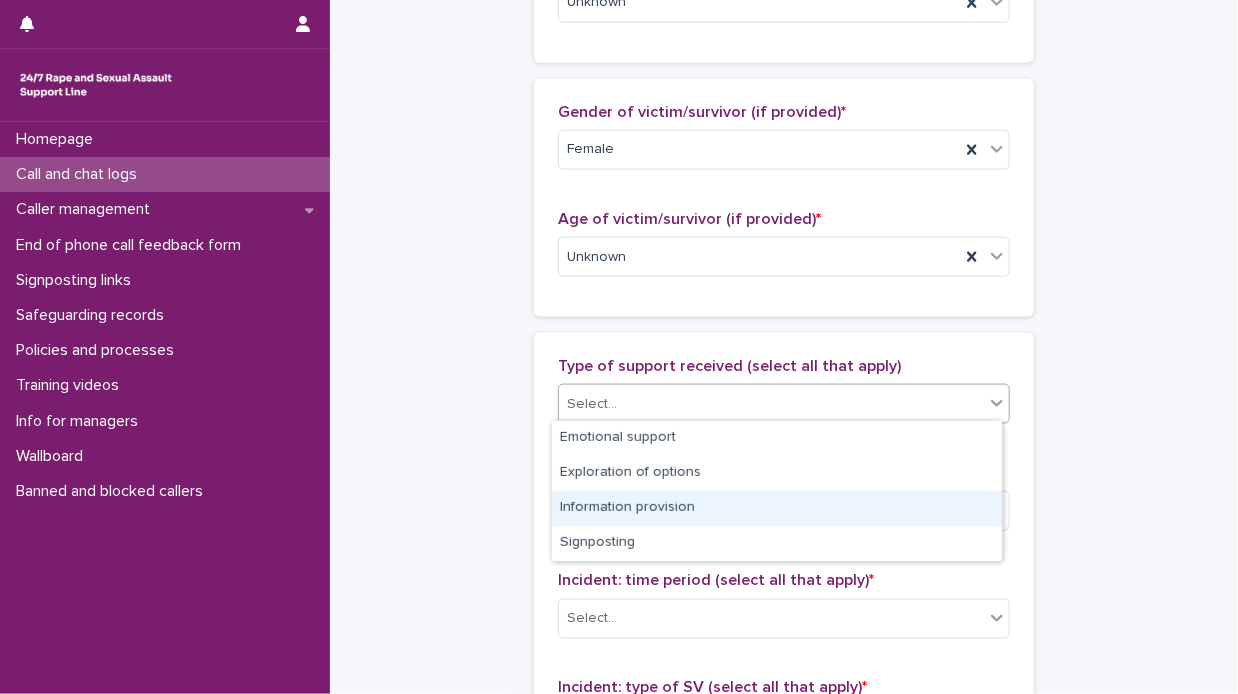 click on "Information provision" at bounding box center [777, 508] 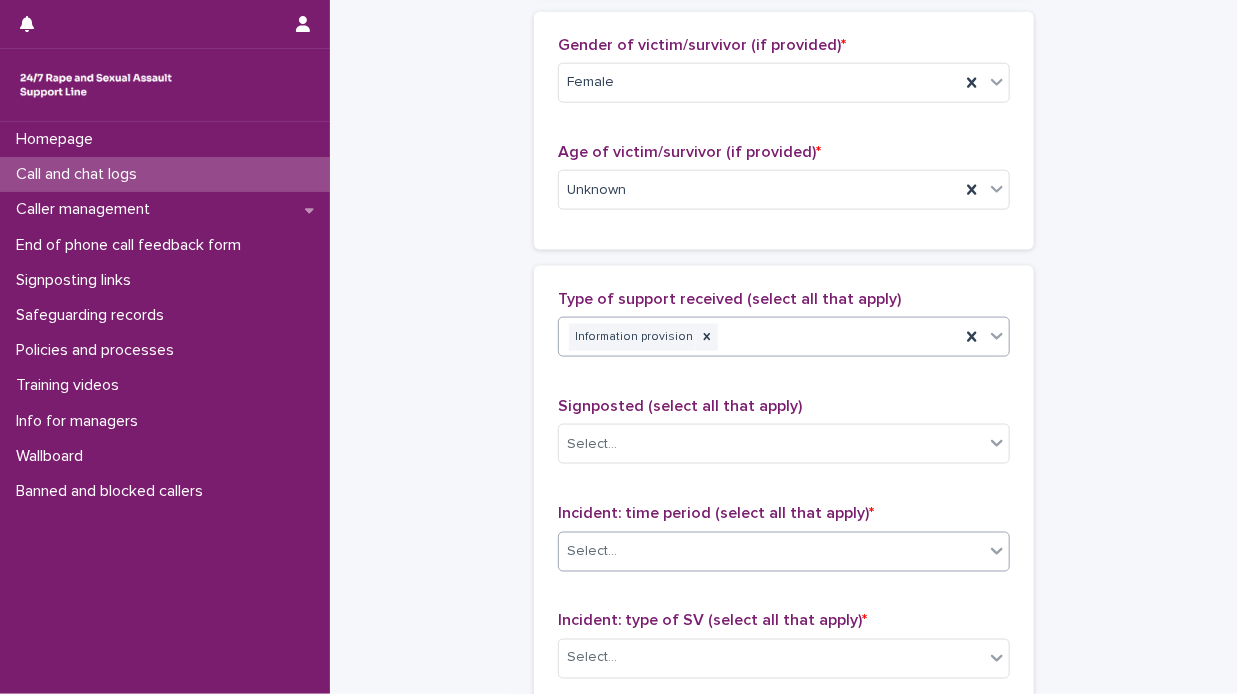 scroll, scrollTop: 1101, scrollLeft: 0, axis: vertical 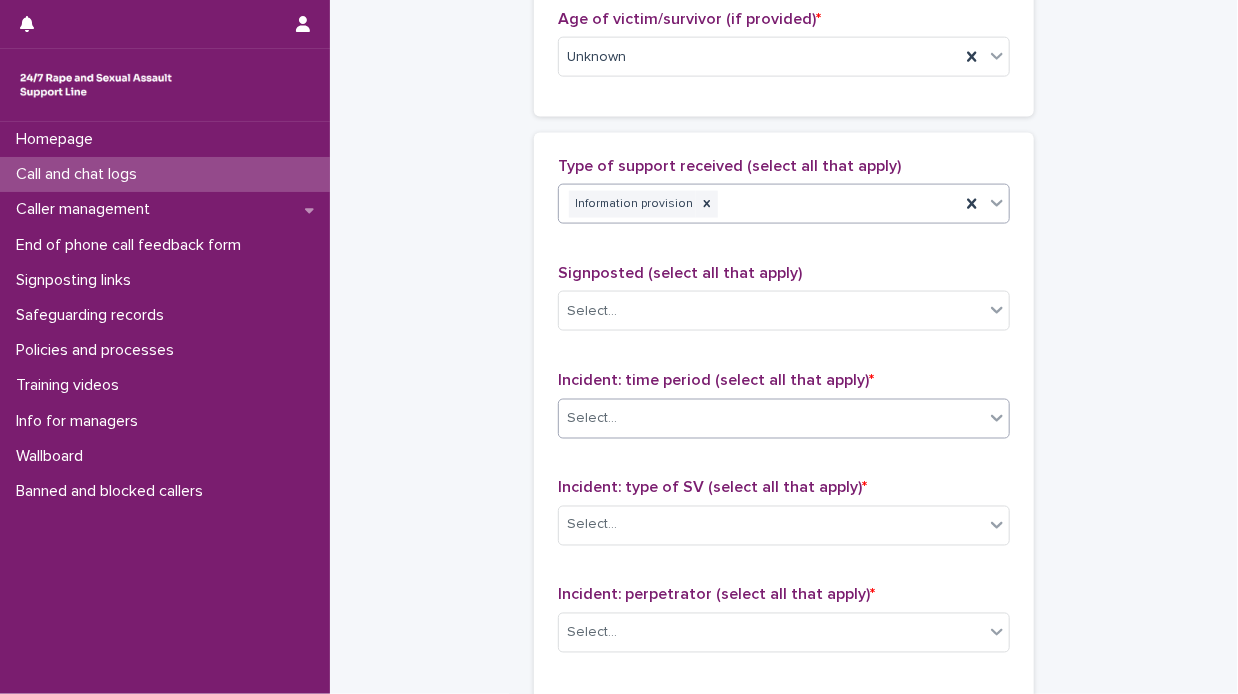 click 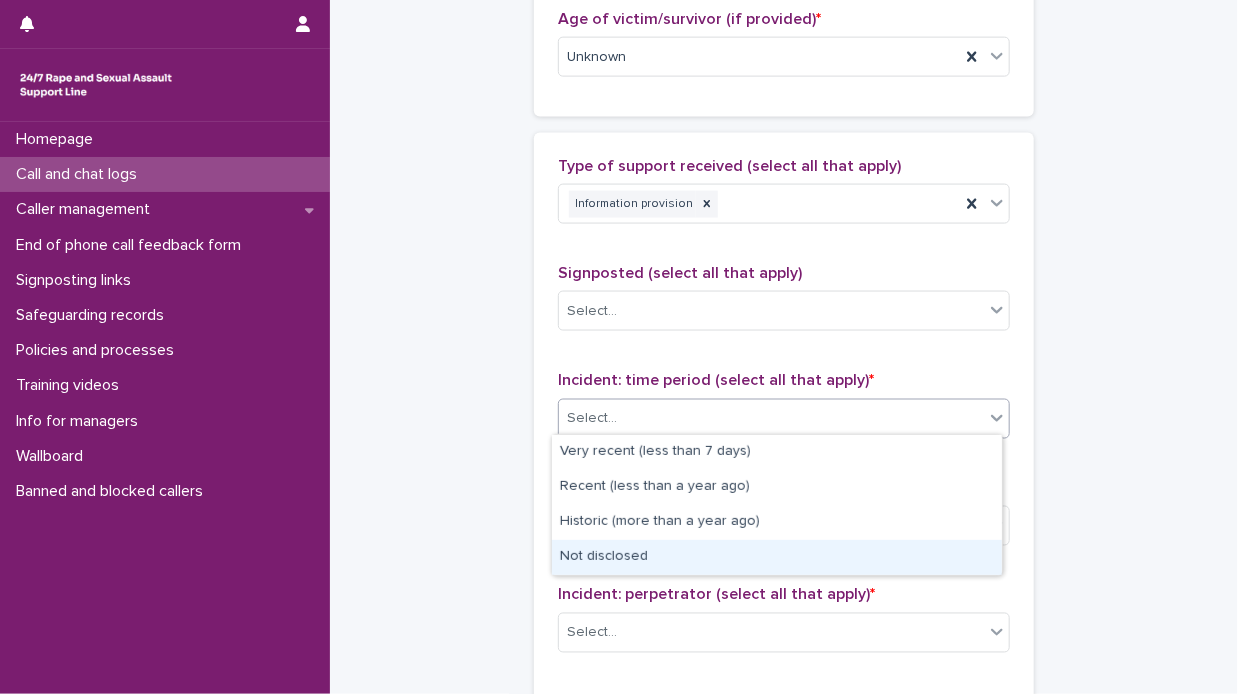 click on "Not disclosed" at bounding box center (777, 557) 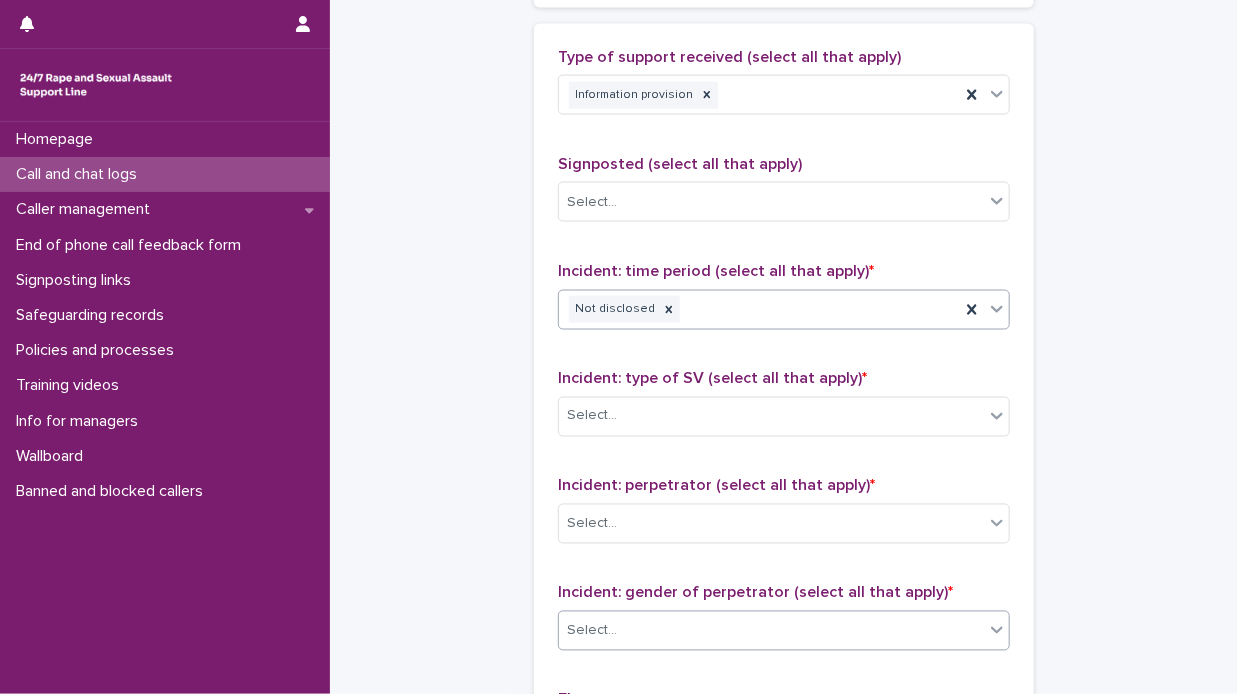 scroll, scrollTop: 1401, scrollLeft: 0, axis: vertical 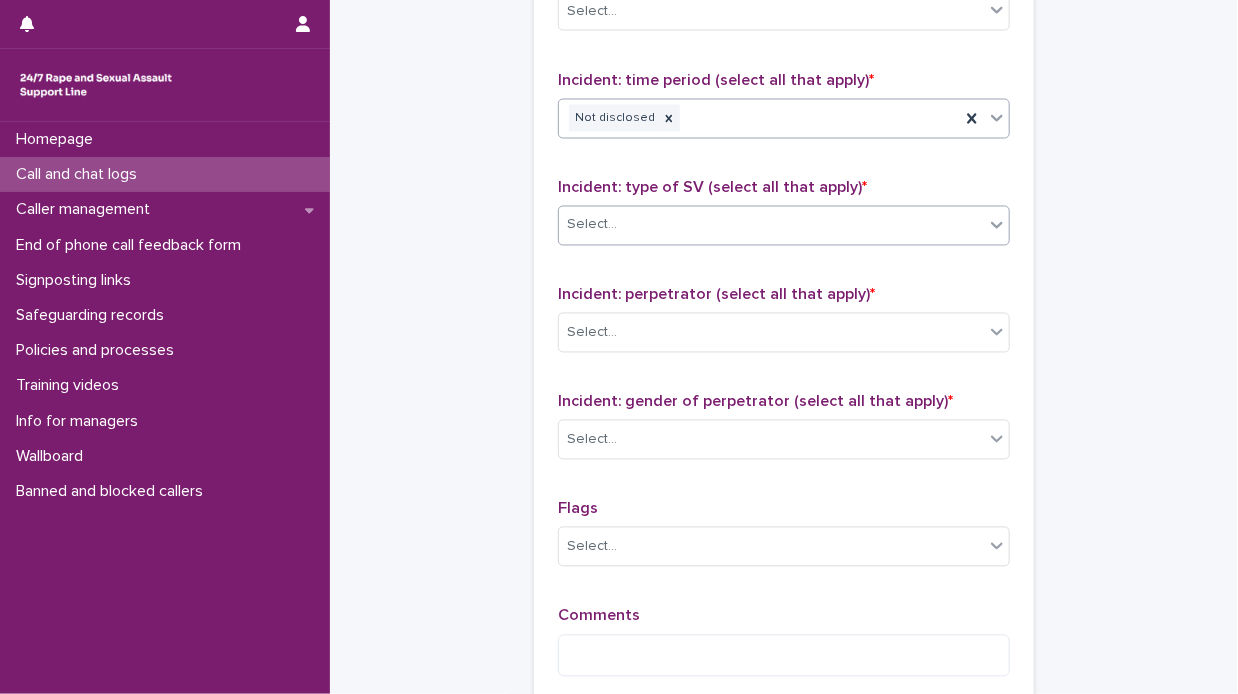 click 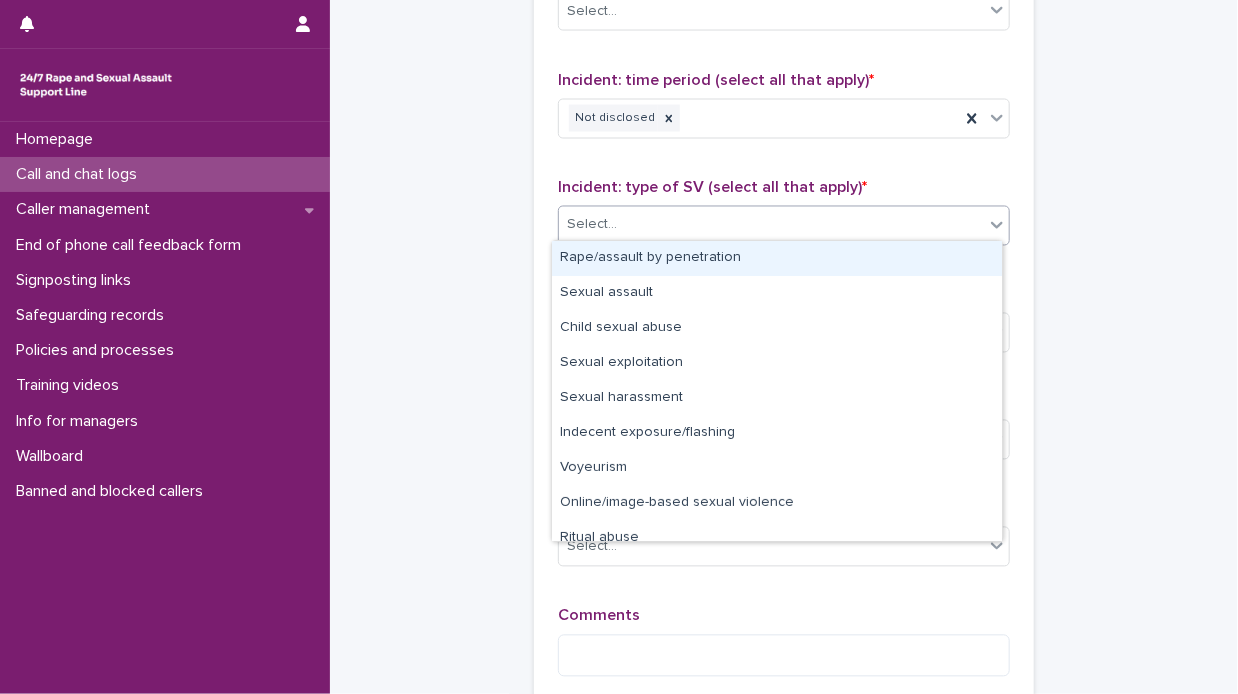 scroll, scrollTop: 50, scrollLeft: 0, axis: vertical 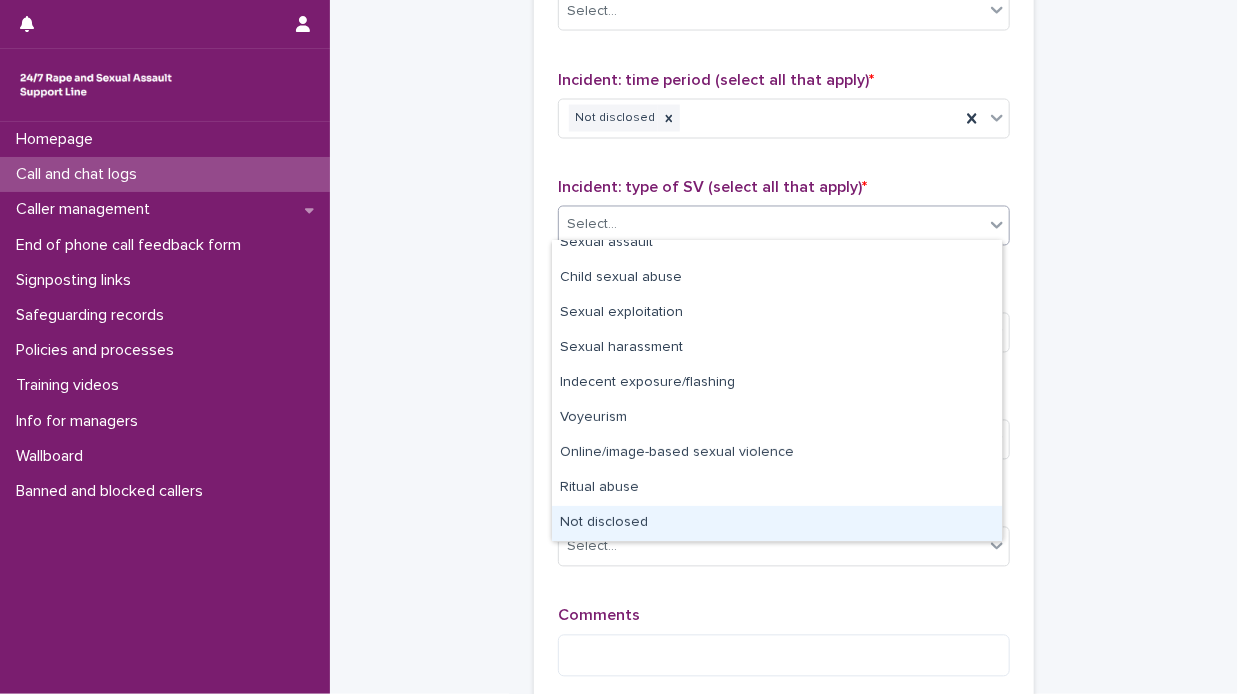 click on "Not disclosed" at bounding box center [777, 523] 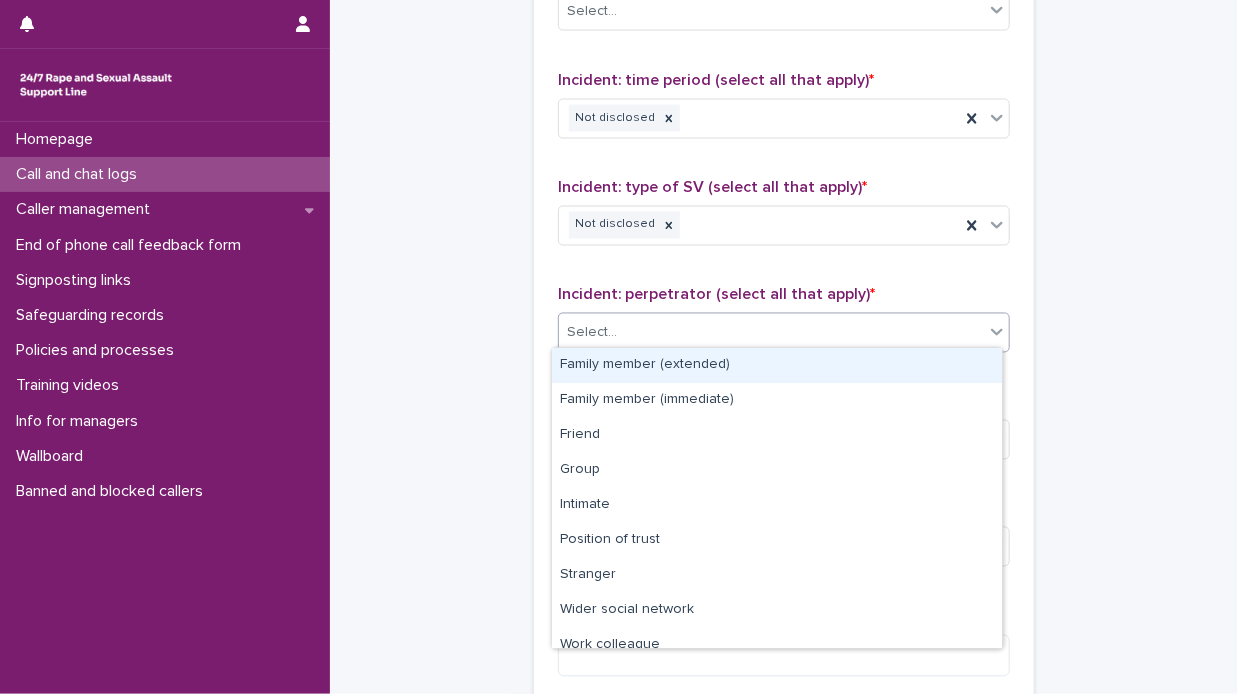 click 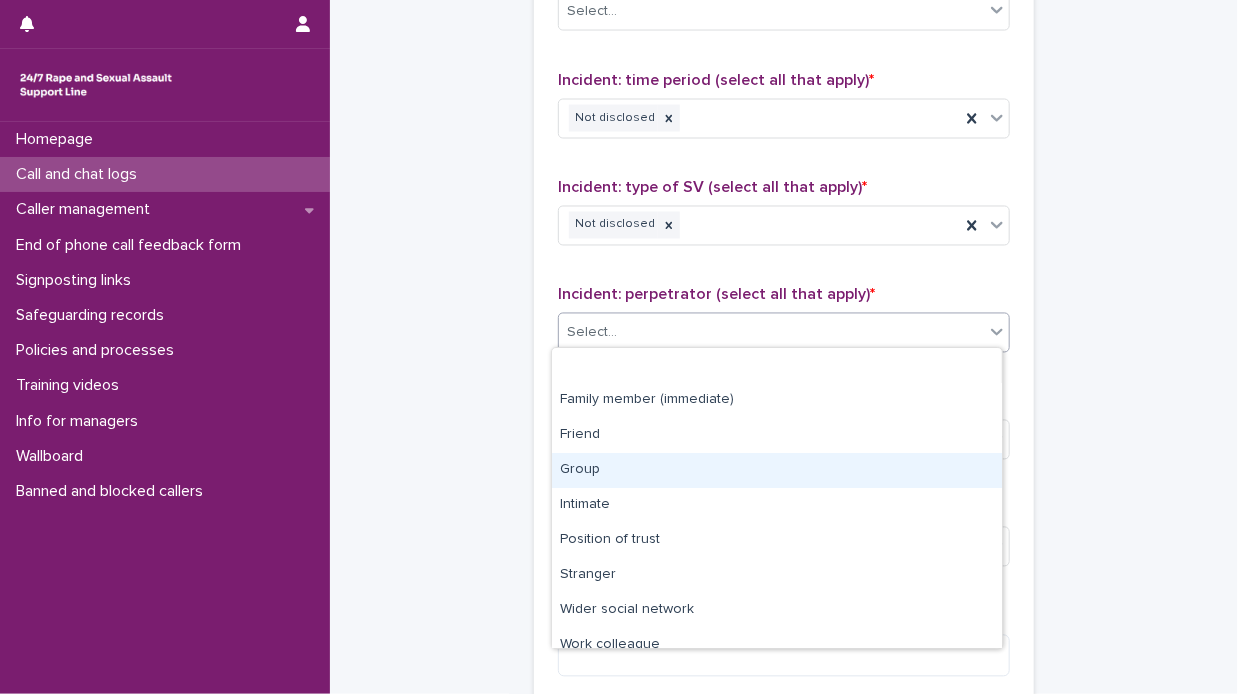 scroll, scrollTop: 84, scrollLeft: 0, axis: vertical 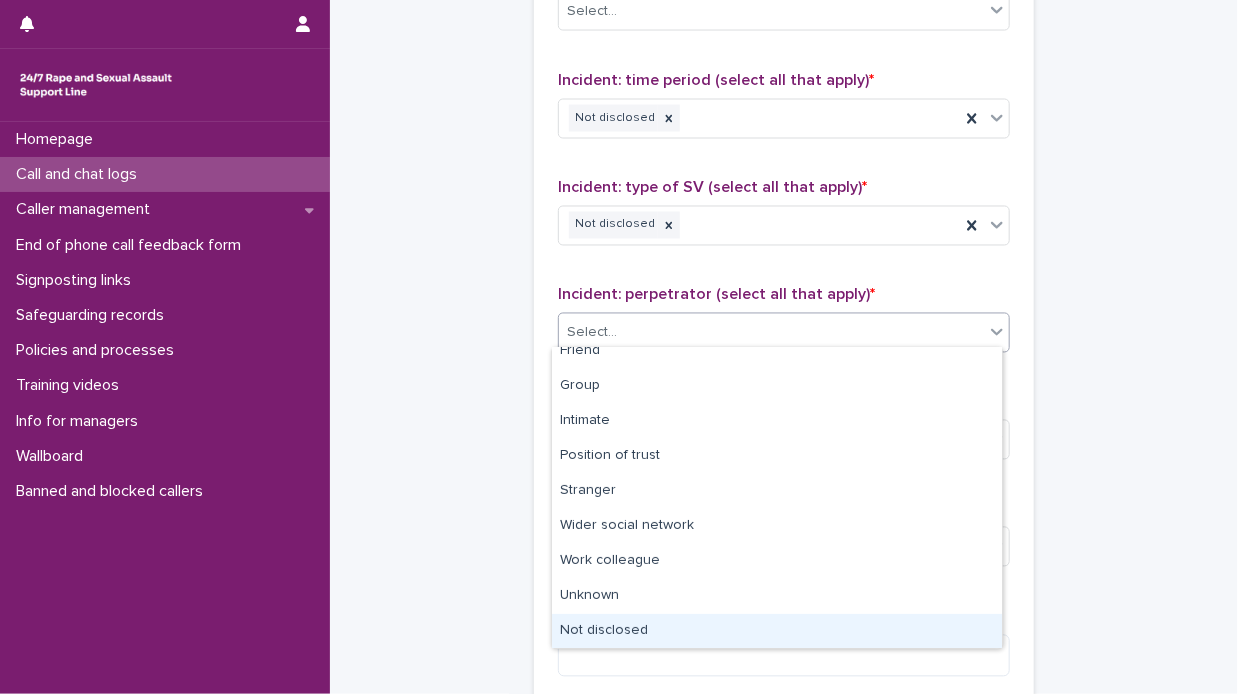 click on "Not disclosed" at bounding box center (777, 631) 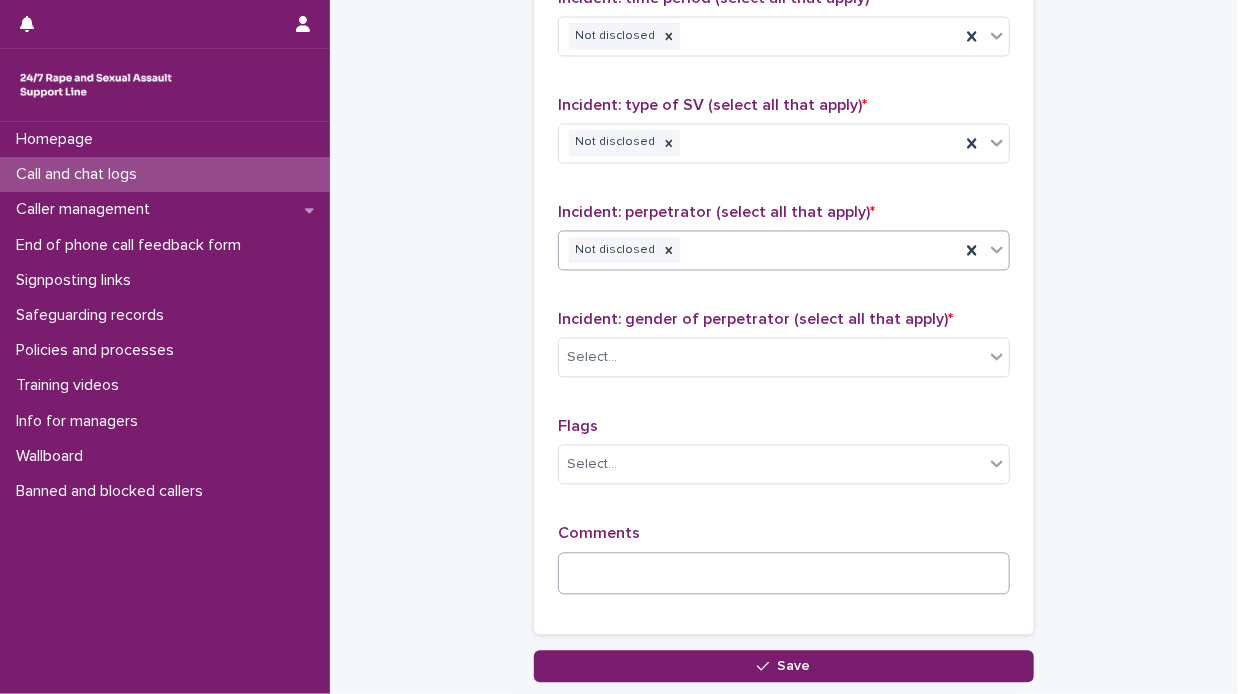 scroll, scrollTop: 1601, scrollLeft: 0, axis: vertical 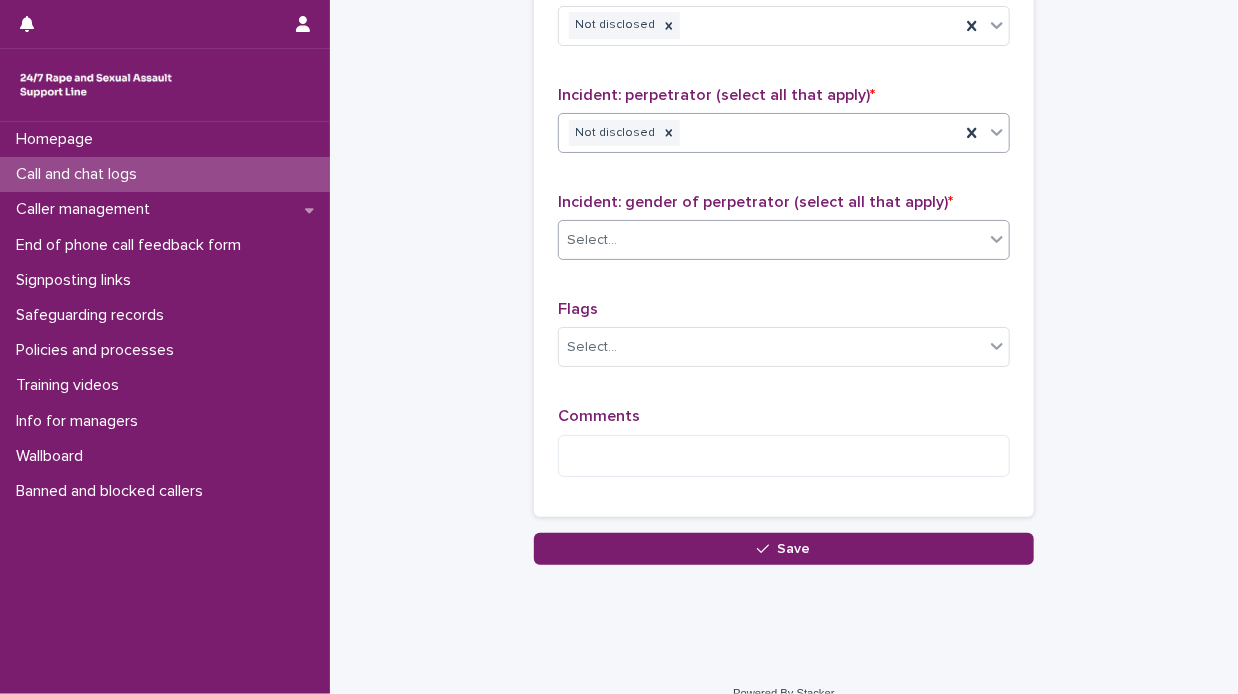 click 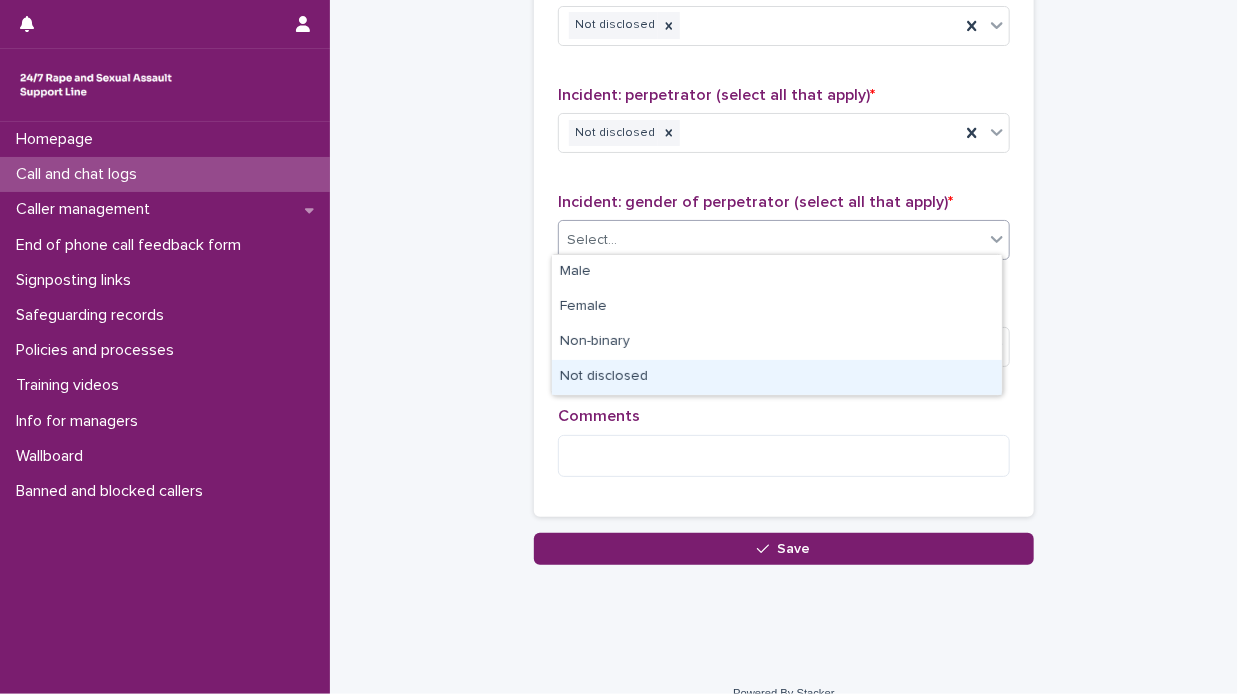 click on "Not disclosed" at bounding box center (777, 377) 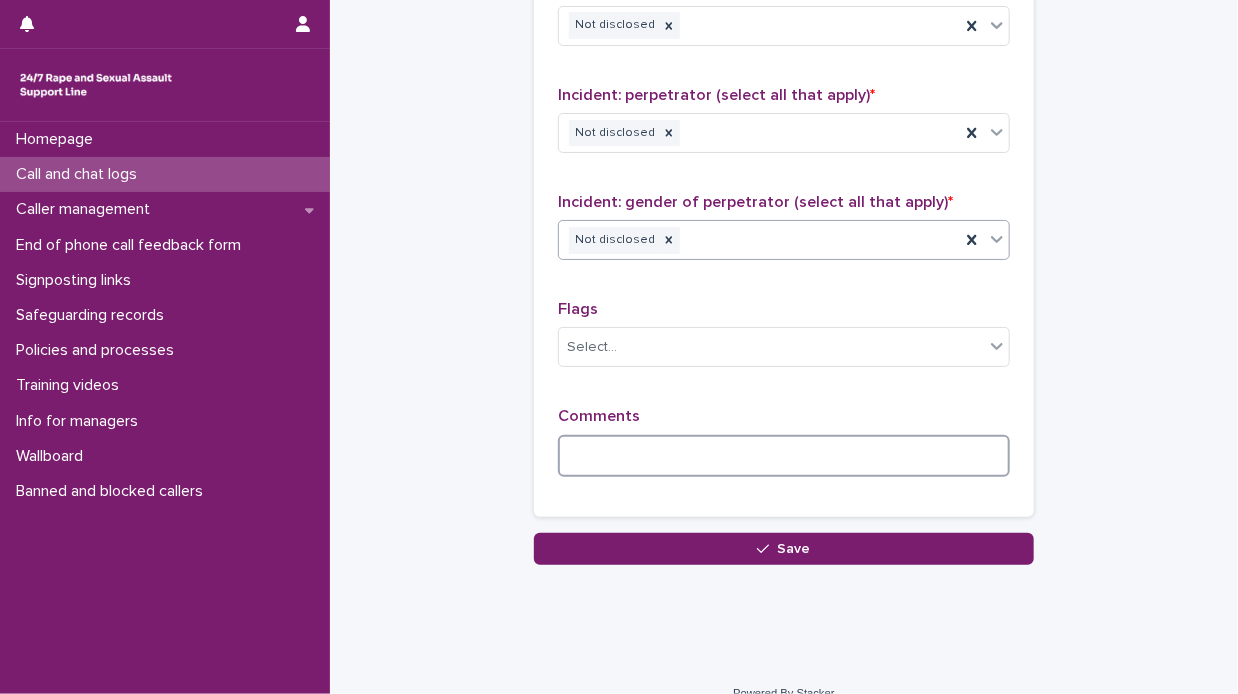 click at bounding box center [784, 456] 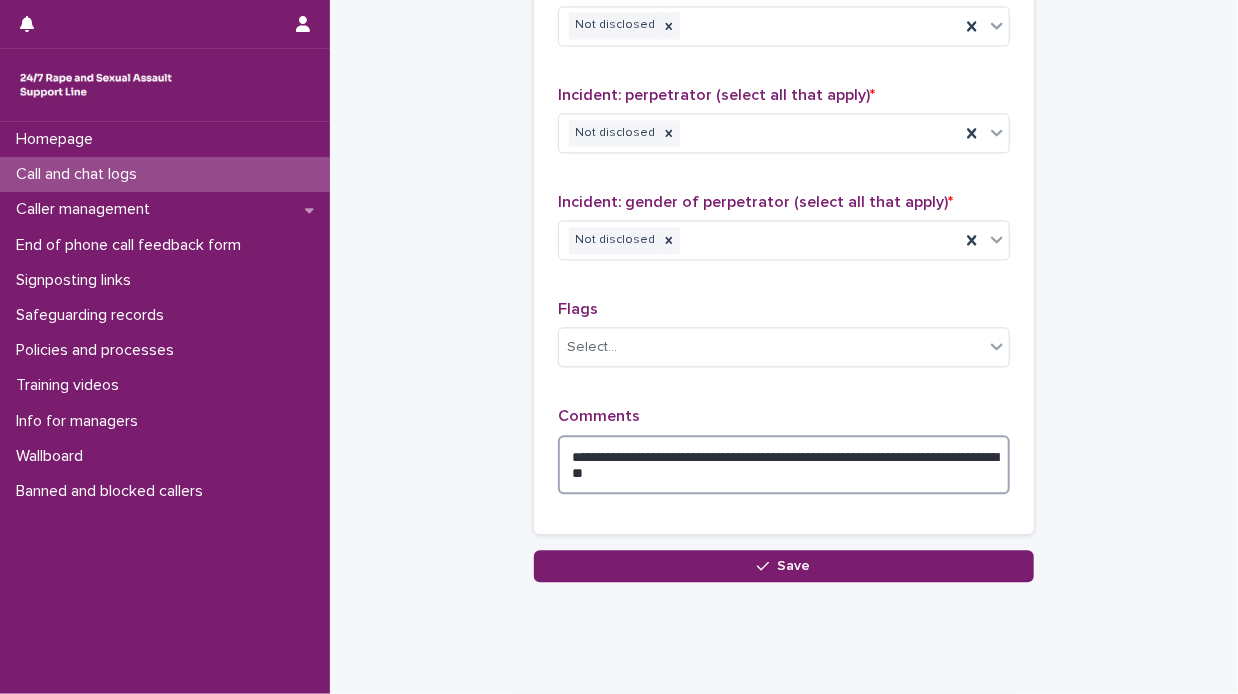 click on "**********" at bounding box center (784, 465) 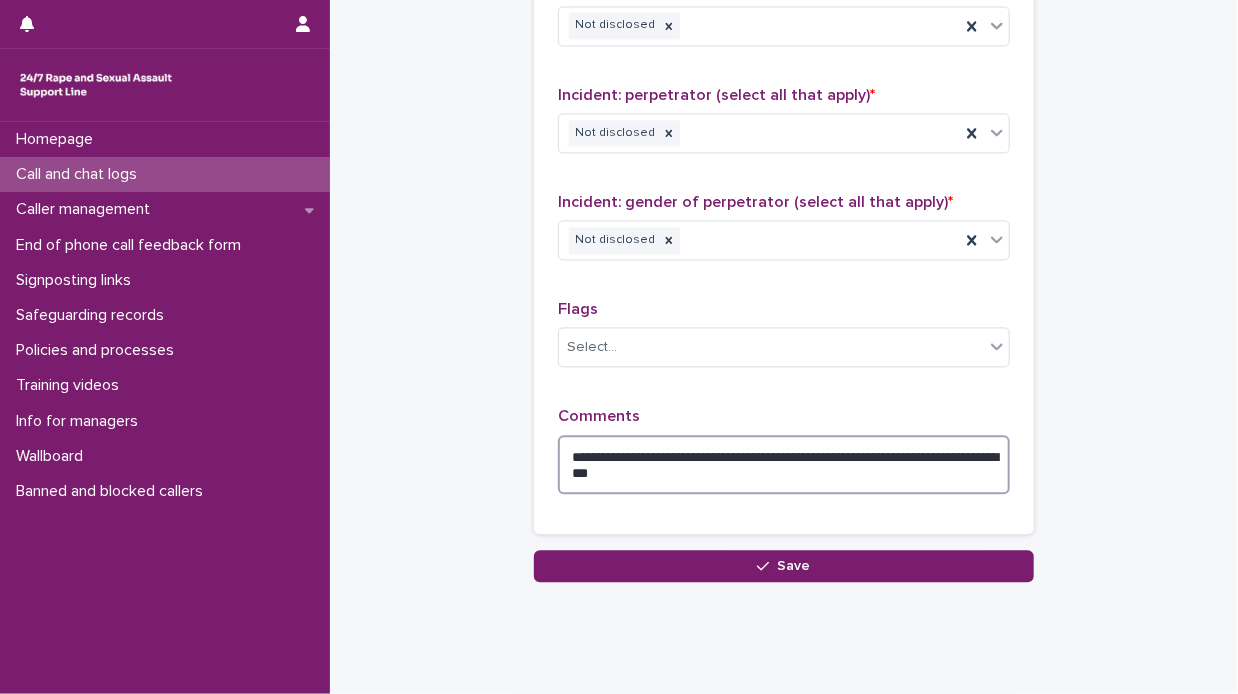 click on "**********" at bounding box center [784, 465] 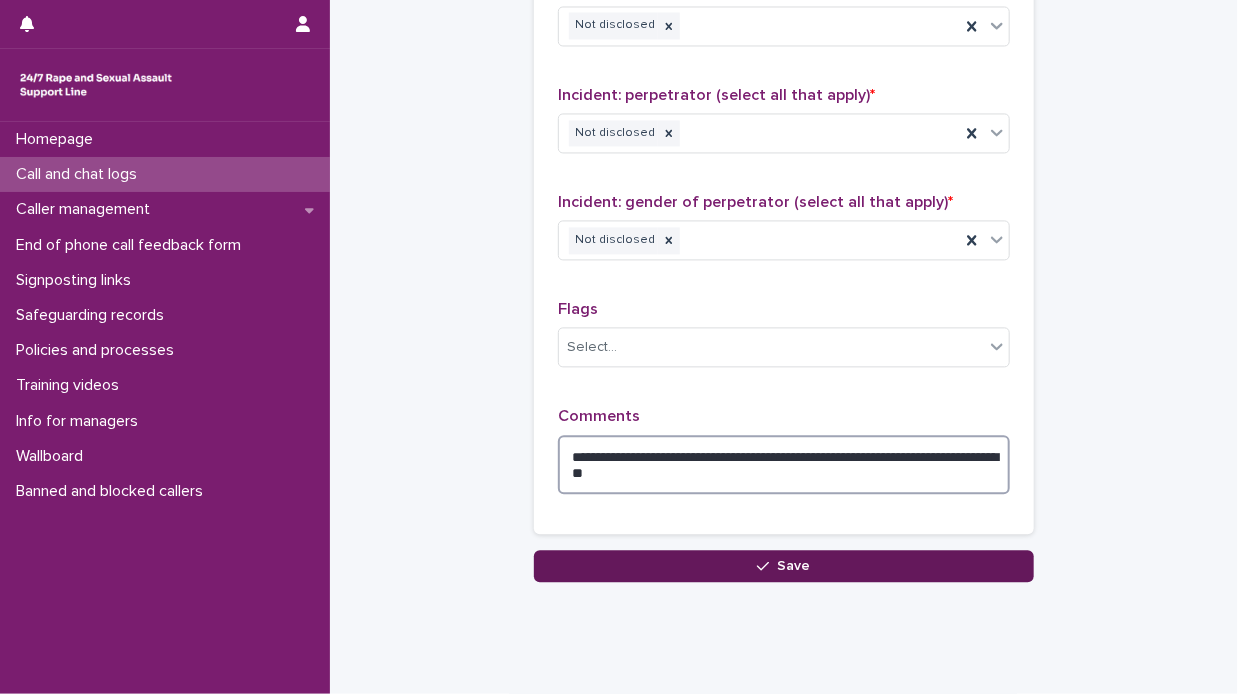 type on "**********" 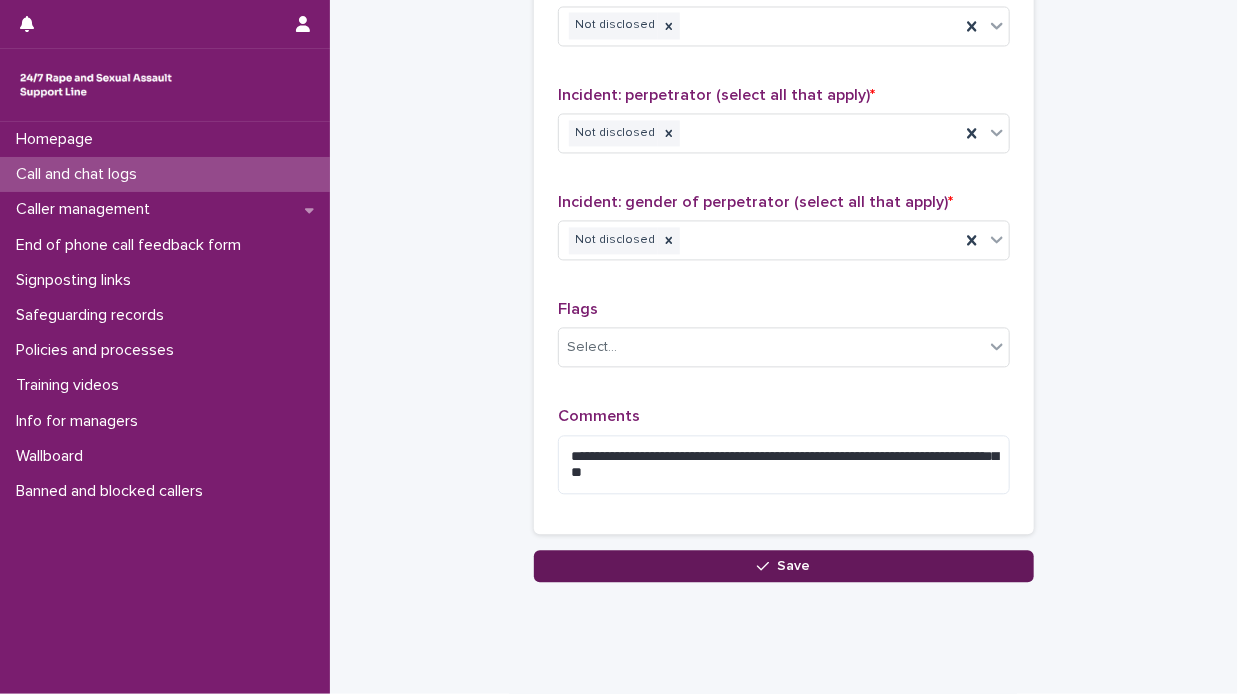 click on "Save" at bounding box center [794, 566] 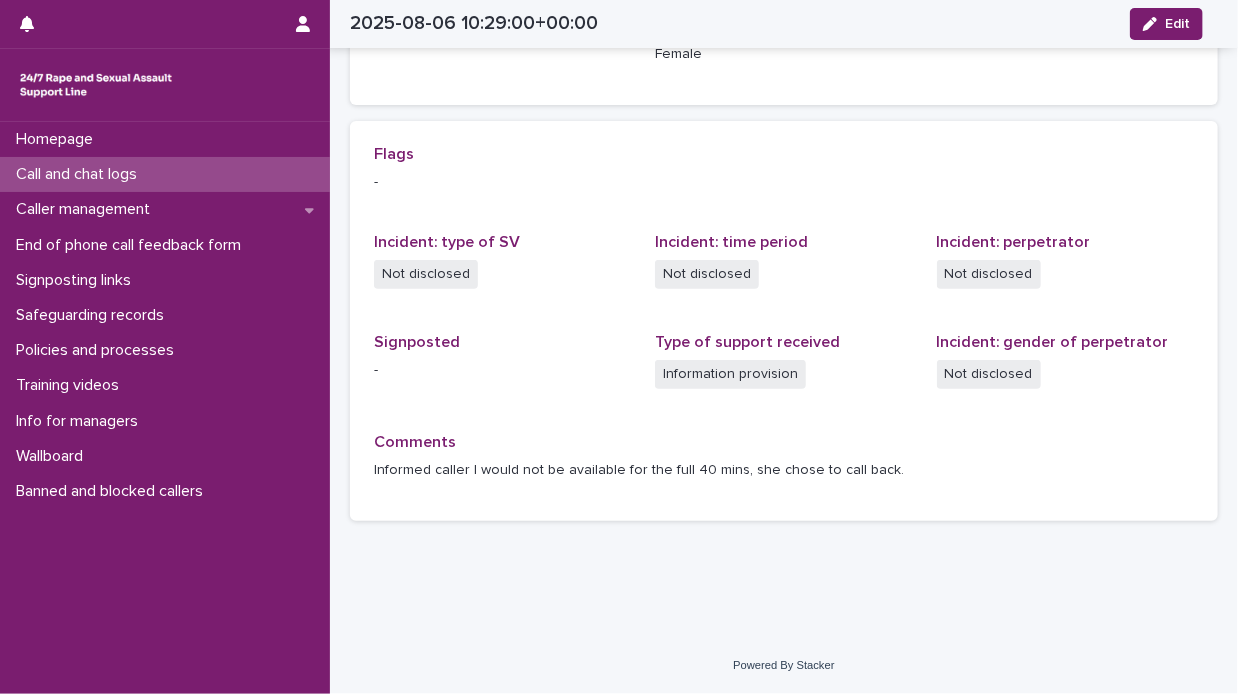 scroll, scrollTop: 368, scrollLeft: 0, axis: vertical 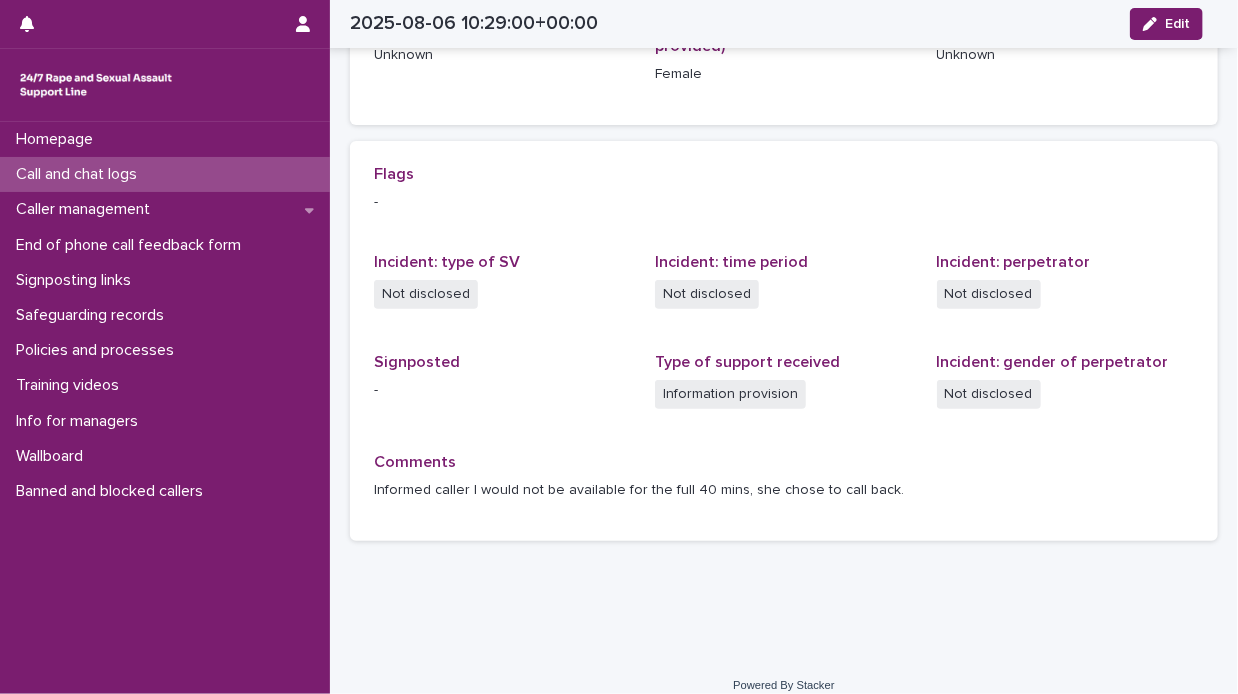 click on "Call and chat logs" at bounding box center [80, 174] 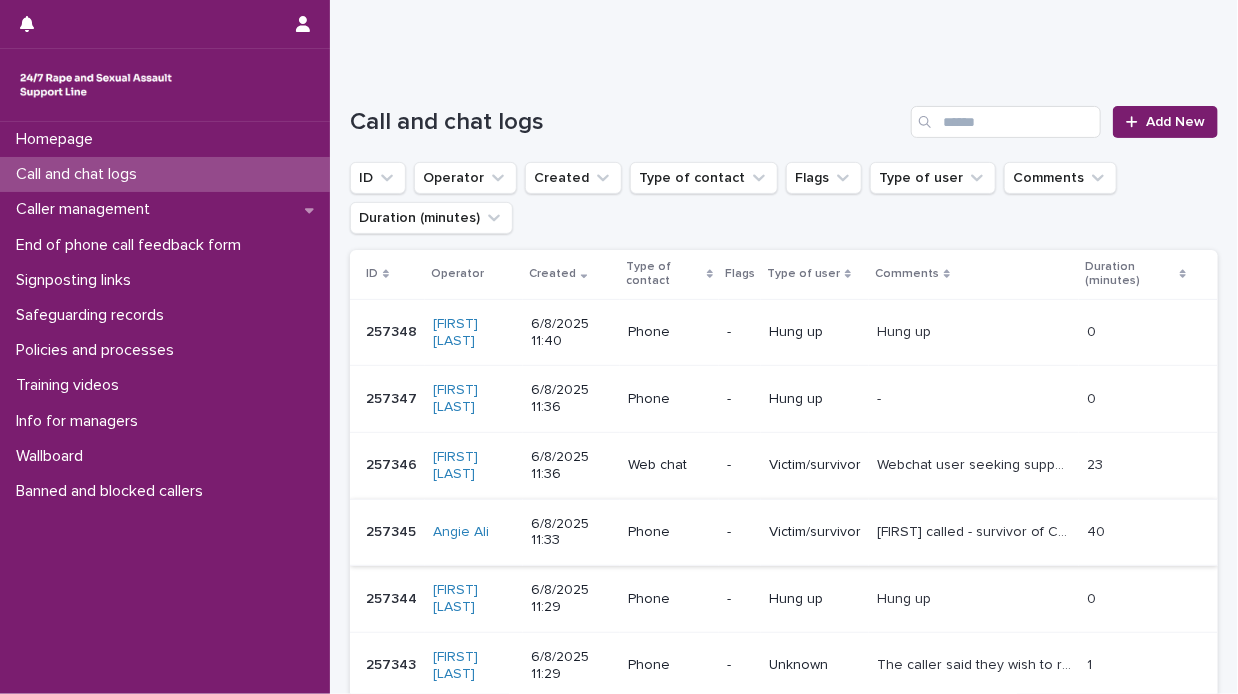 scroll, scrollTop: 100, scrollLeft: 0, axis: vertical 